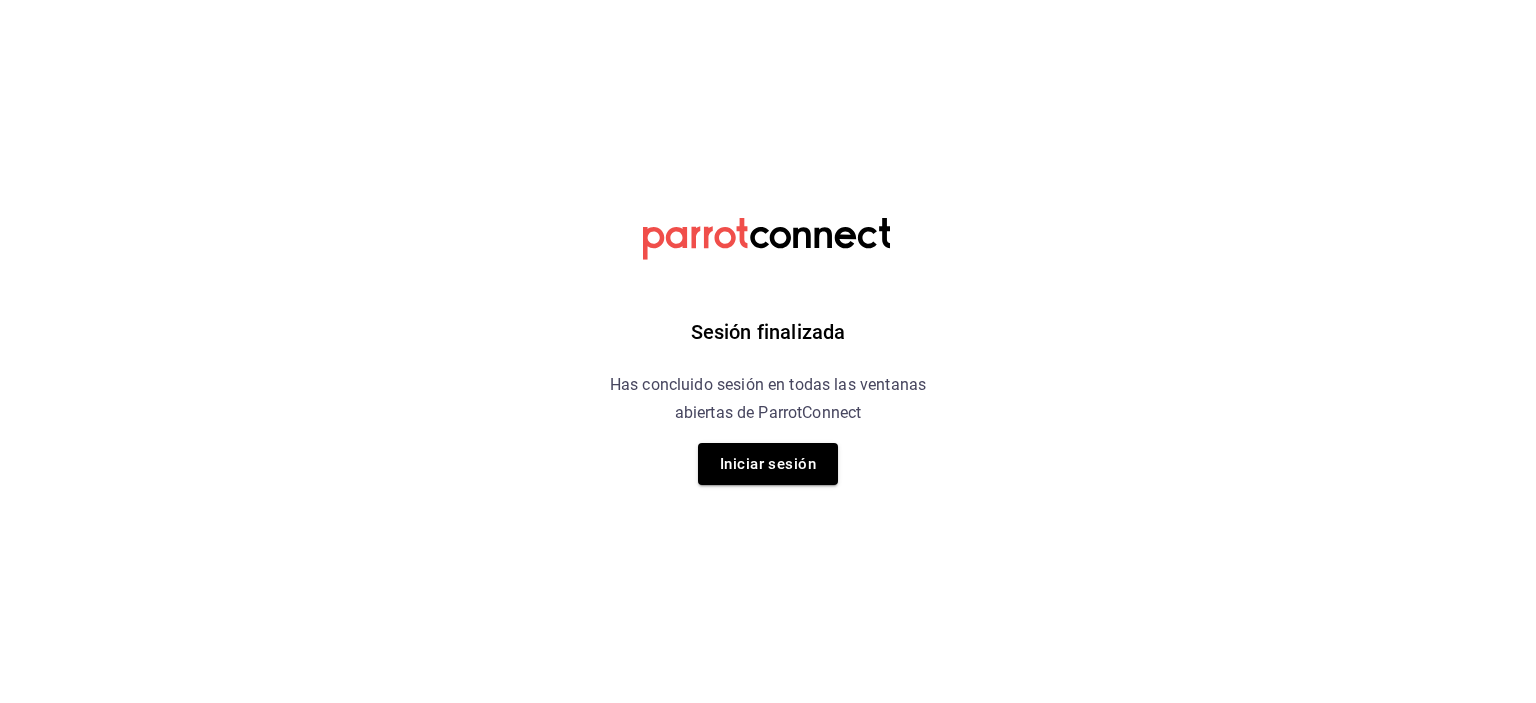 scroll, scrollTop: 0, scrollLeft: 0, axis: both 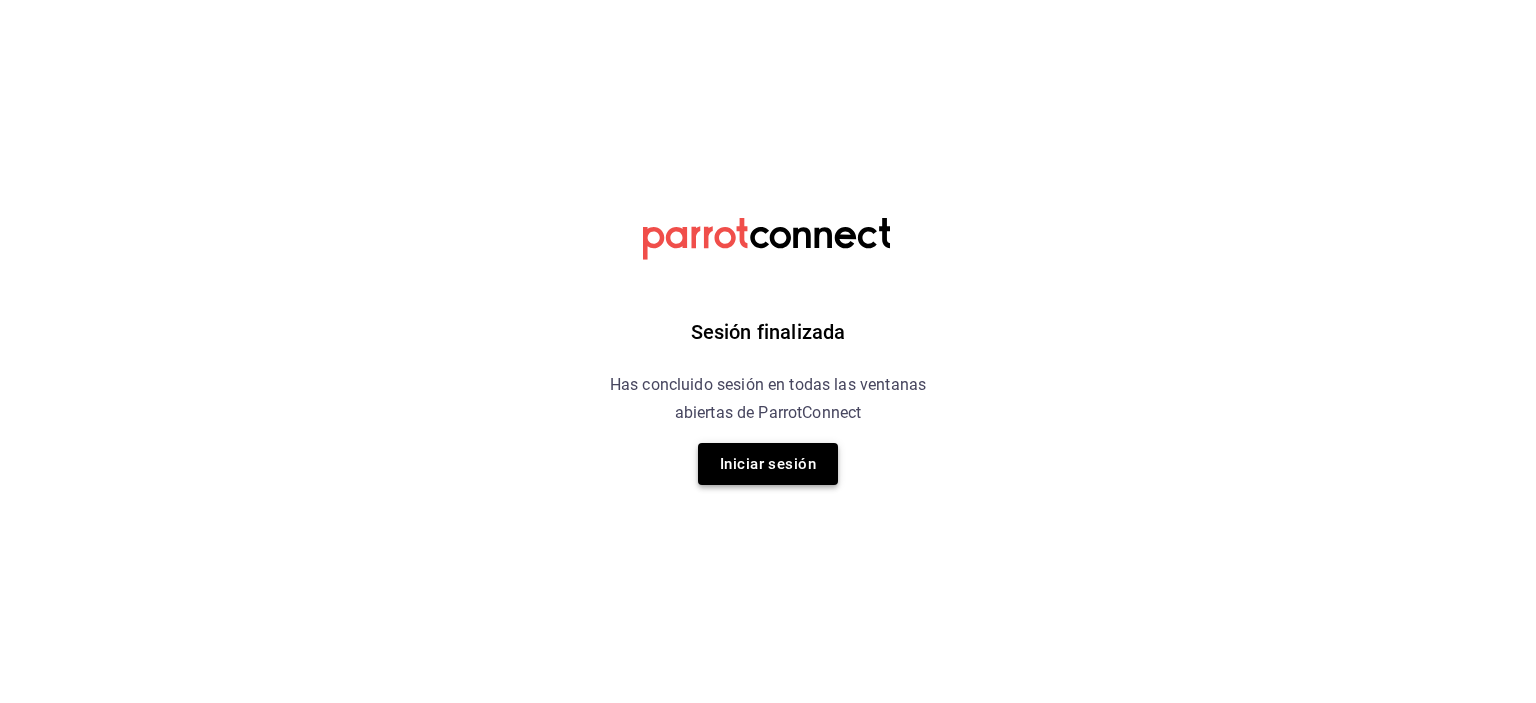 click on "Iniciar sesión" at bounding box center [768, 464] 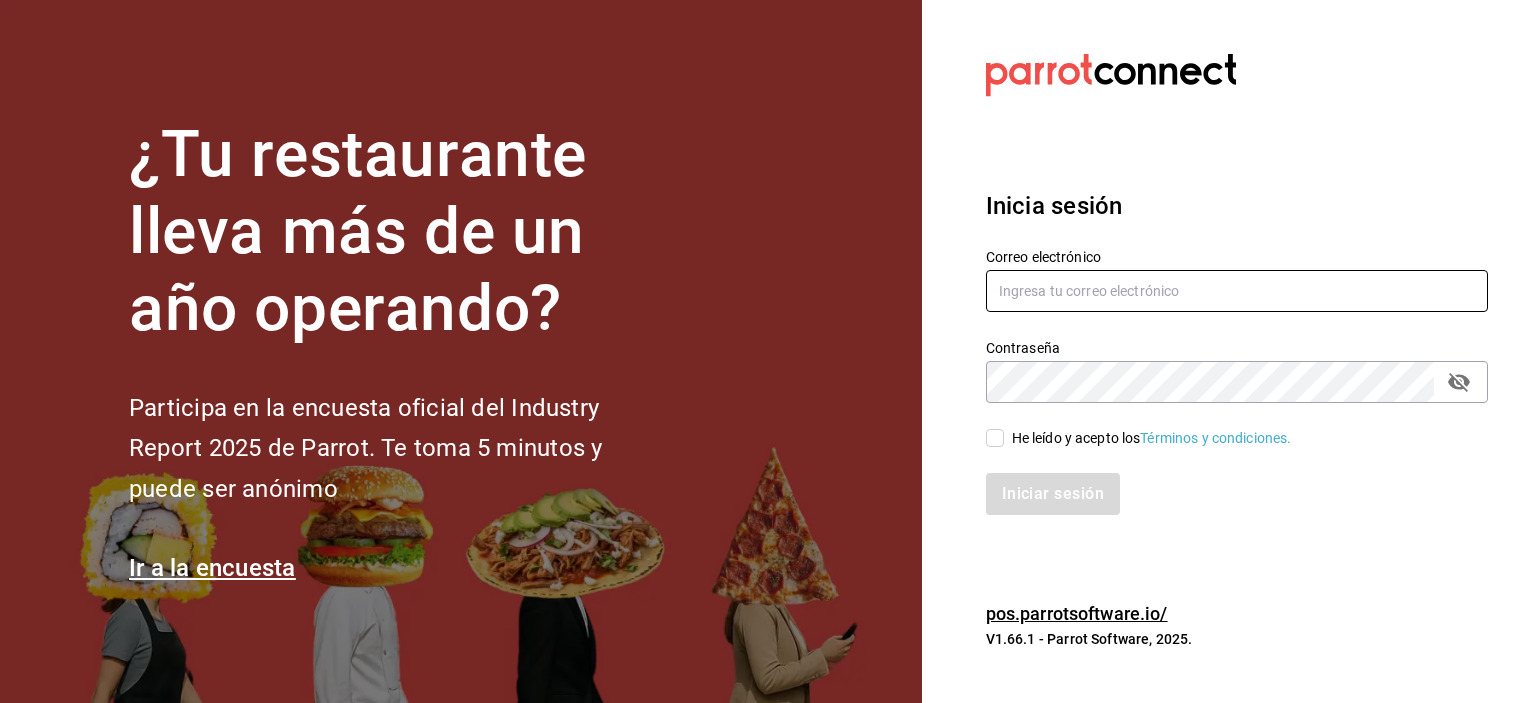 type on "[USERNAME]@example.com" 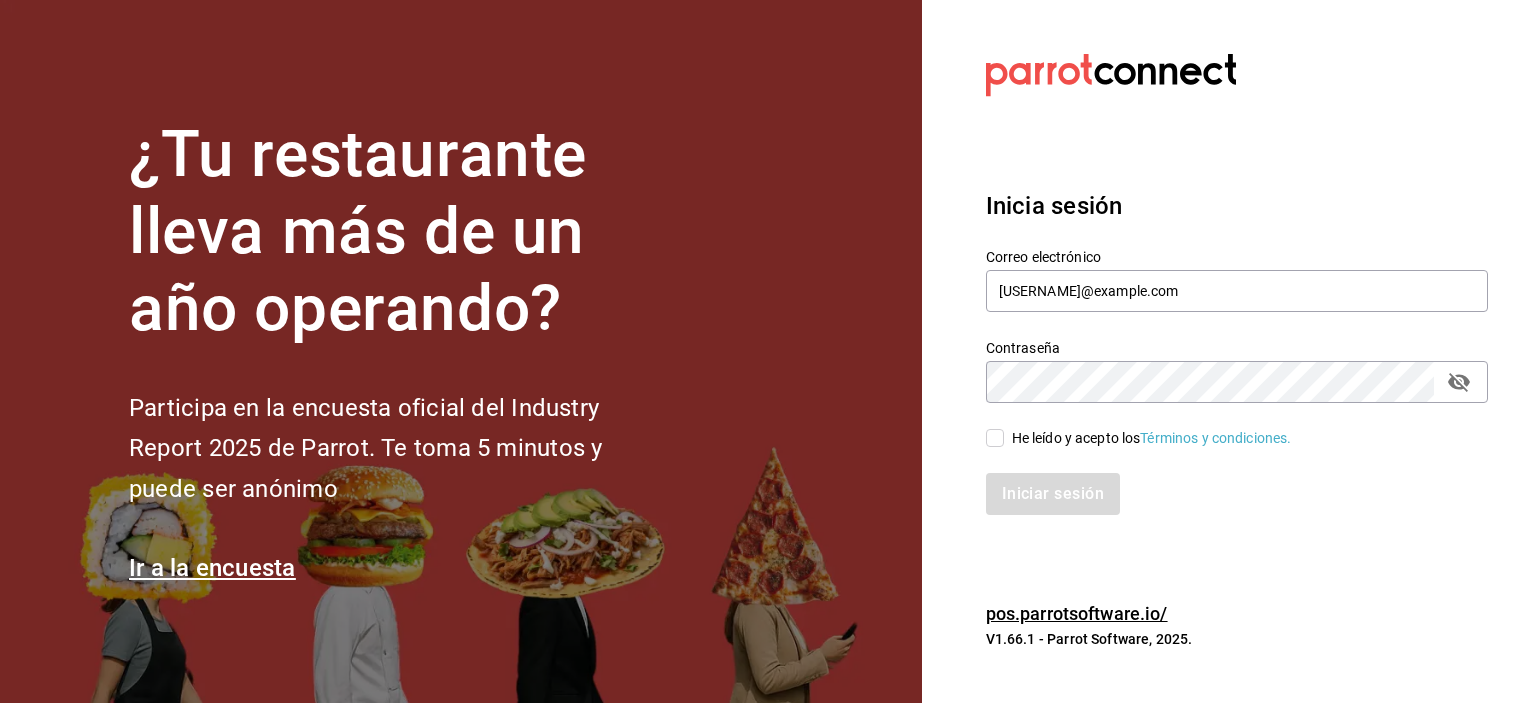 click on "He leído y acepto los  Términos y condiciones." at bounding box center [1152, 438] 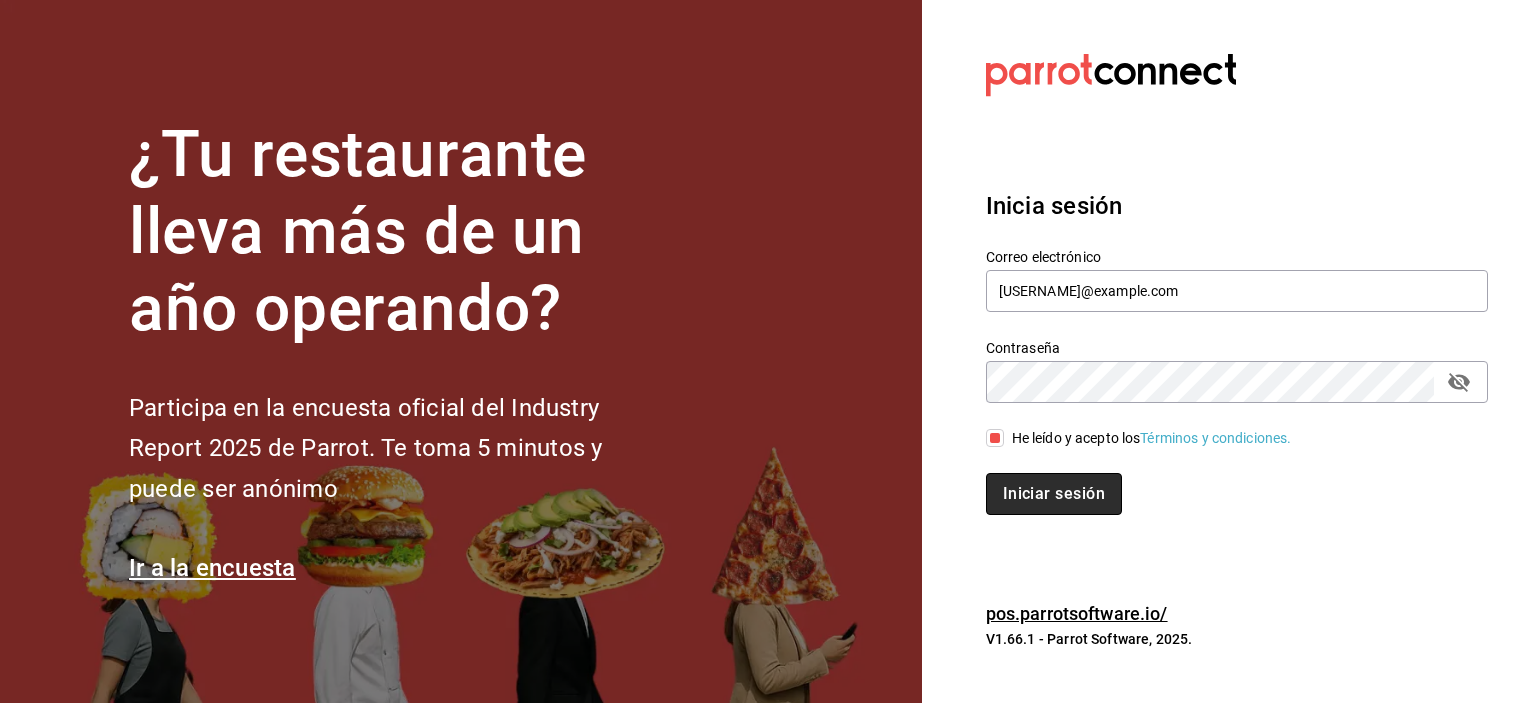 click on "Iniciar sesión" at bounding box center (1054, 494) 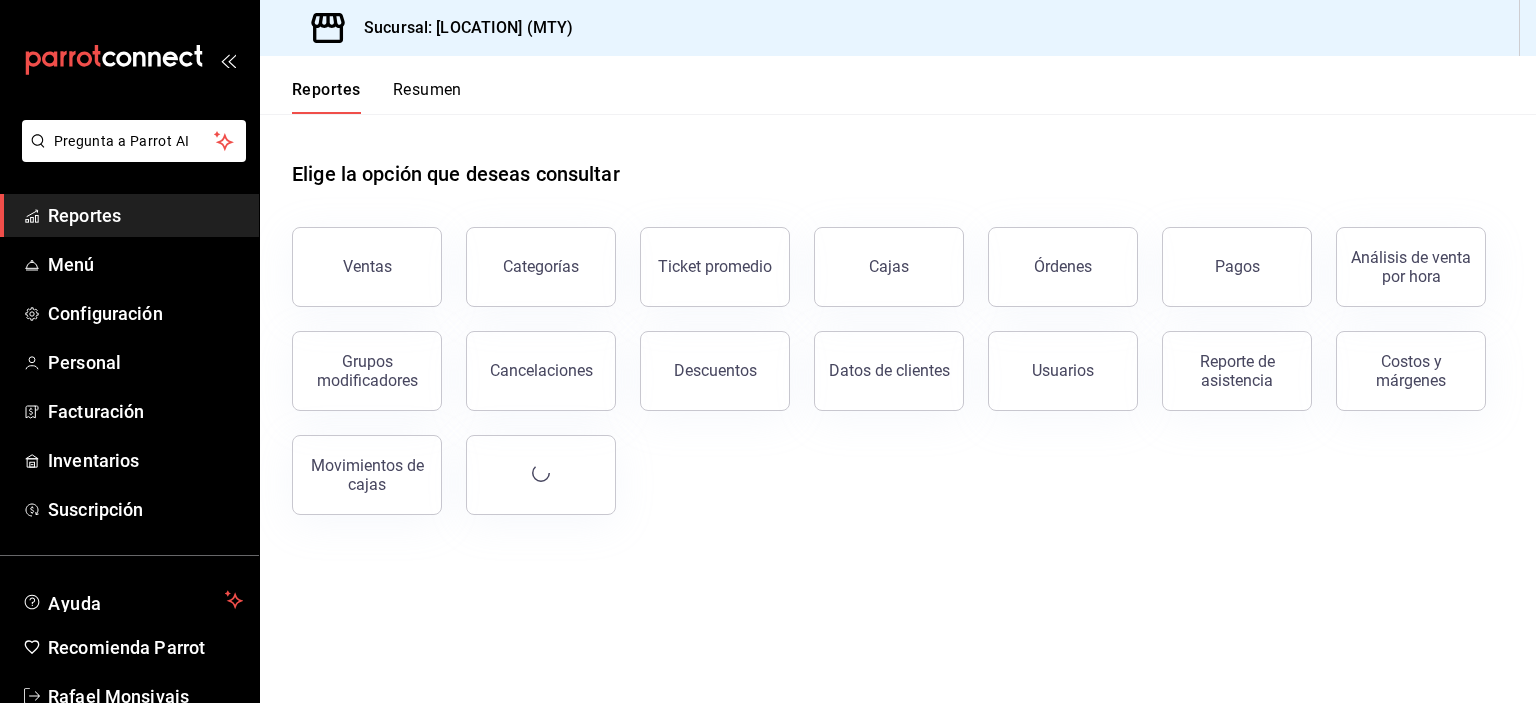 scroll, scrollTop: 0, scrollLeft: 0, axis: both 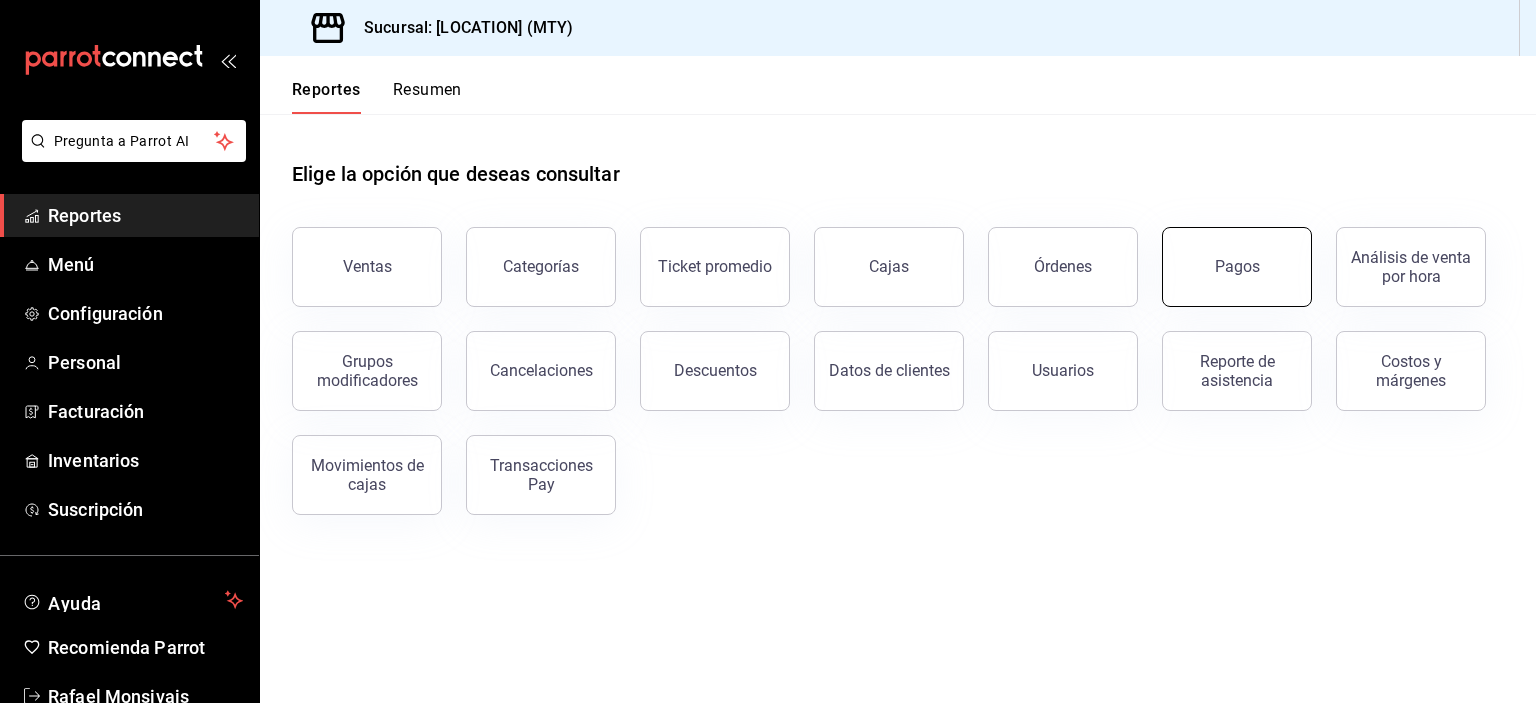 click on "Pagos" at bounding box center [1237, 266] 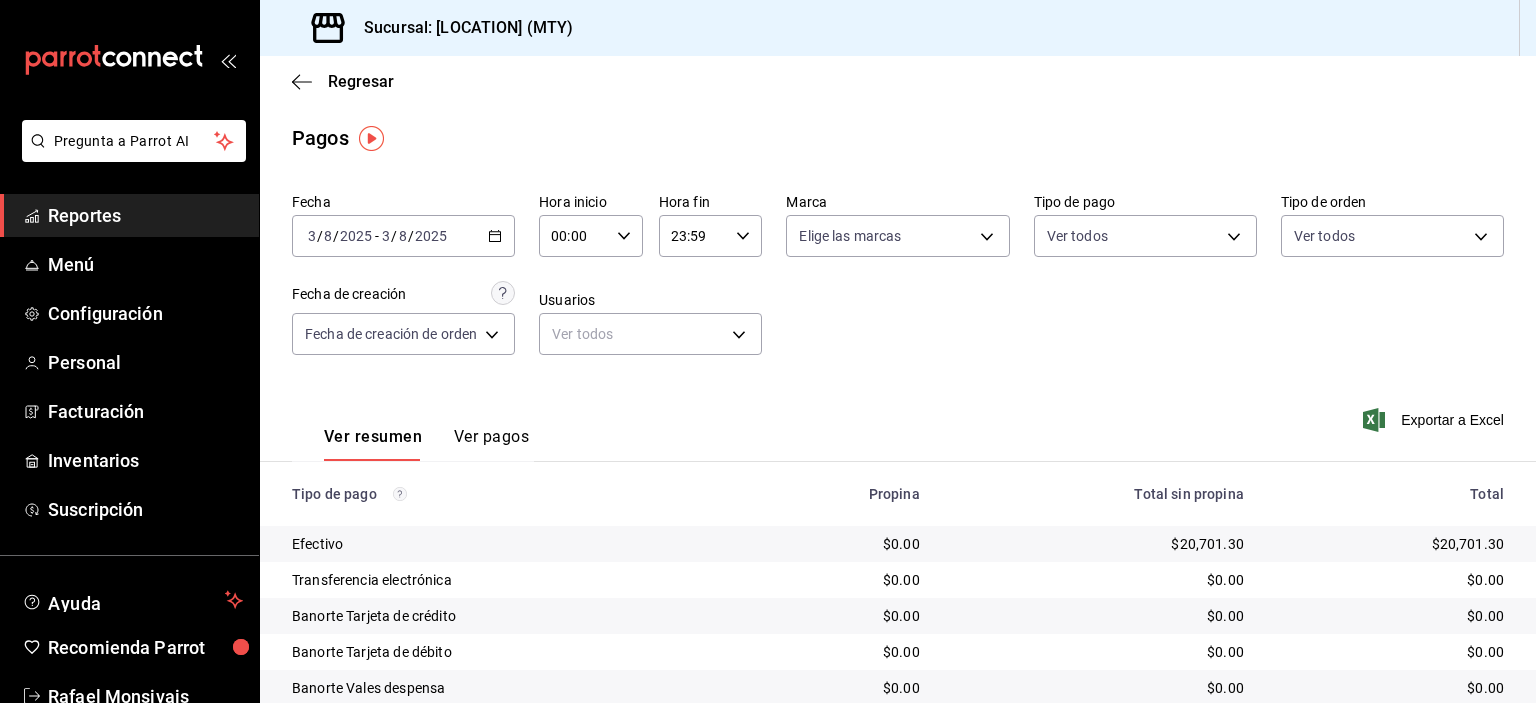 click on "2025-08-03 3 / 8 / 2025 - 2025-08-03 3 / 8 / 2025" at bounding box center [403, 236] 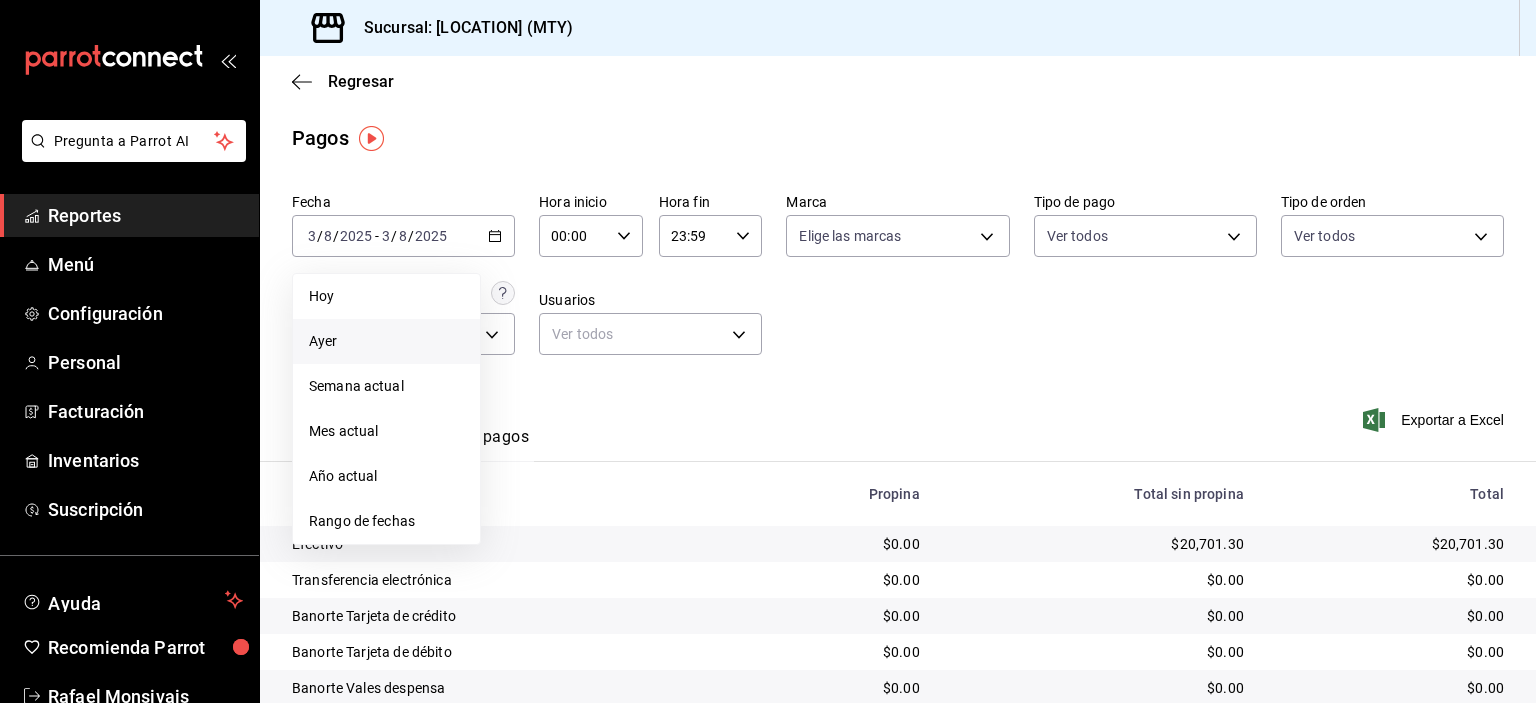 click on "Ayer" at bounding box center [386, 341] 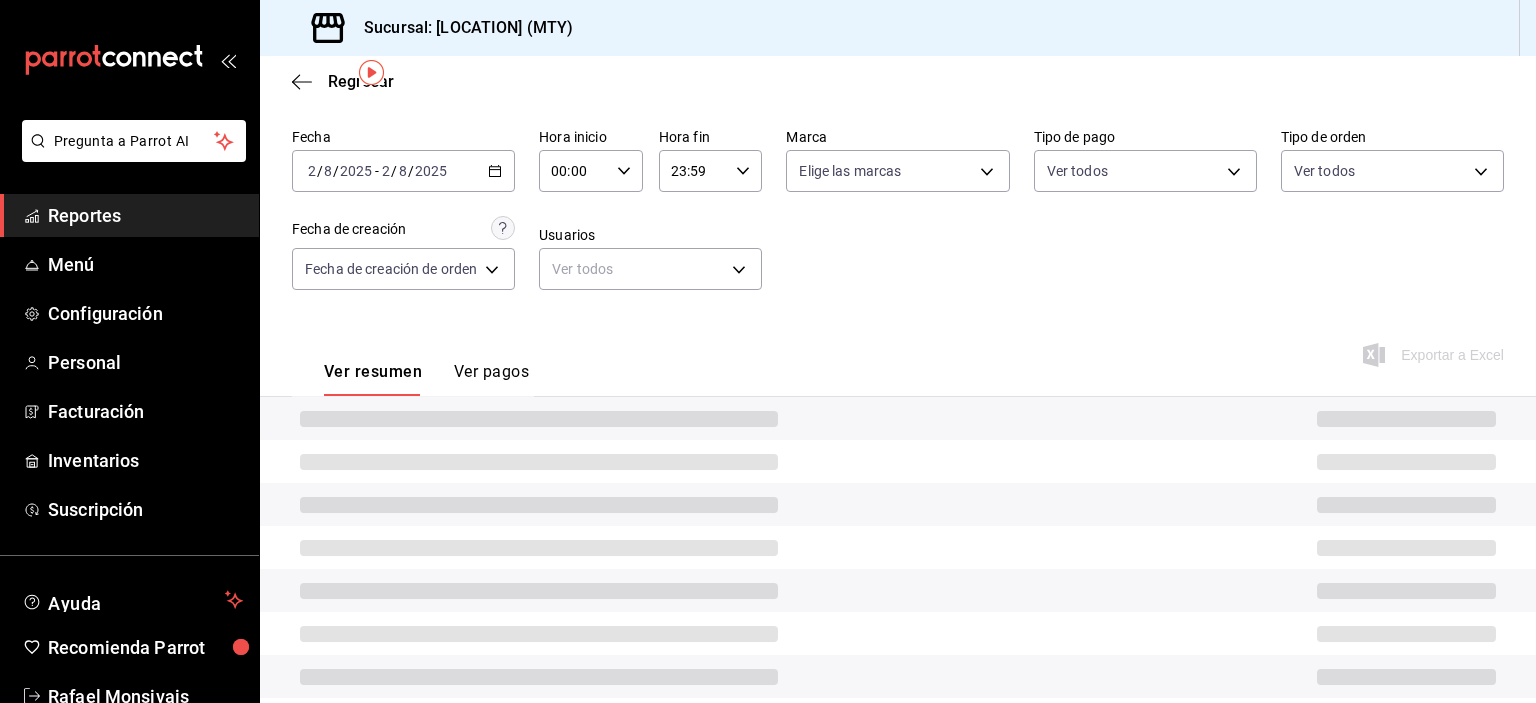 scroll, scrollTop: 100, scrollLeft: 0, axis: vertical 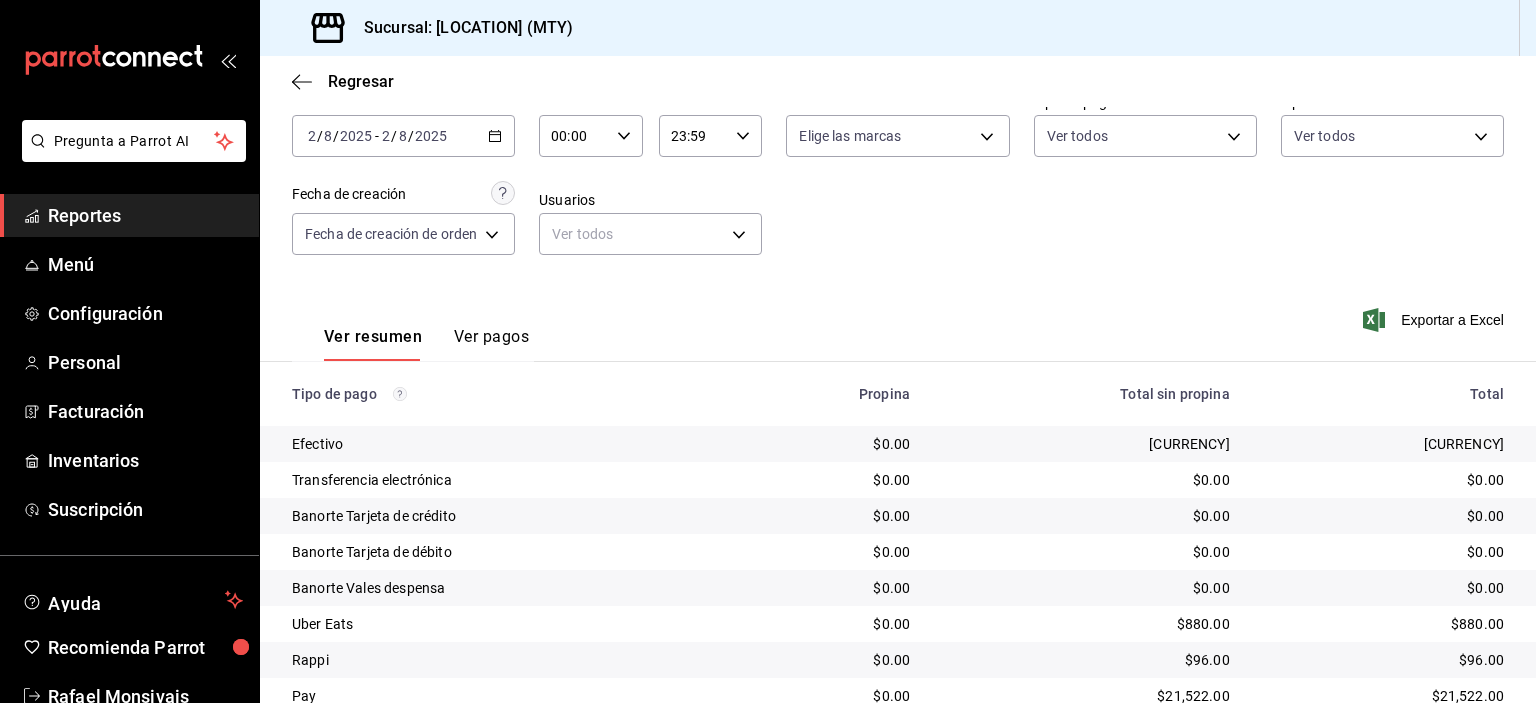 click on "[CURRENCY]" at bounding box center [1383, 444] 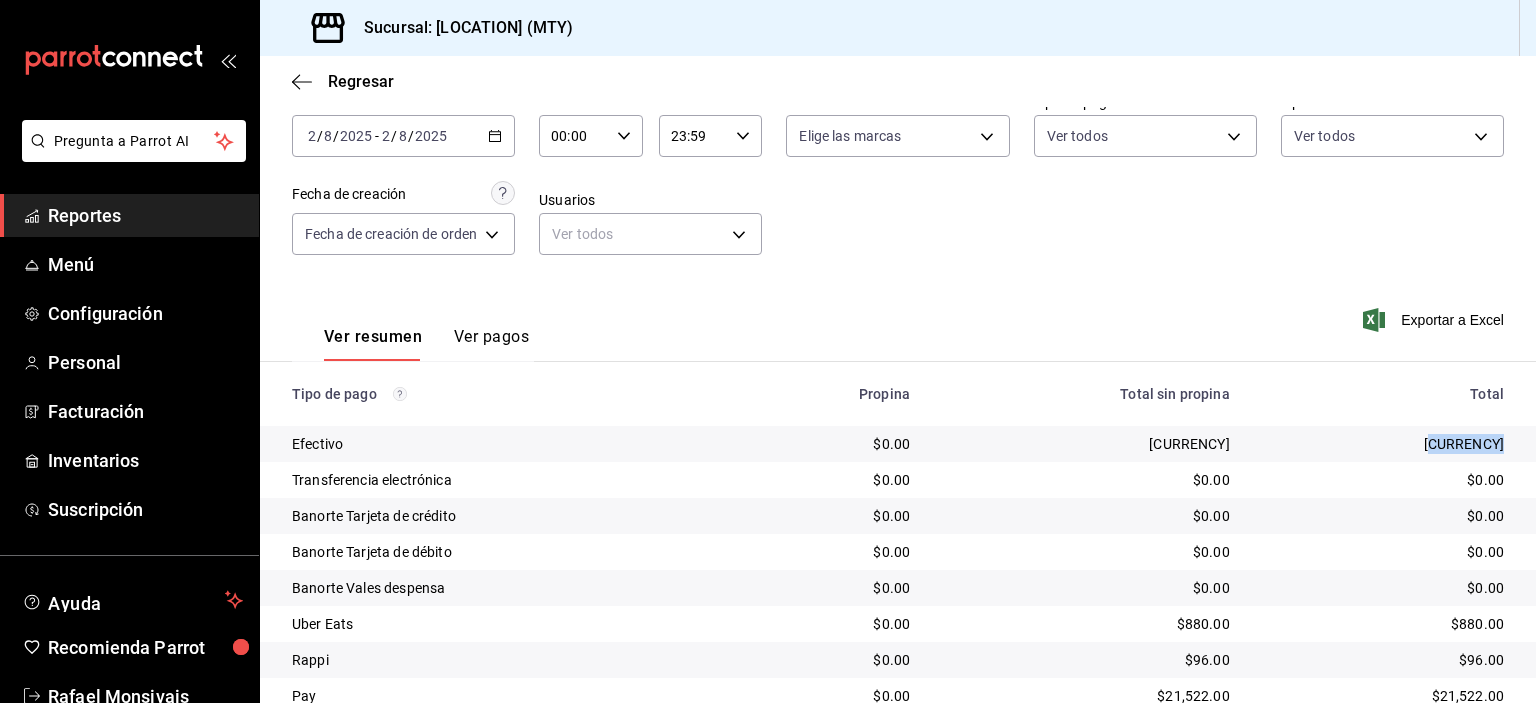 click on "[CURRENCY]" at bounding box center [1383, 444] 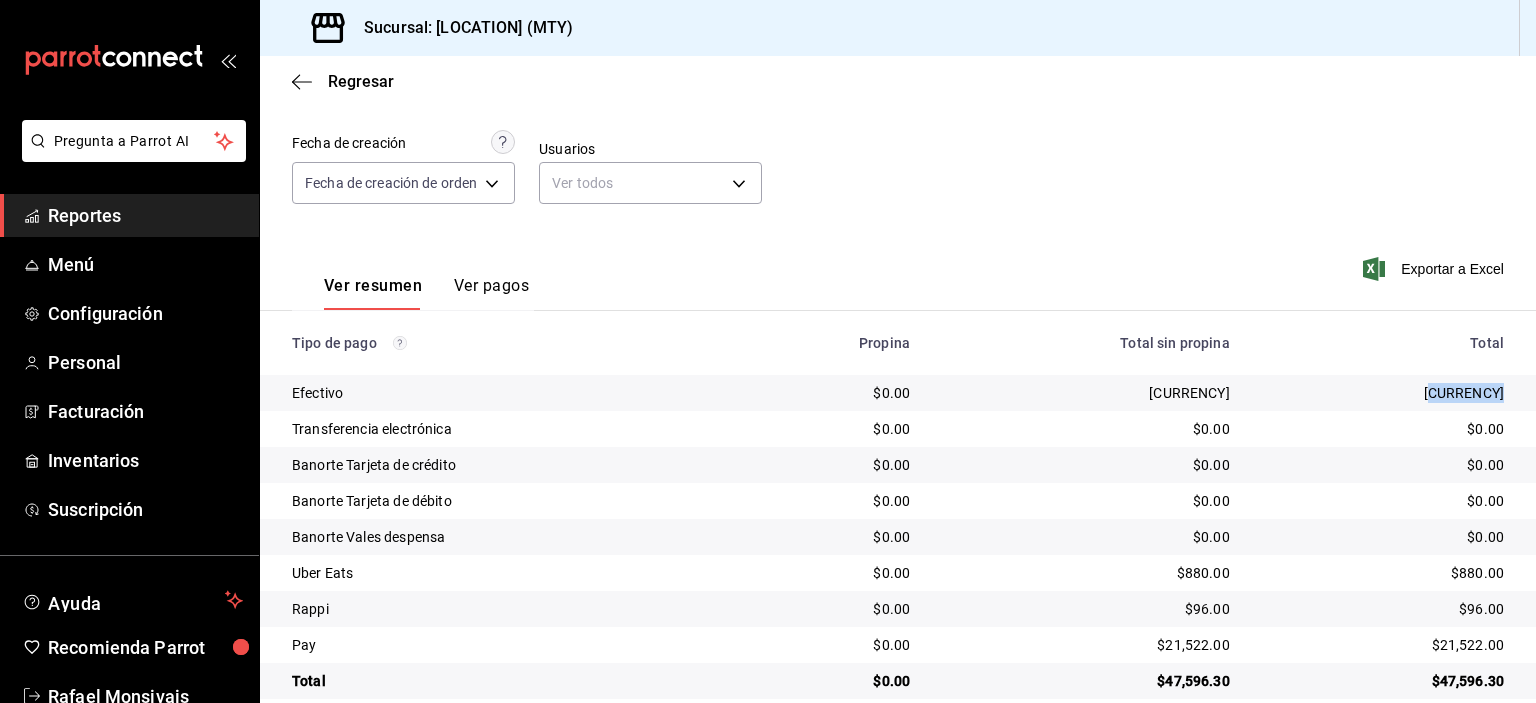 scroll, scrollTop: 180, scrollLeft: 0, axis: vertical 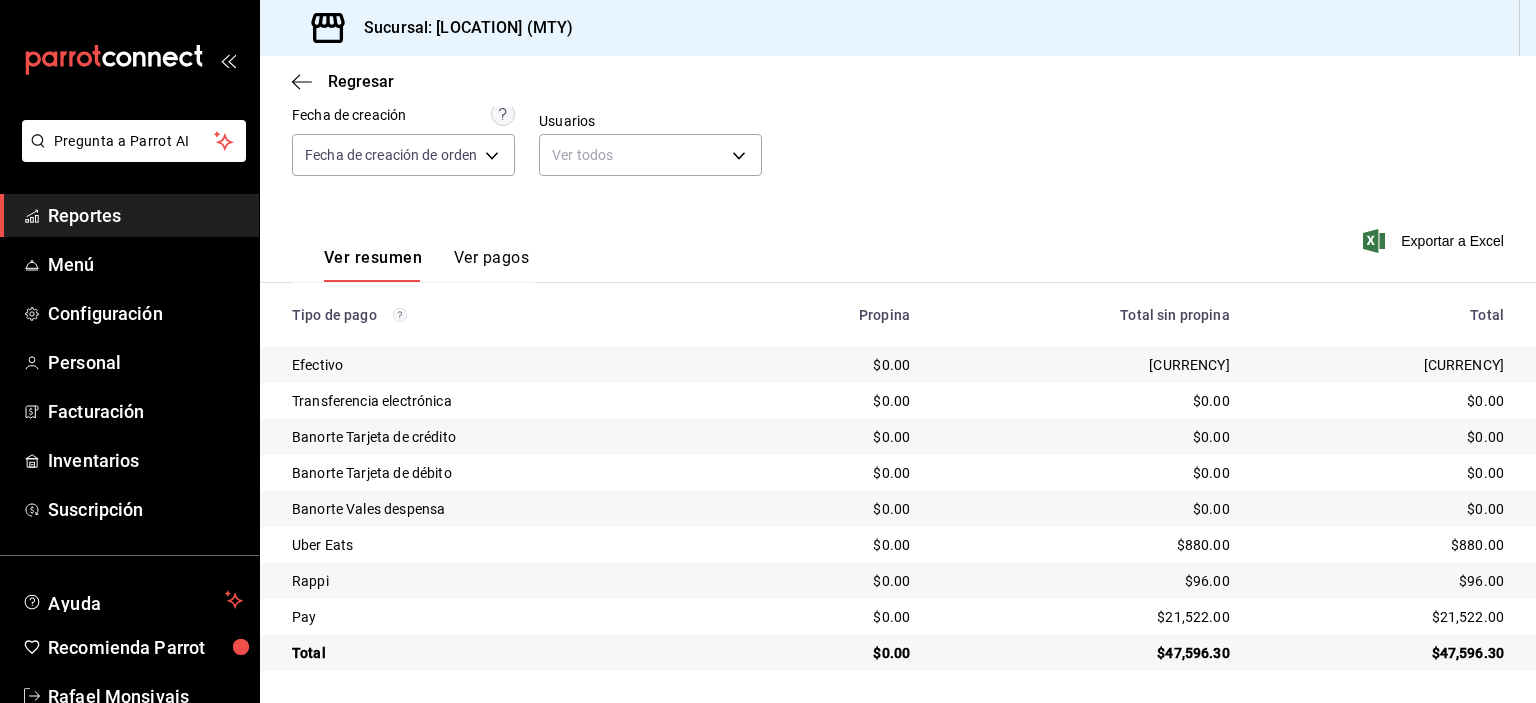 click on "$21,522.00" at bounding box center [1383, 617] 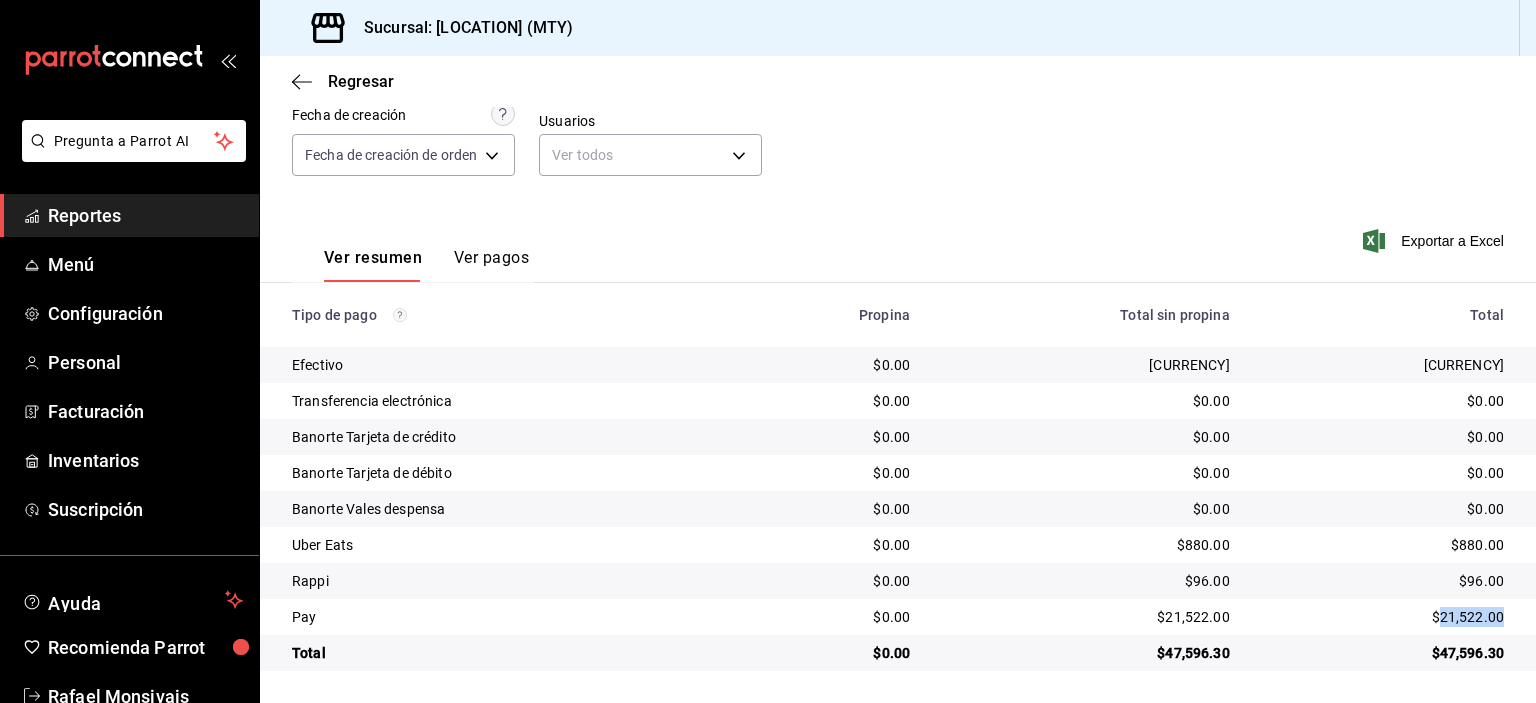 click on "$21,522.00" at bounding box center (1383, 617) 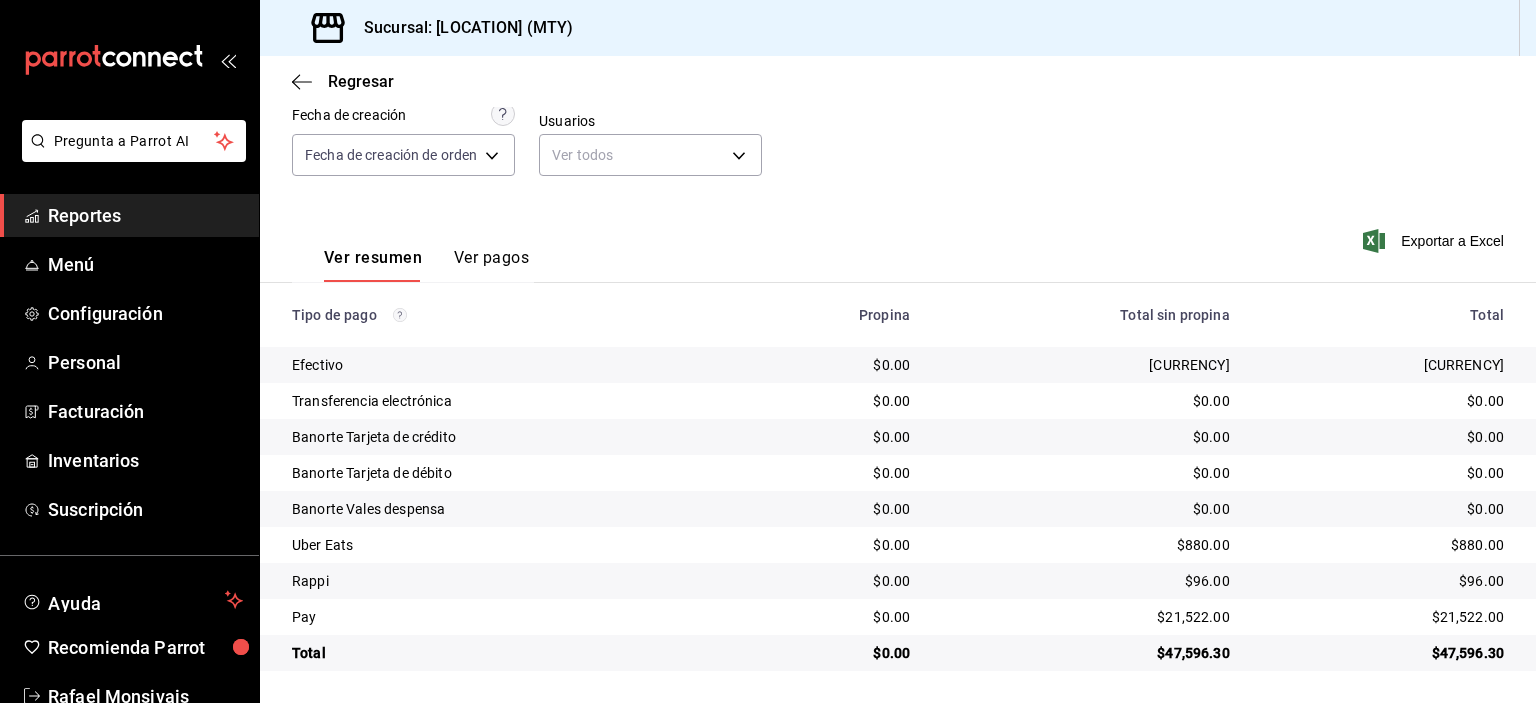 click on "$880.00" at bounding box center [1383, 545] 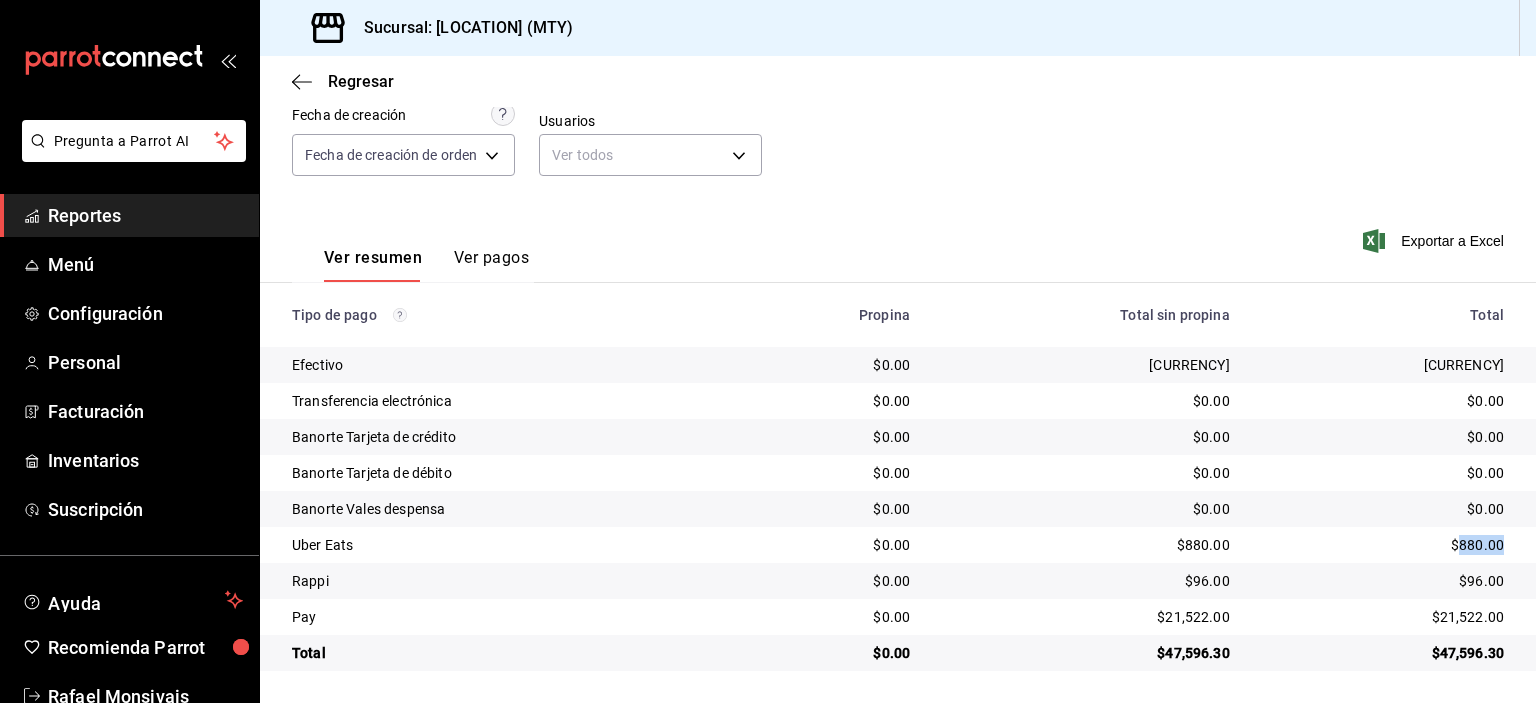click on "$880.00" at bounding box center (1383, 545) 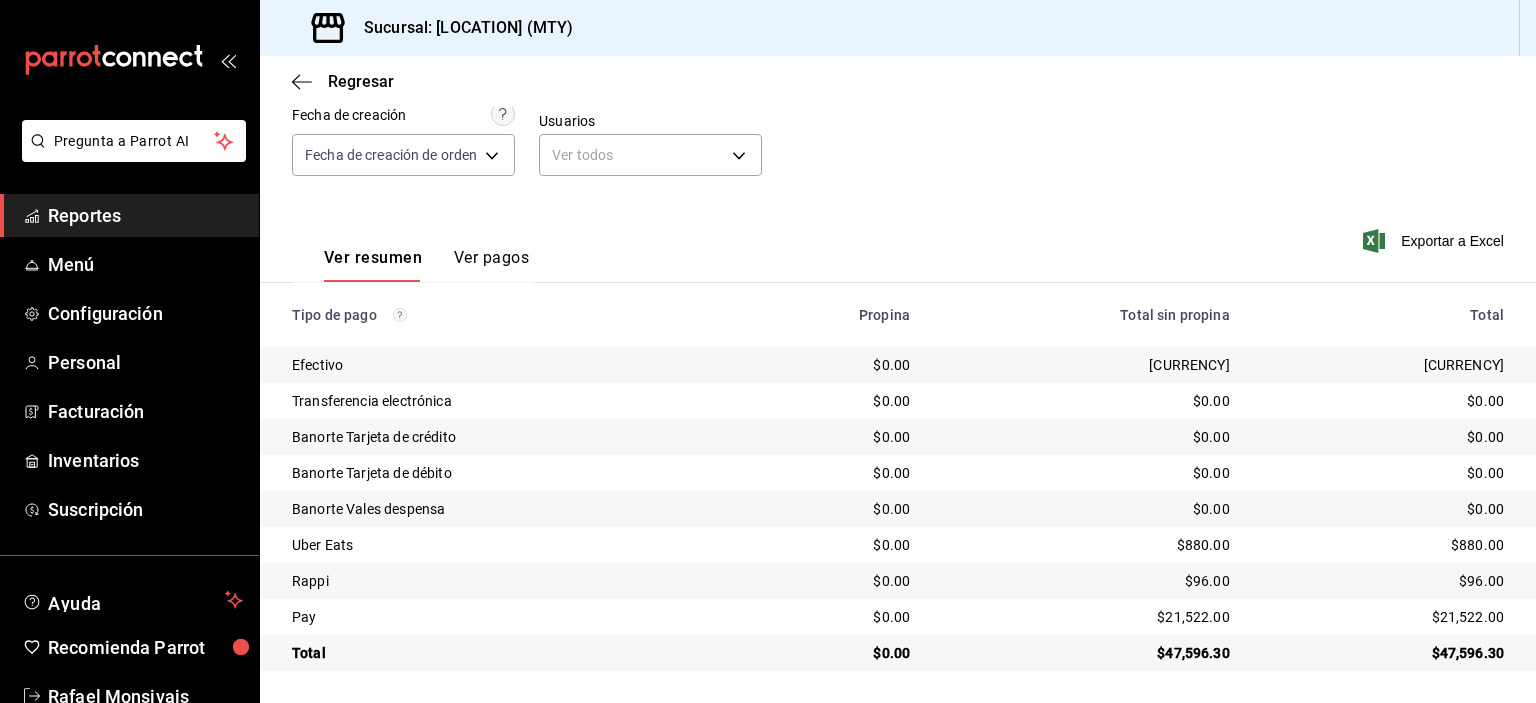 click on "$96.00" at bounding box center [1383, 581] 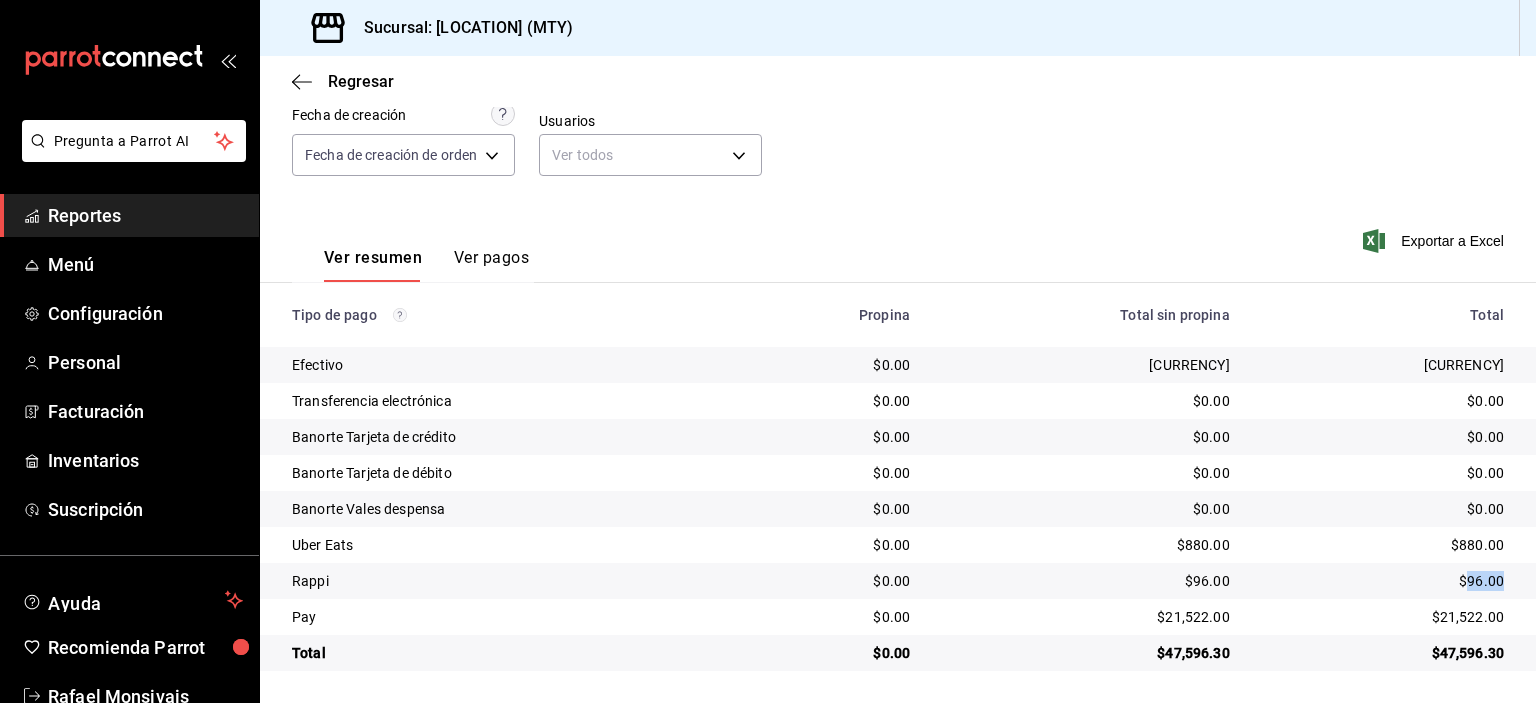 click on "$96.00" at bounding box center (1383, 581) 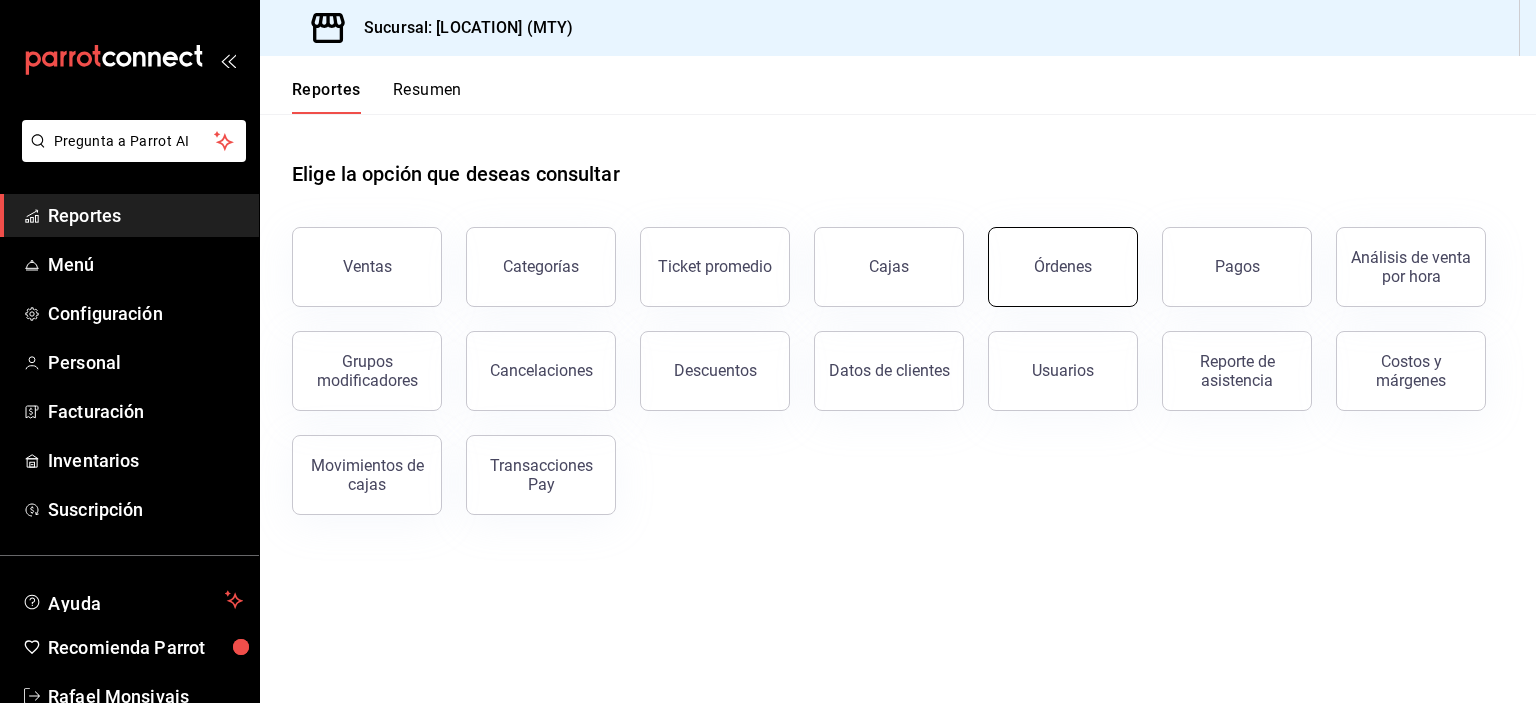 click on "Órdenes" at bounding box center (1063, 267) 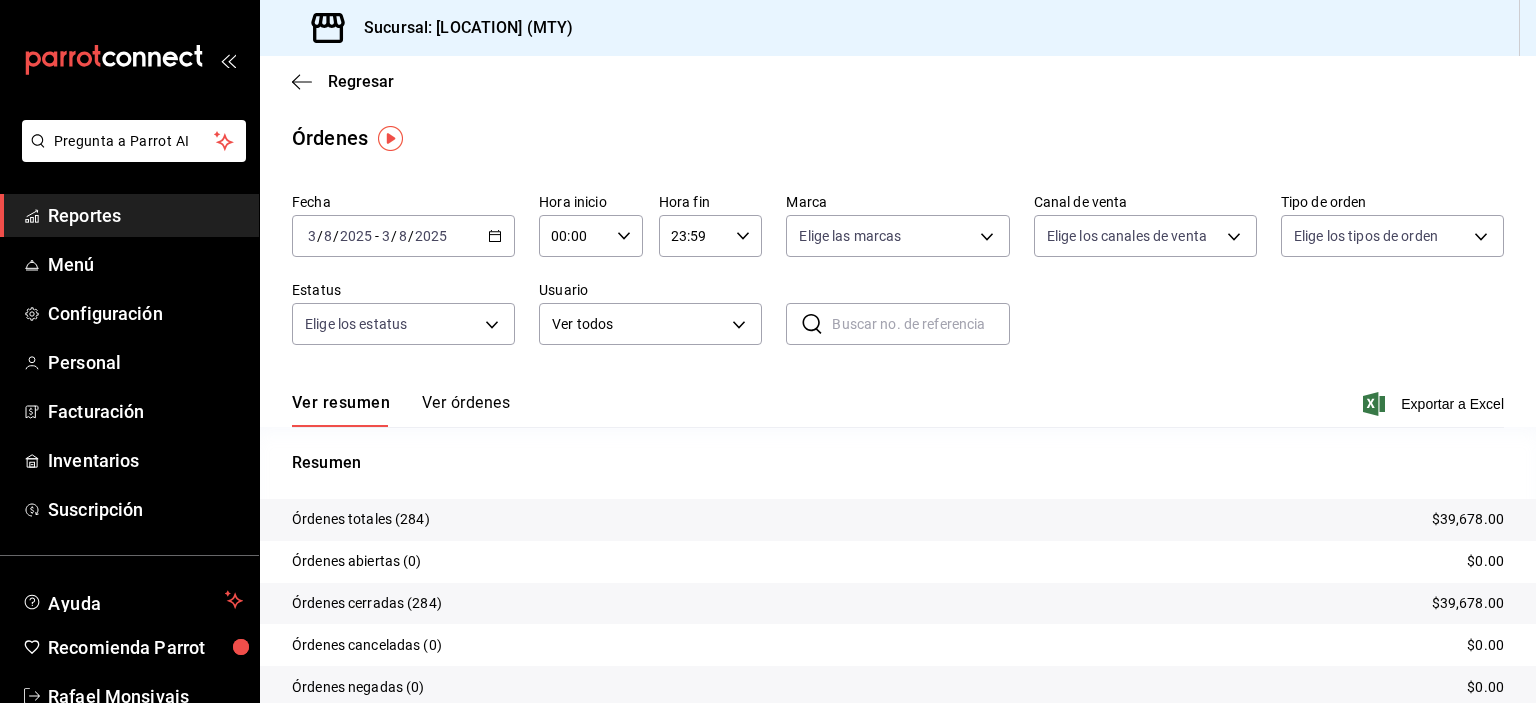 click 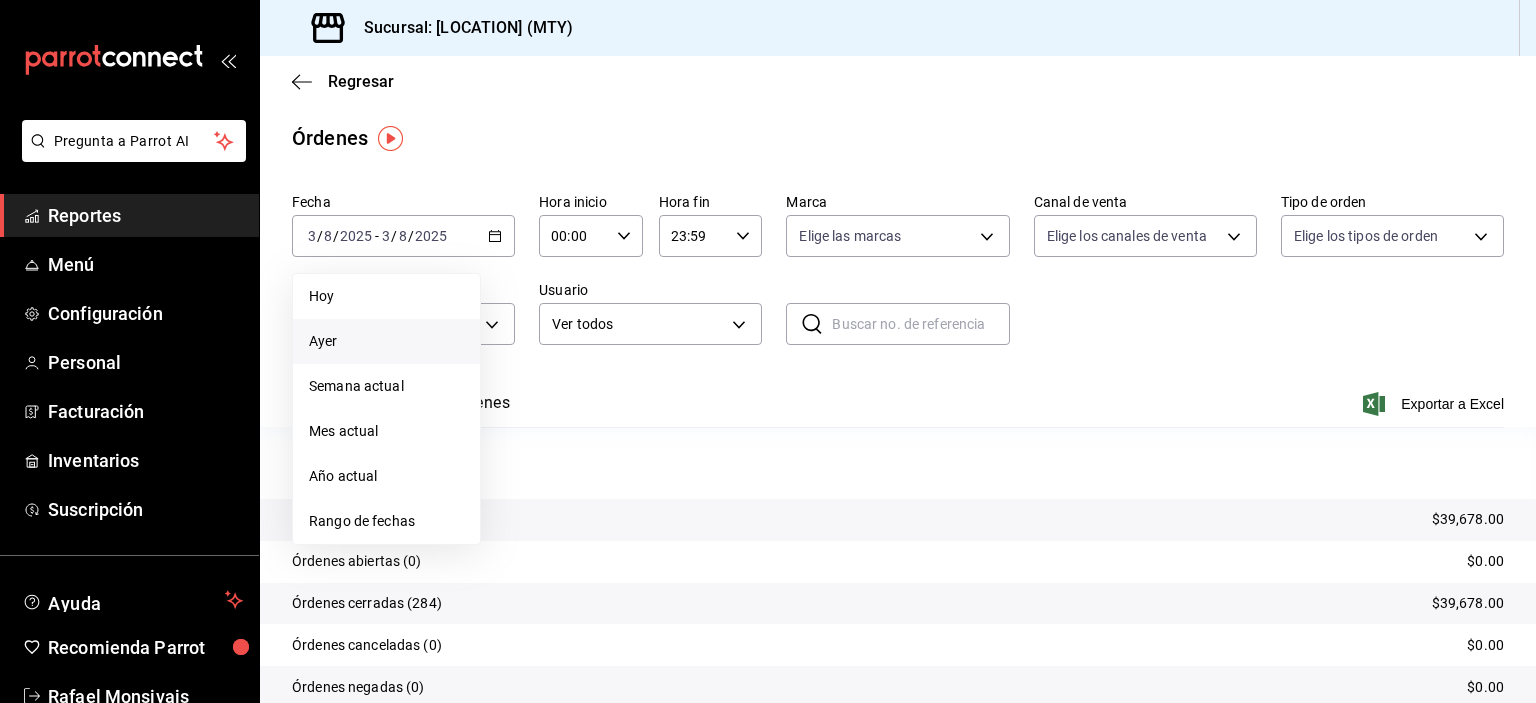 click on "Ayer" at bounding box center [386, 341] 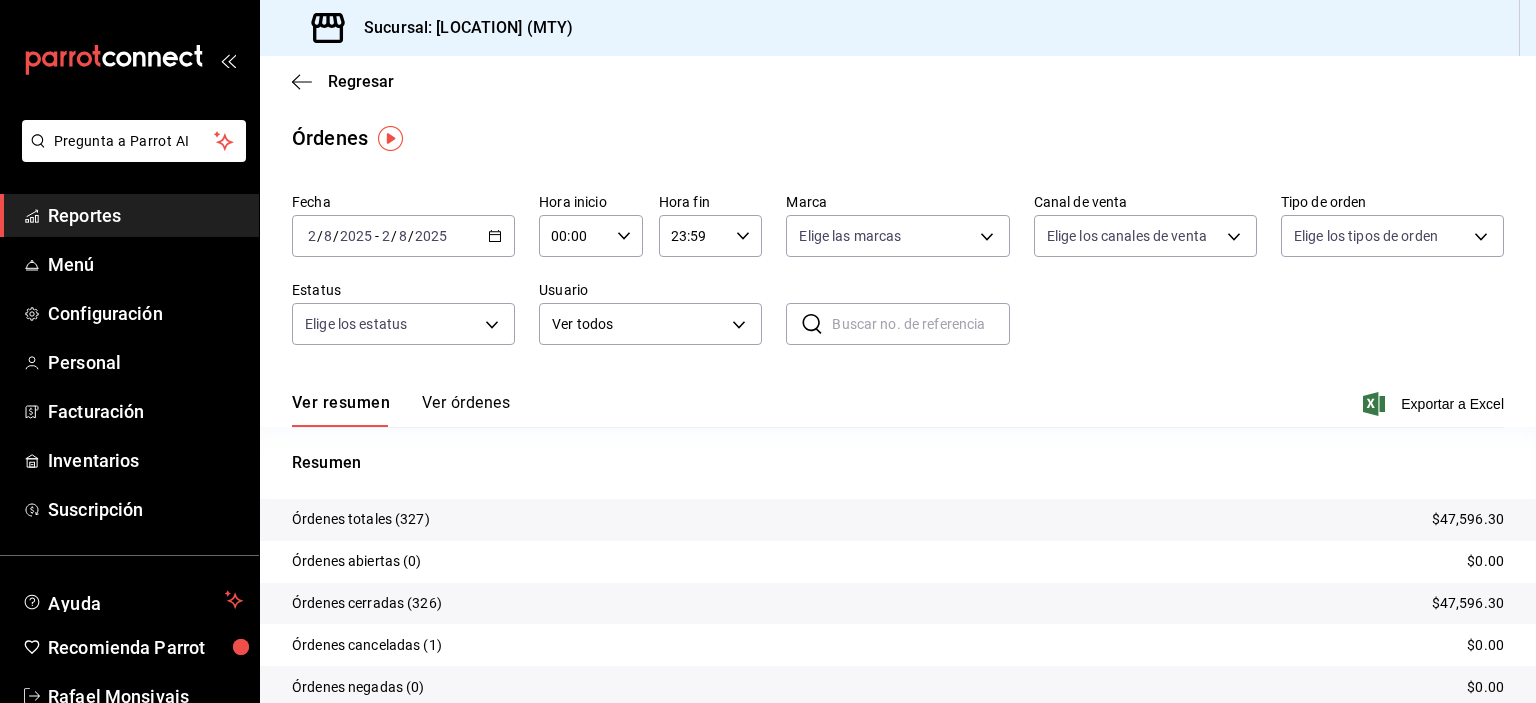 click on "Órdenes totales (327)" at bounding box center [361, 519] 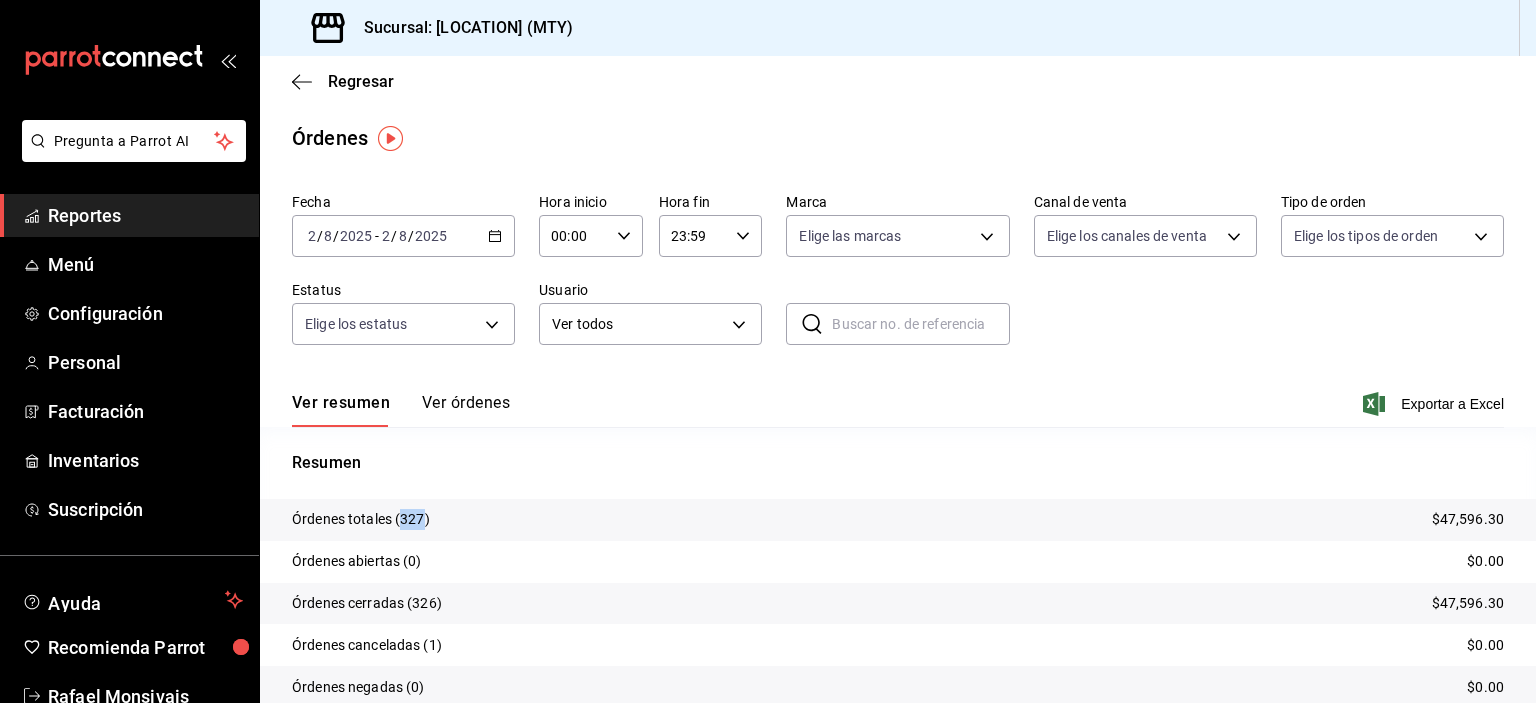 click on "Órdenes totales (327)" at bounding box center (361, 519) 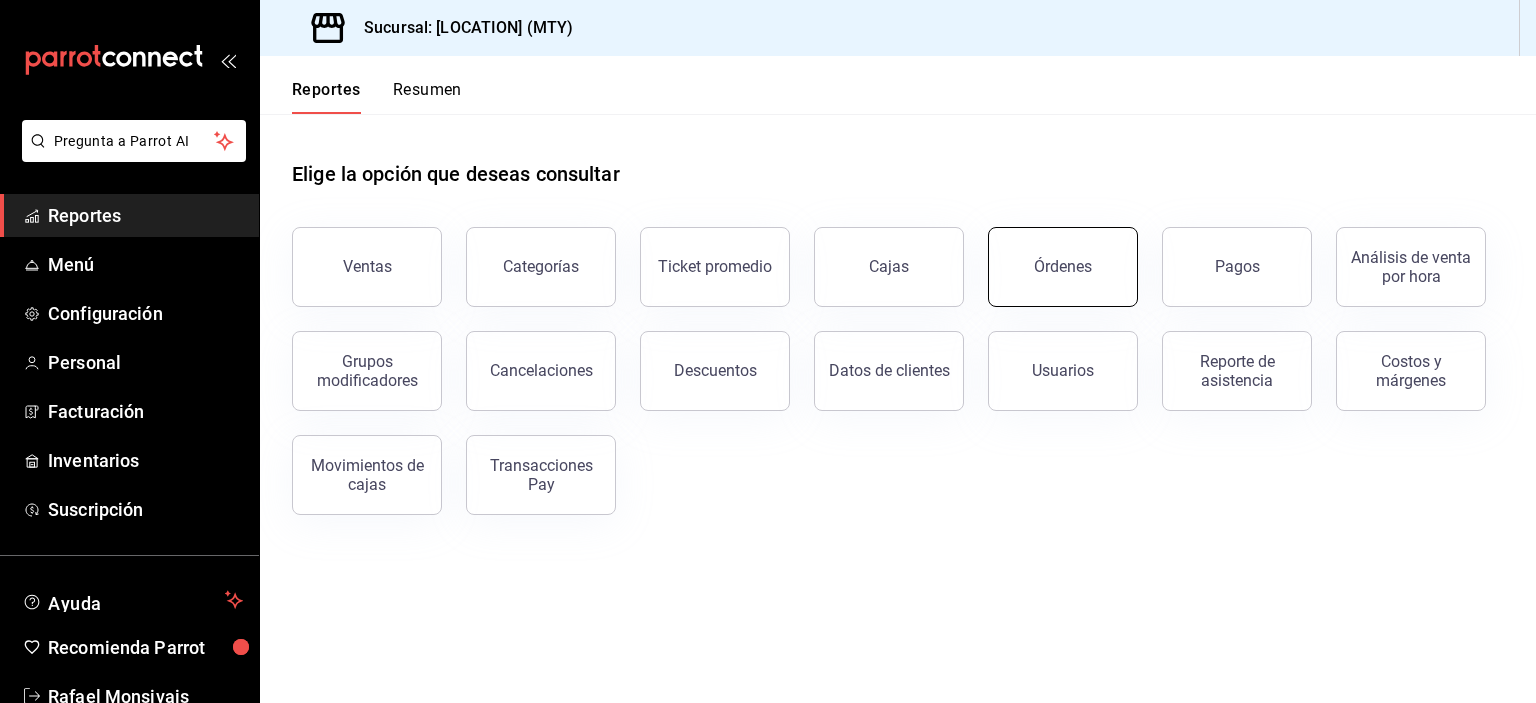 click on "Órdenes" at bounding box center [1063, 267] 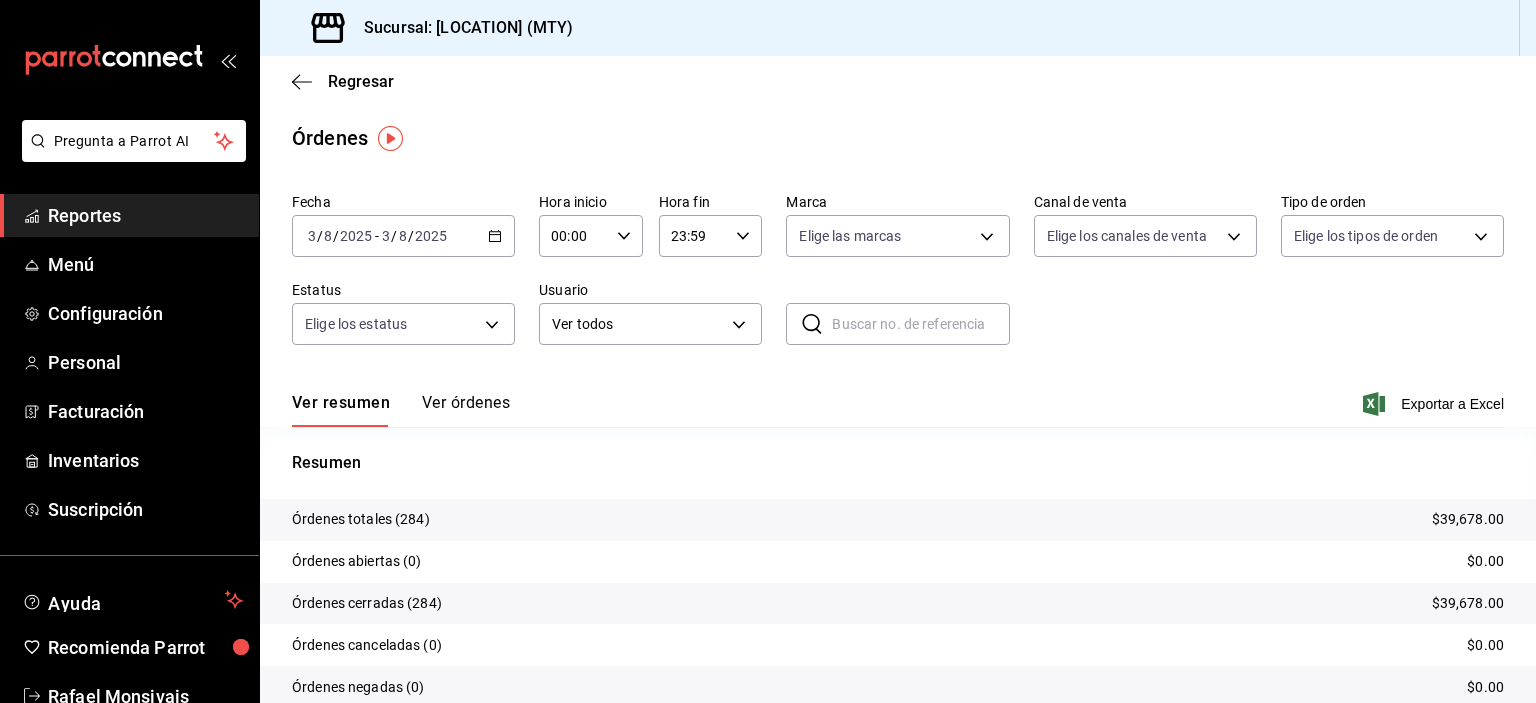 click on "2025-08-03 3 / 8 / 2025 - 2025-08-03 3 / 8 / 2025" at bounding box center (403, 236) 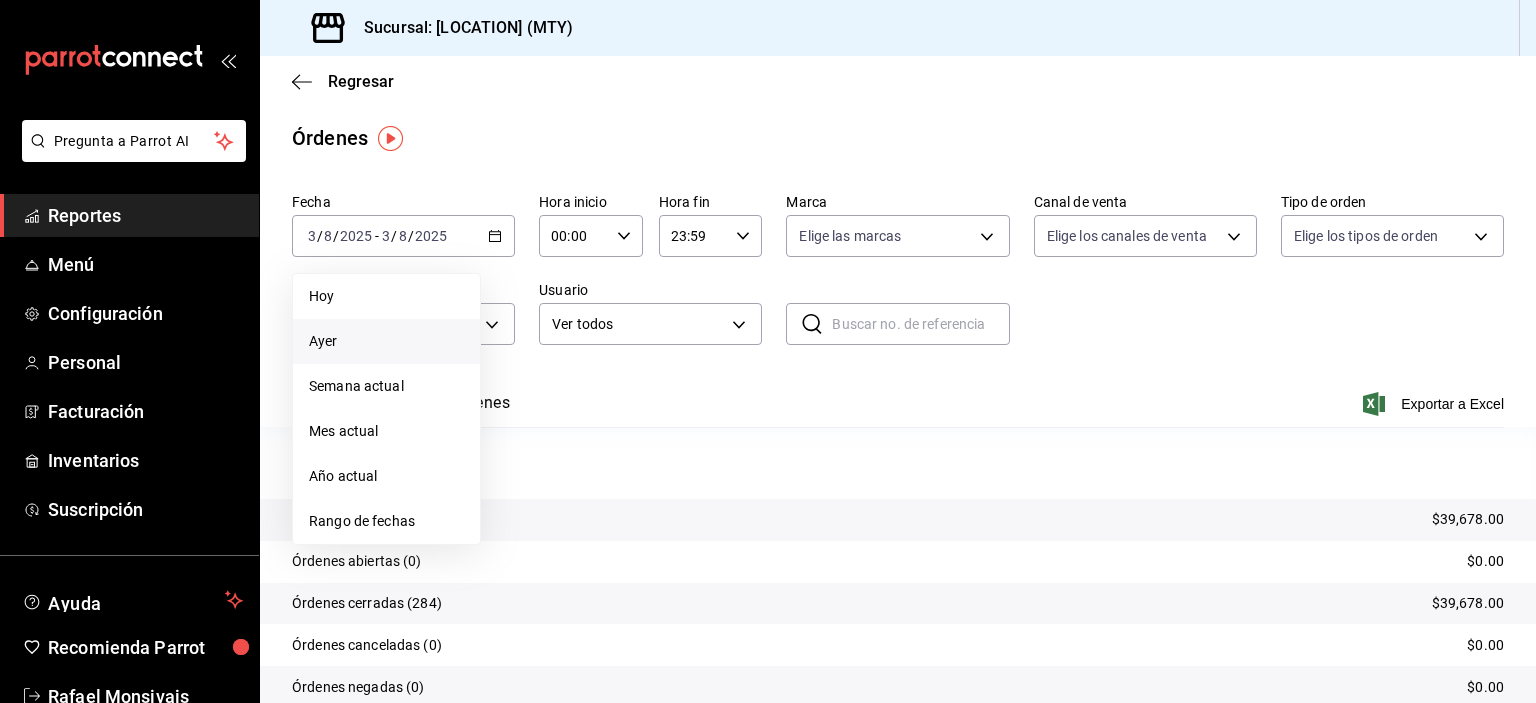 click on "Ayer" at bounding box center (386, 341) 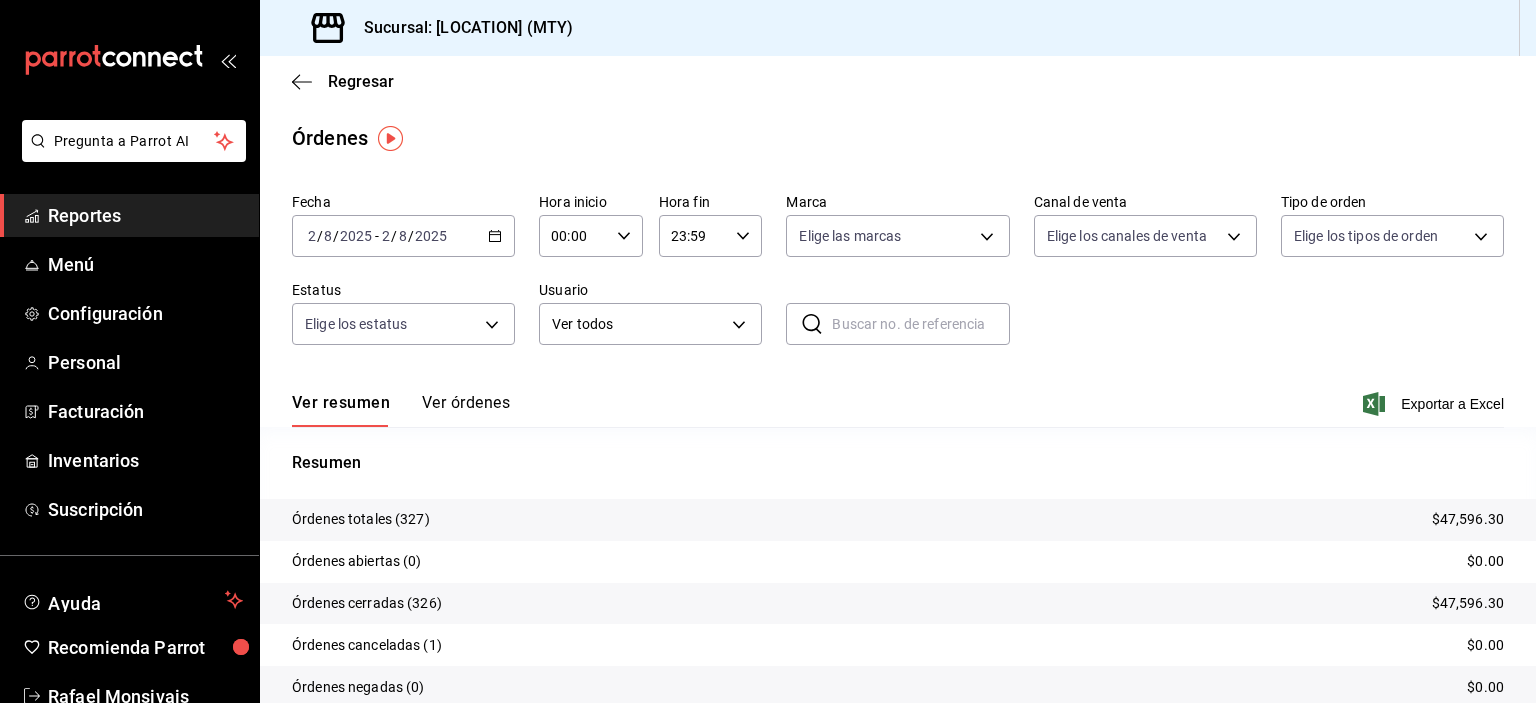 click on "Reportes" at bounding box center [129, 215] 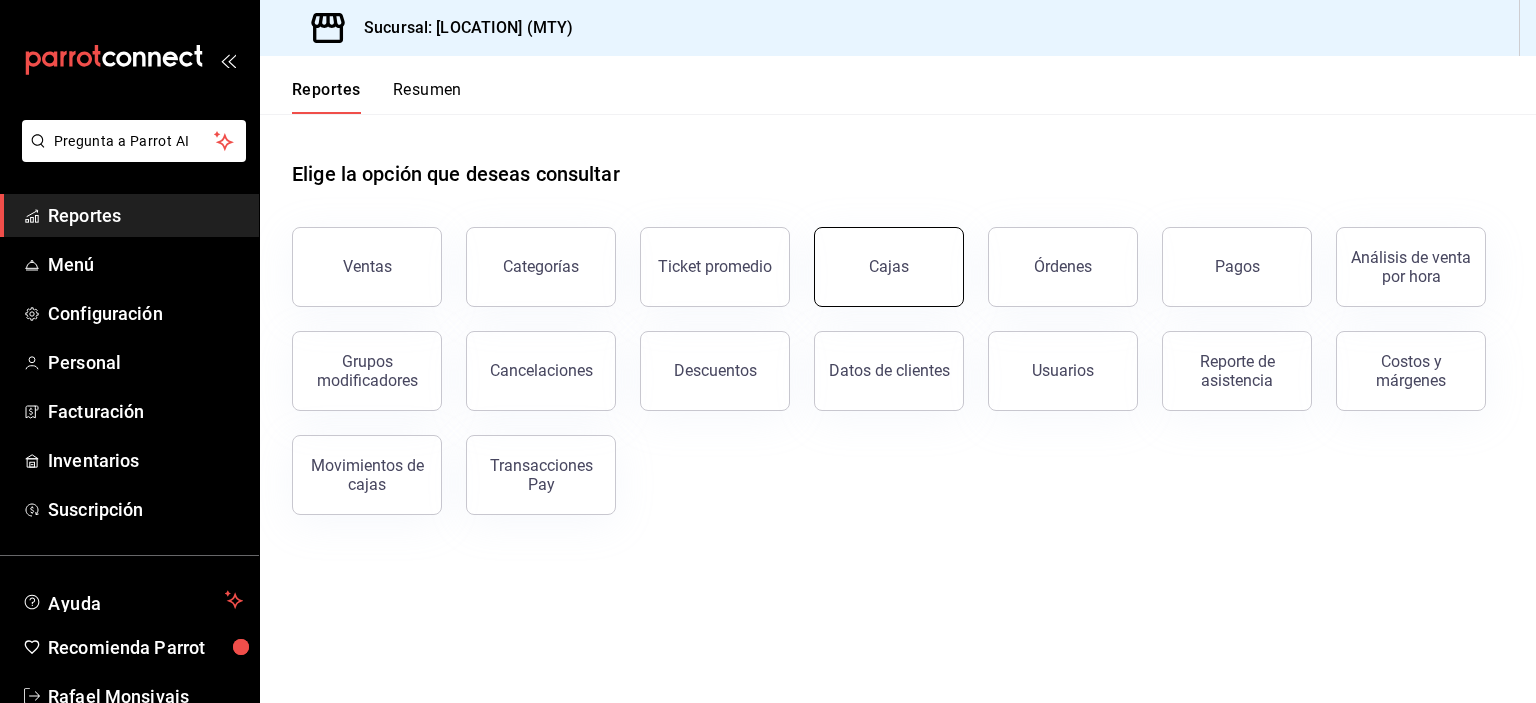 click on "Cajas" at bounding box center [889, 267] 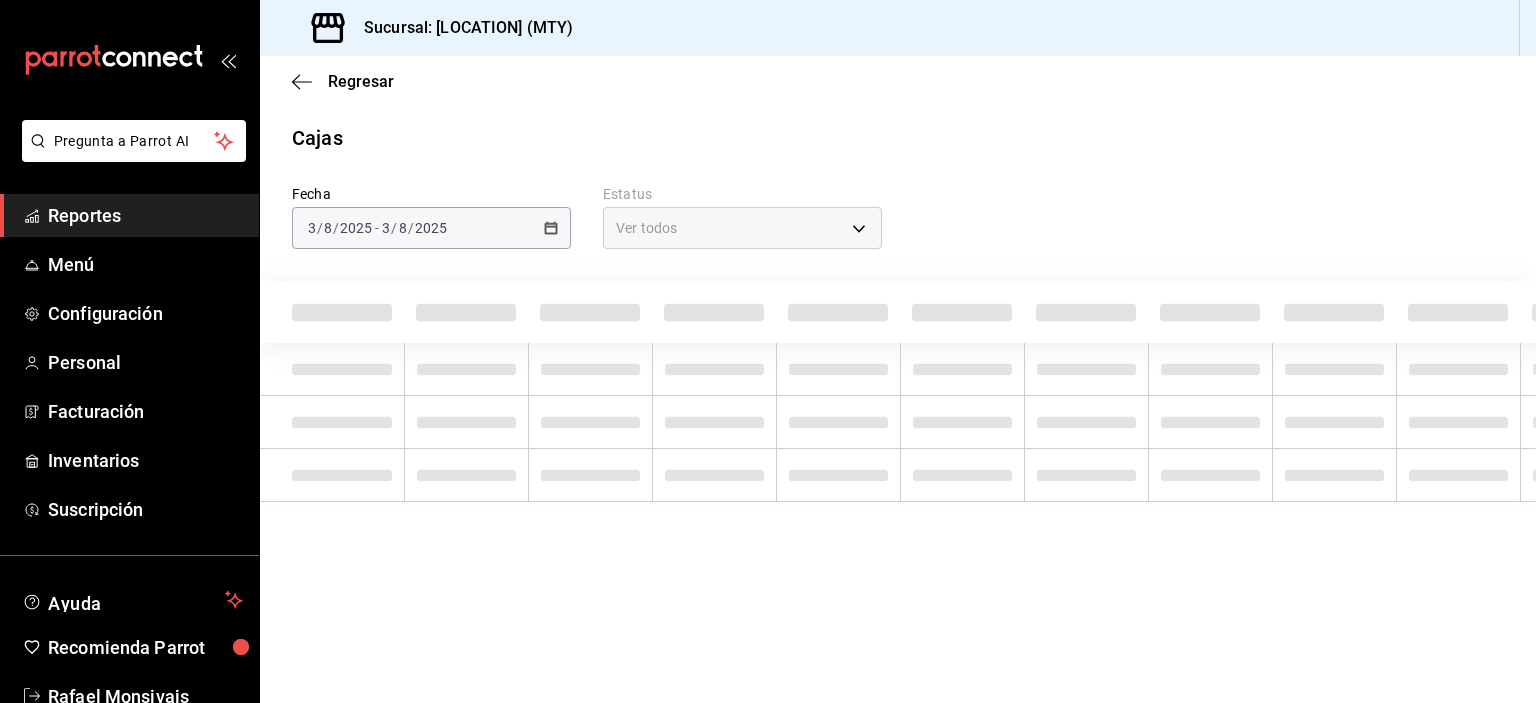 click on "2025-08-03 3 / 8 / 2025 - 2025-08-03 3 / 8 / 2025" at bounding box center (431, 228) 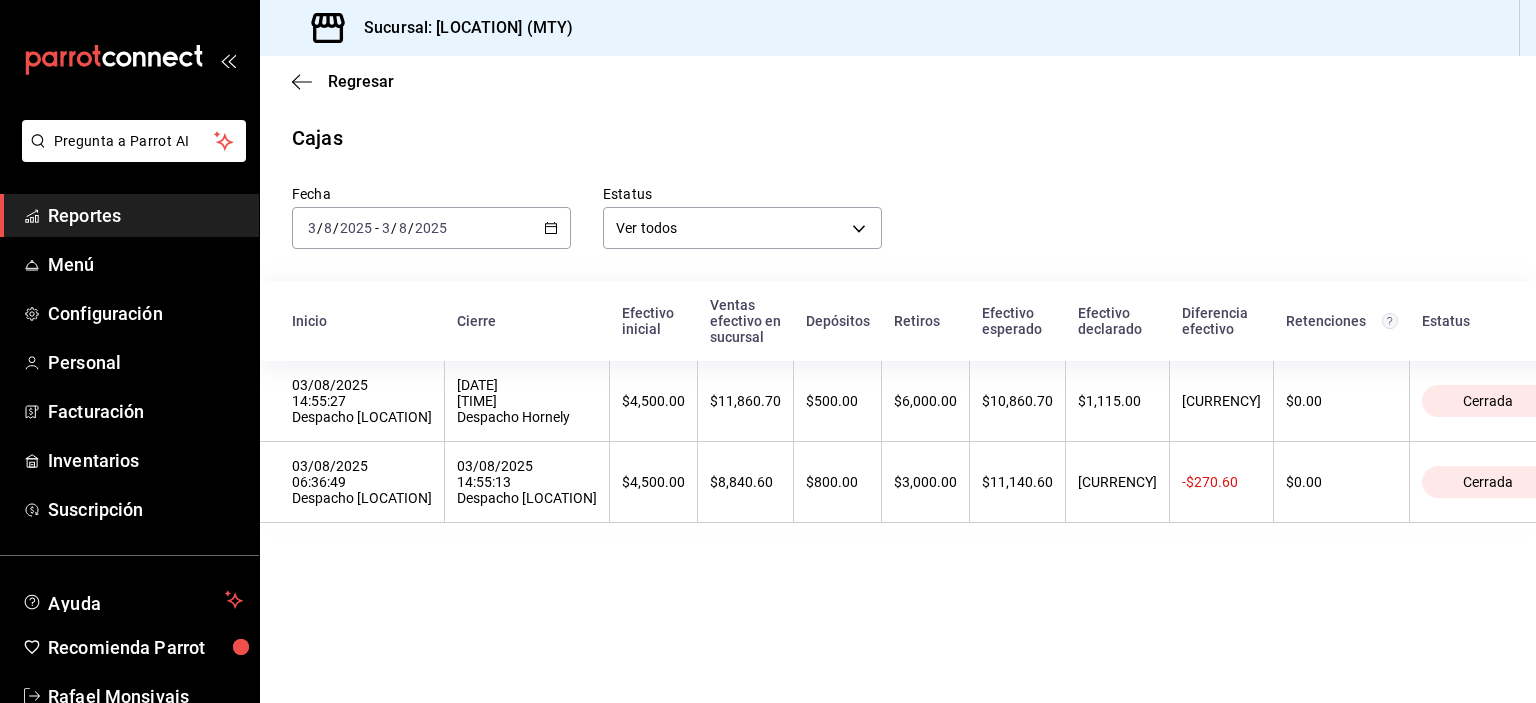 click 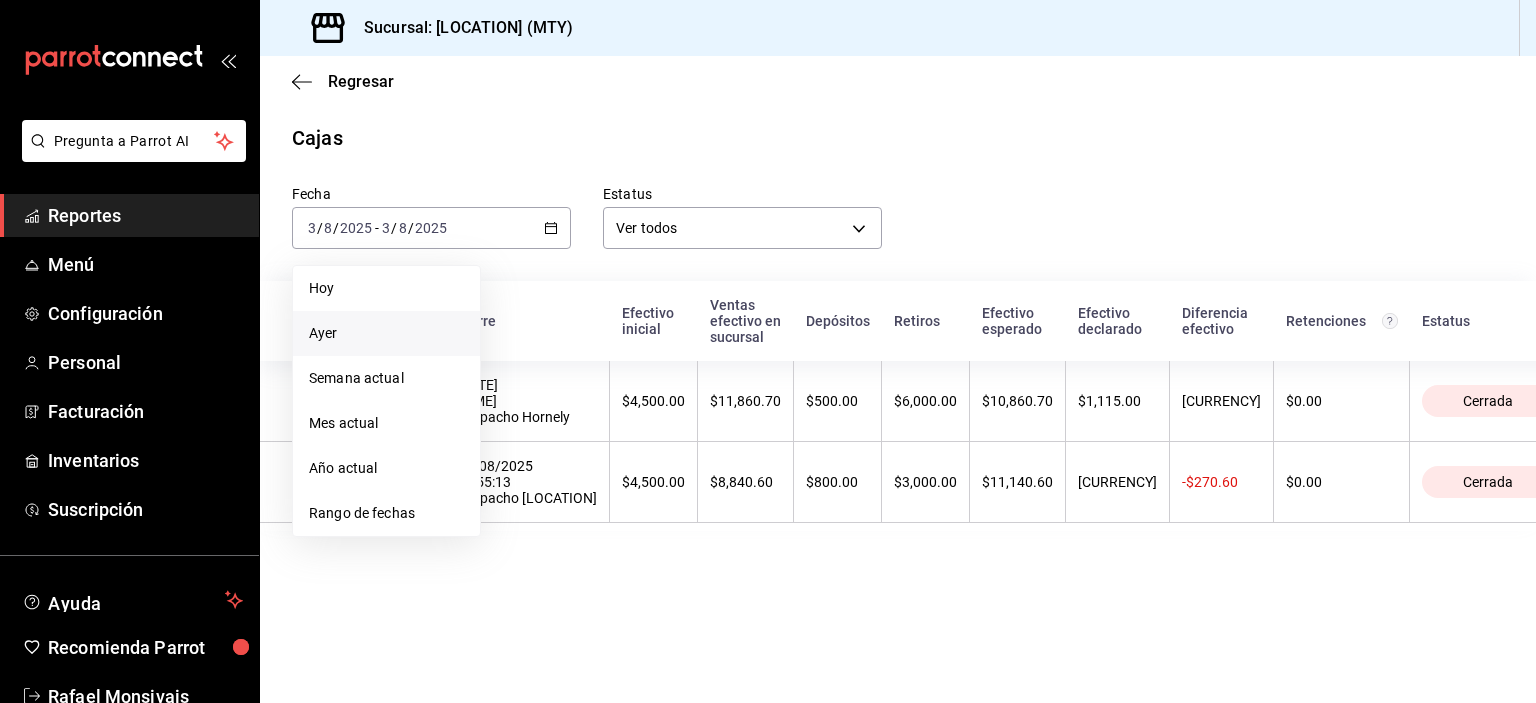 click on "Ayer" at bounding box center (386, 333) 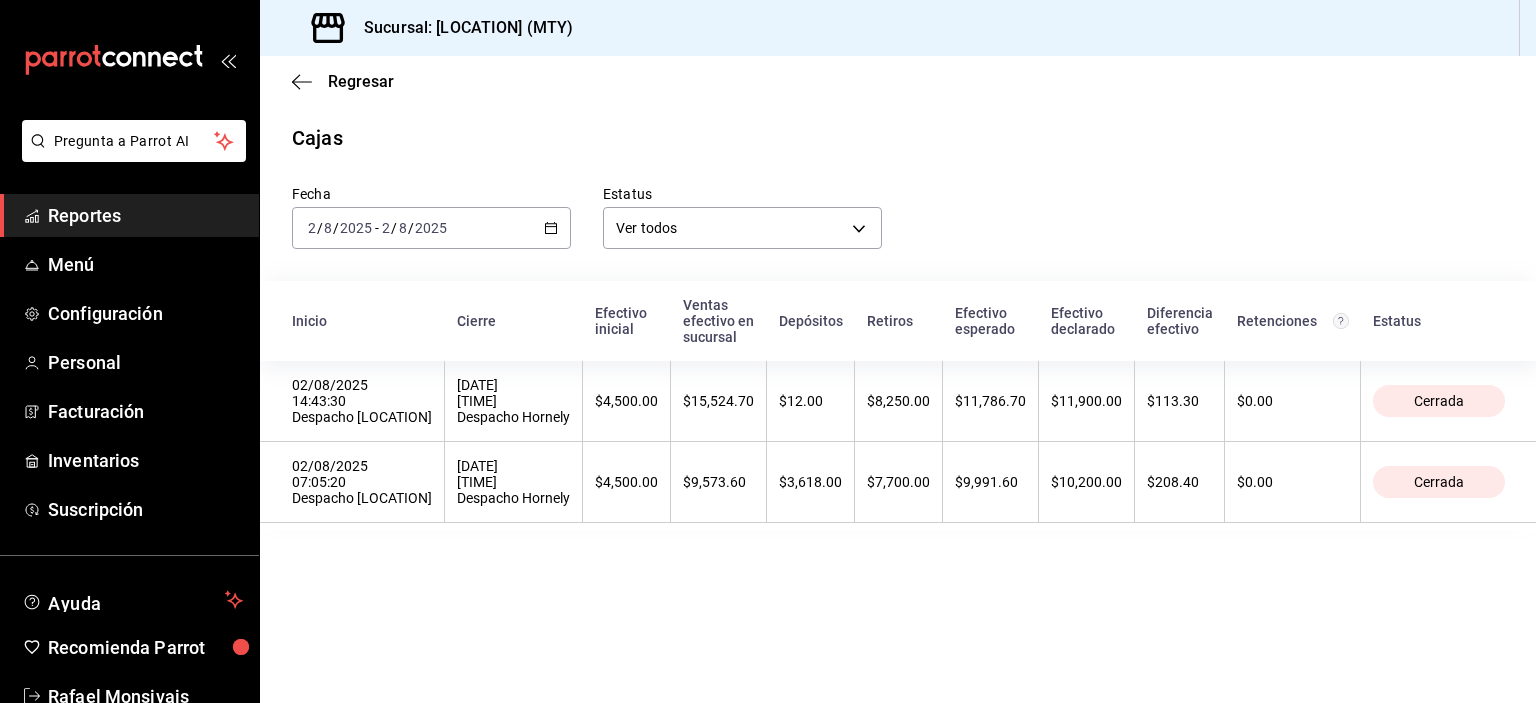 click on "Reportes" at bounding box center (145, 215) 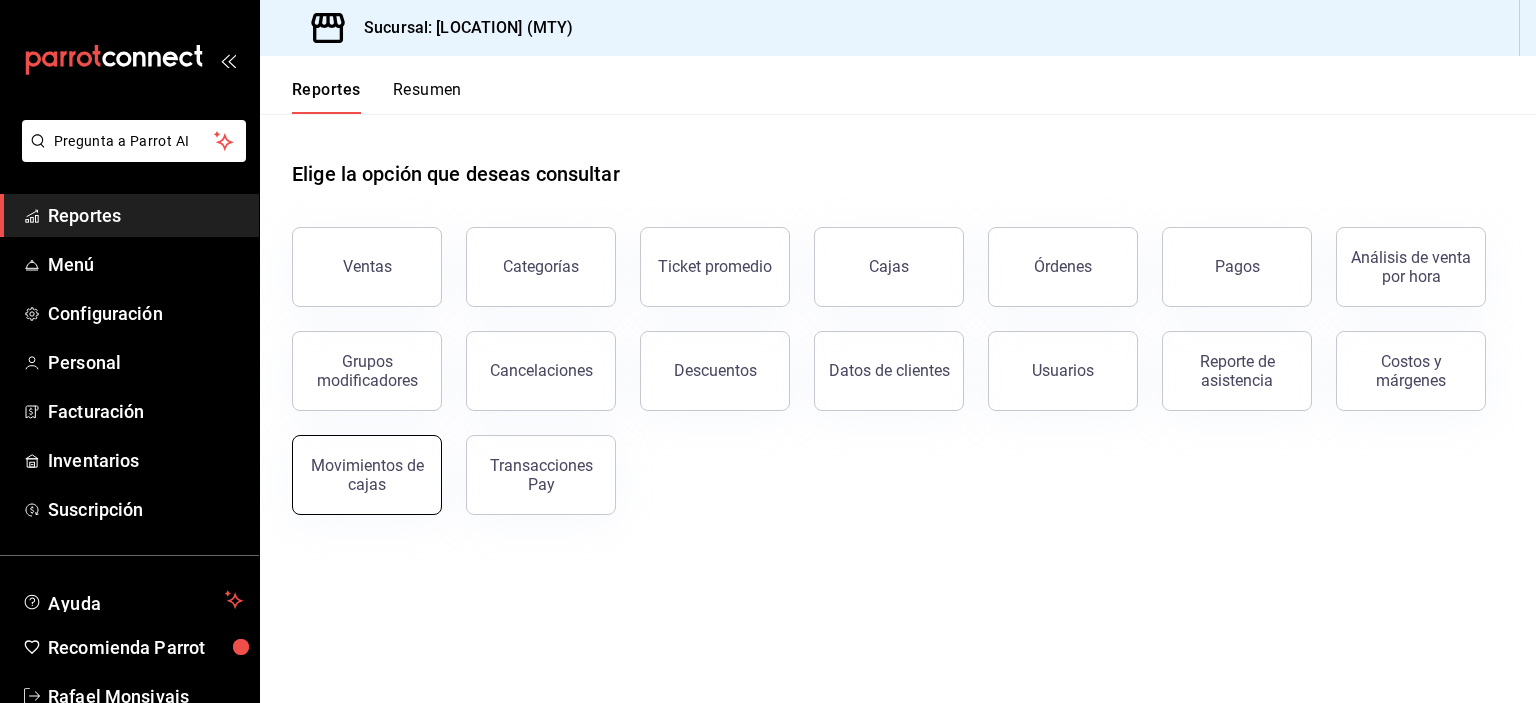 click on "Movimientos de cajas" at bounding box center (367, 475) 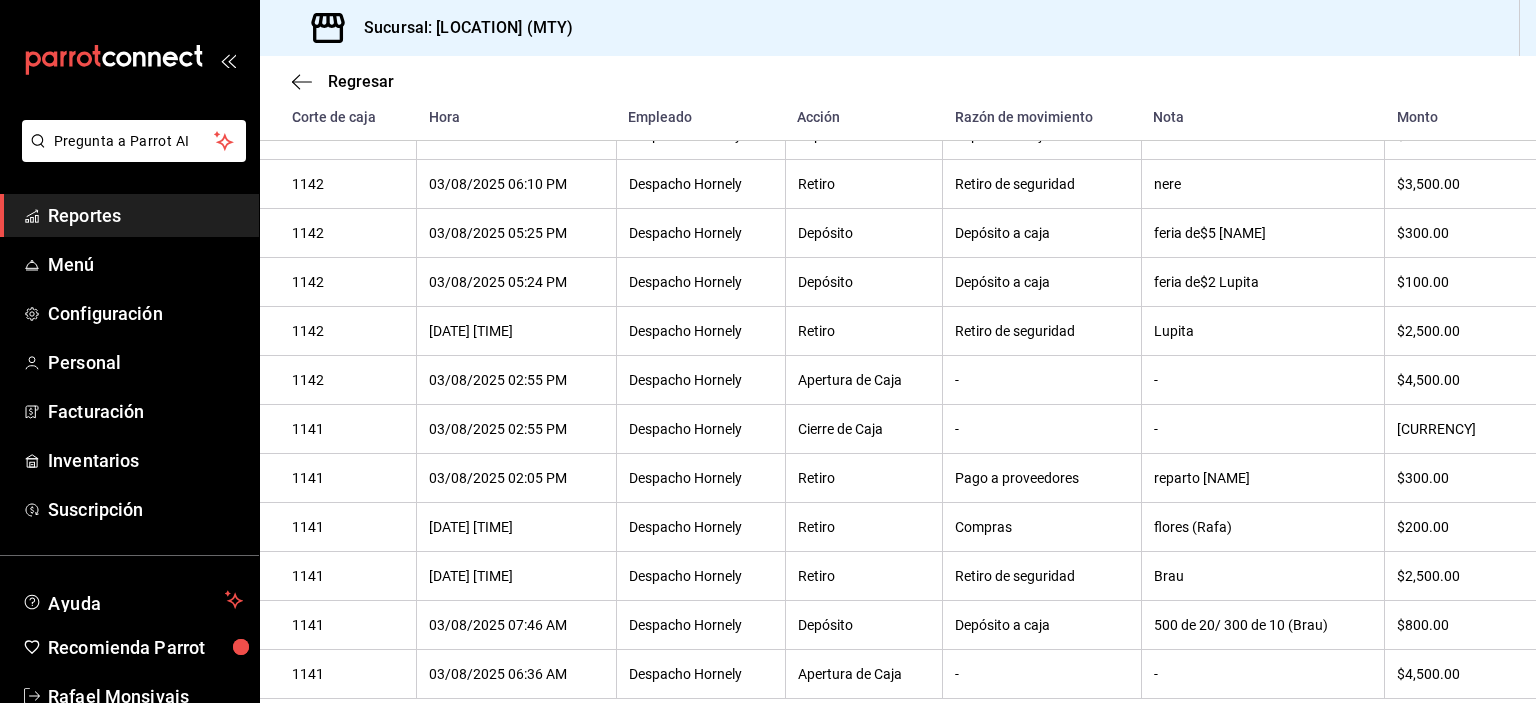 scroll, scrollTop: 300, scrollLeft: 0, axis: vertical 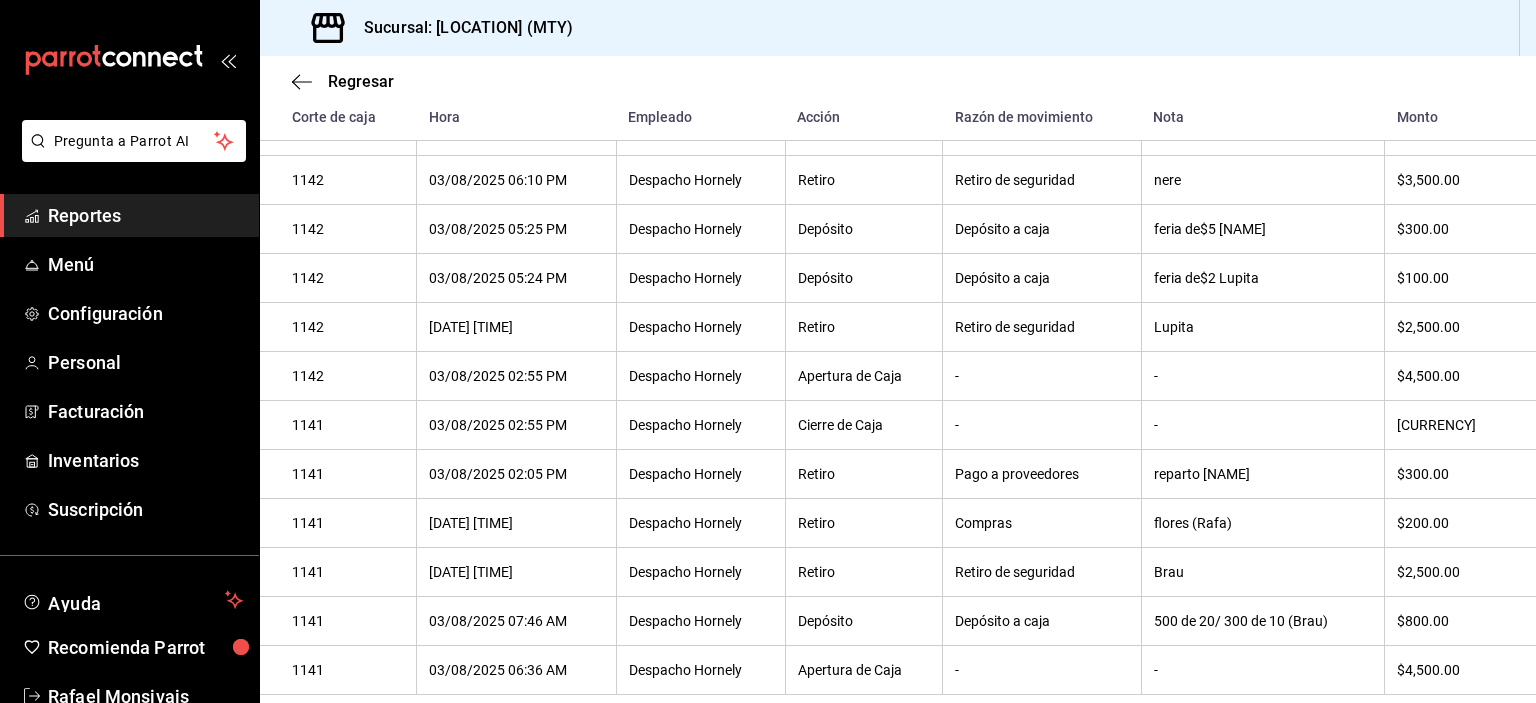 click on "Reportes" at bounding box center [145, 215] 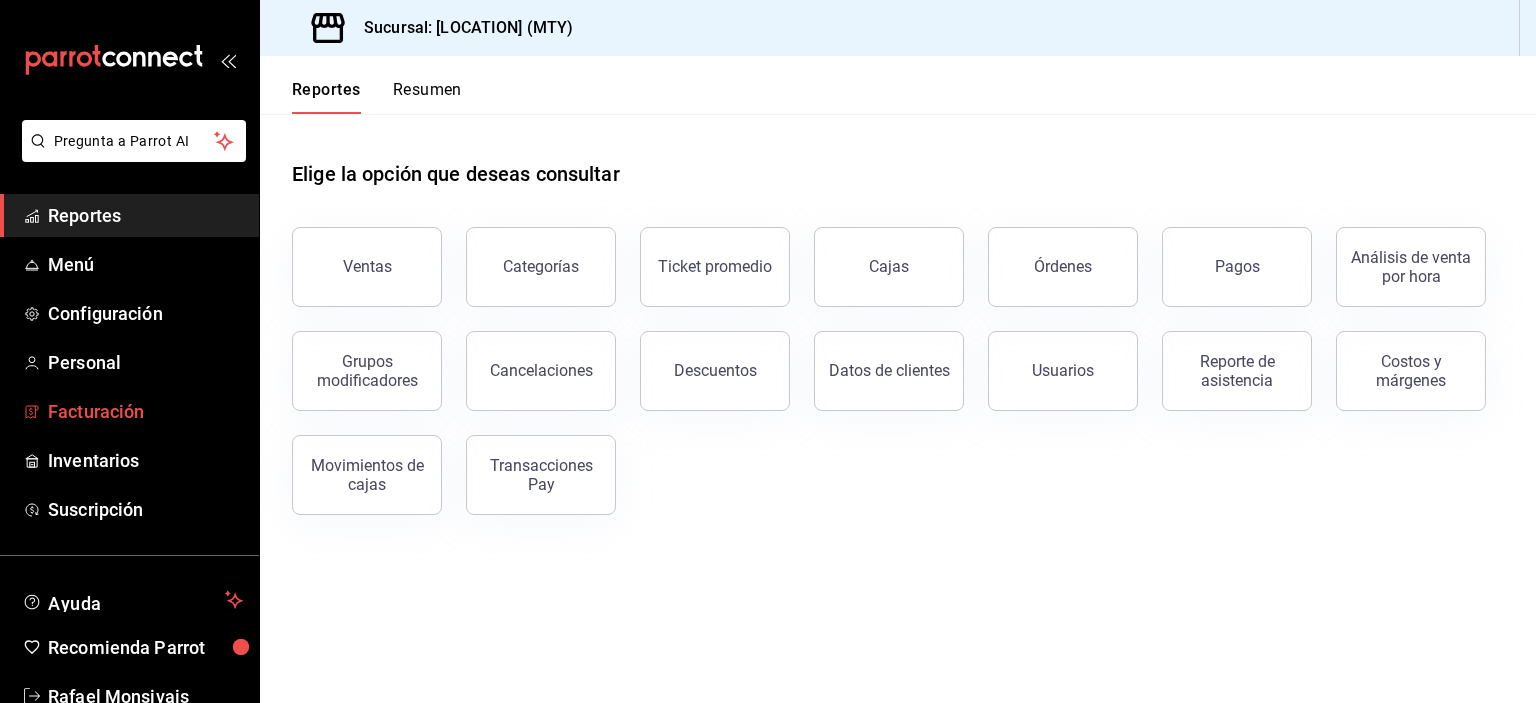 click on "Facturación" at bounding box center (129, 411) 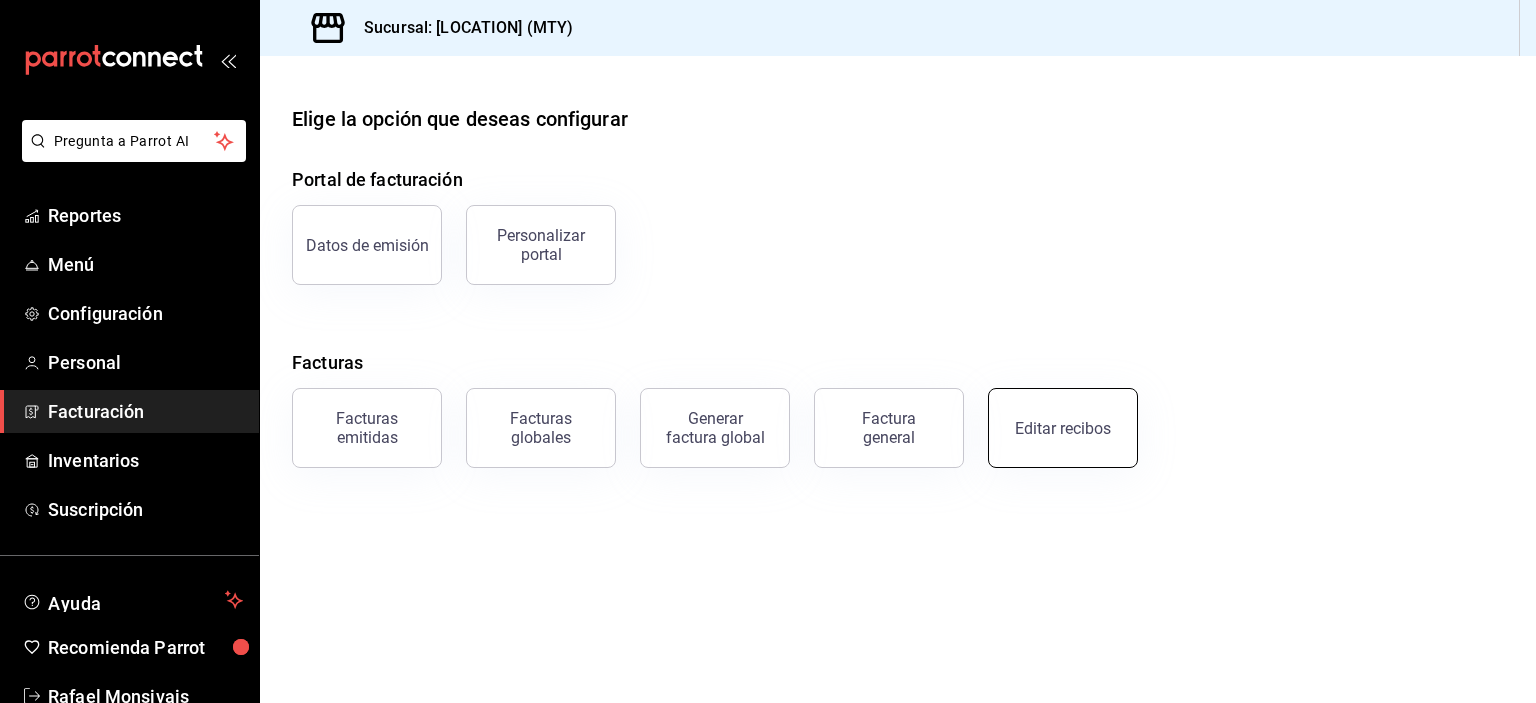 click on "Editar recibos" at bounding box center [1063, 428] 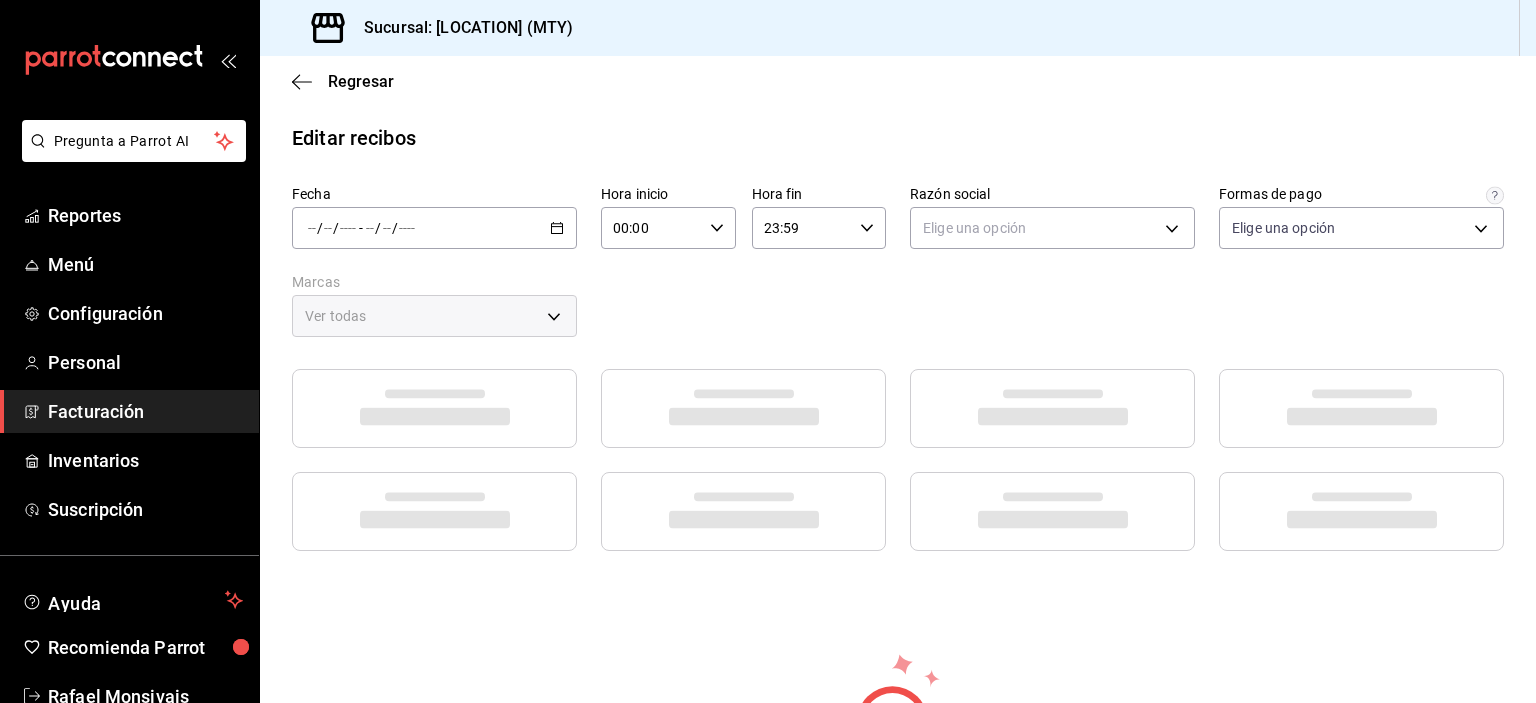 type on "fb0911c4-8c81-440c-afc8-d8364f99058a" 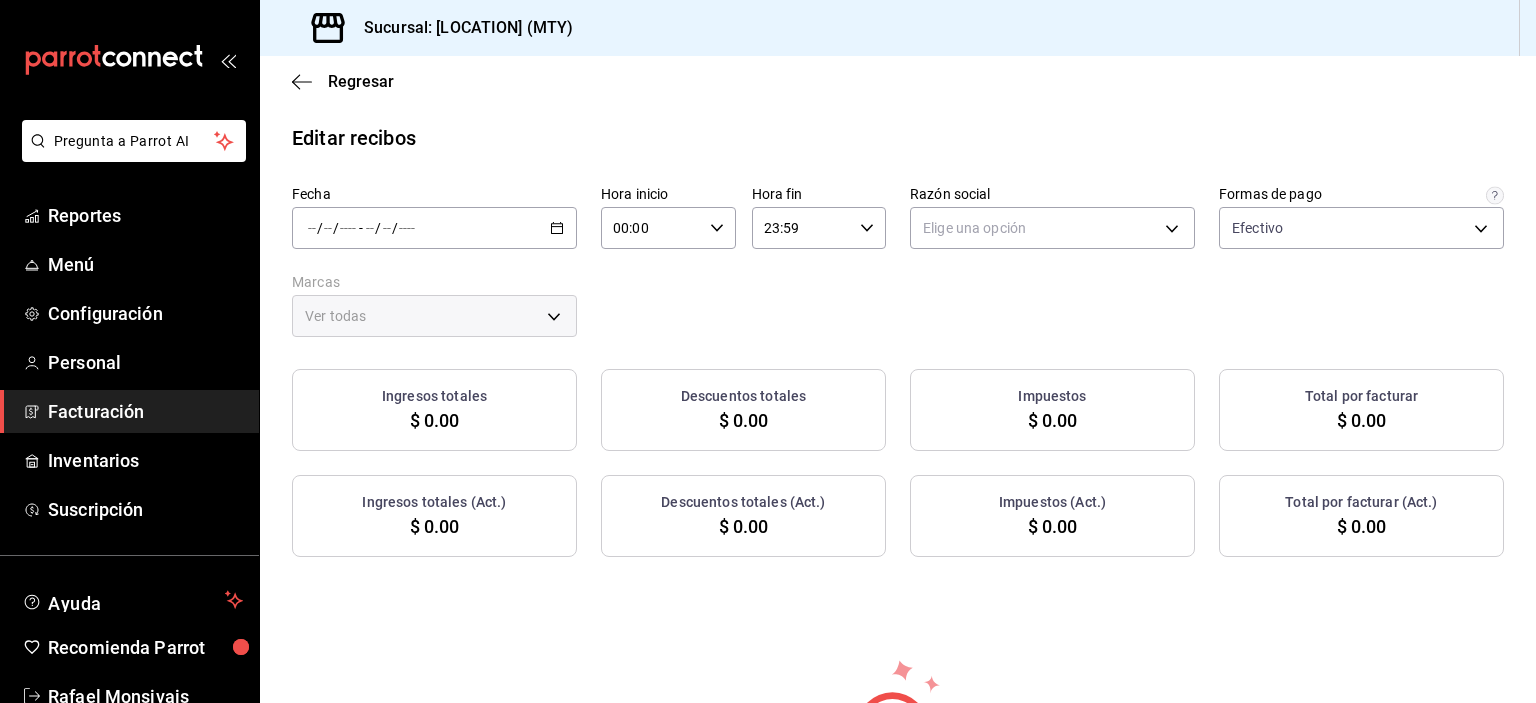 click 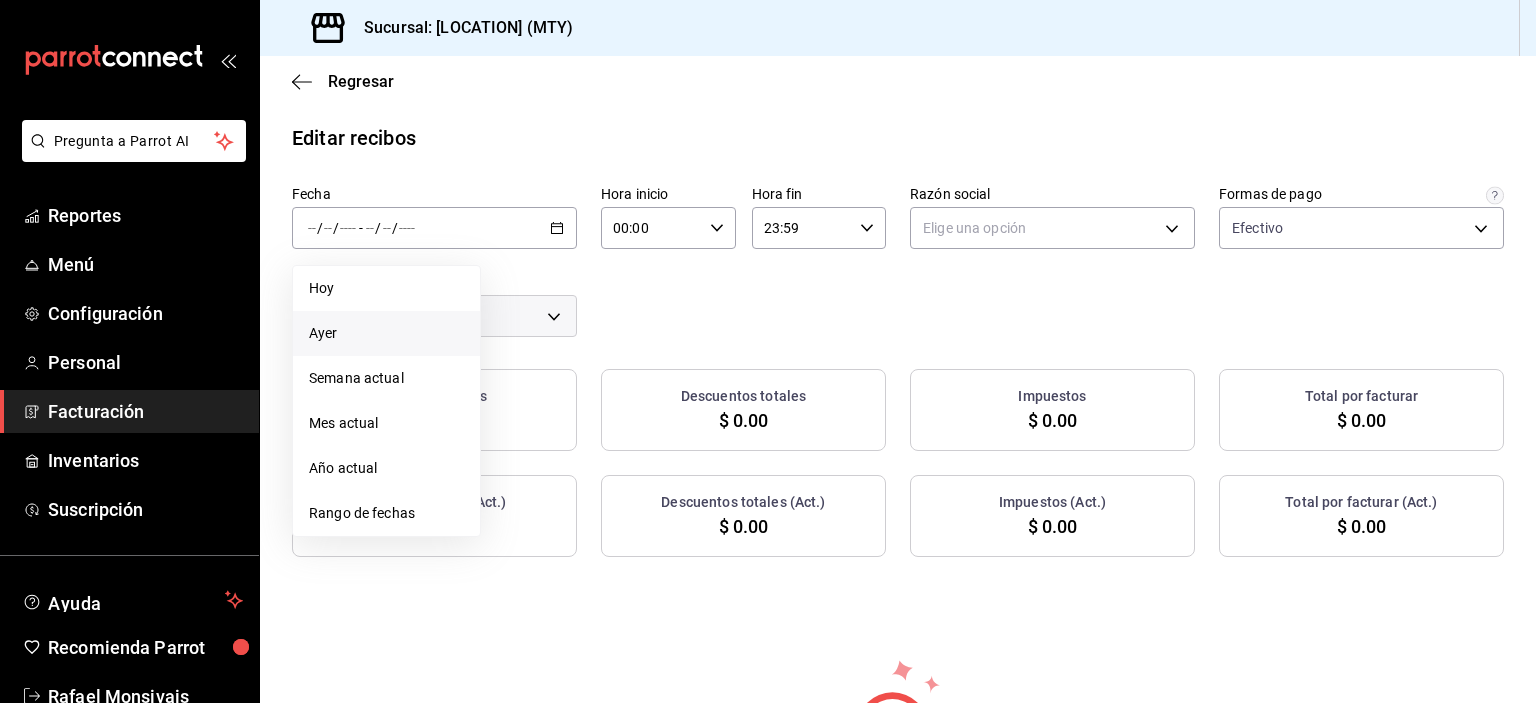 click on "Ayer" at bounding box center [386, 333] 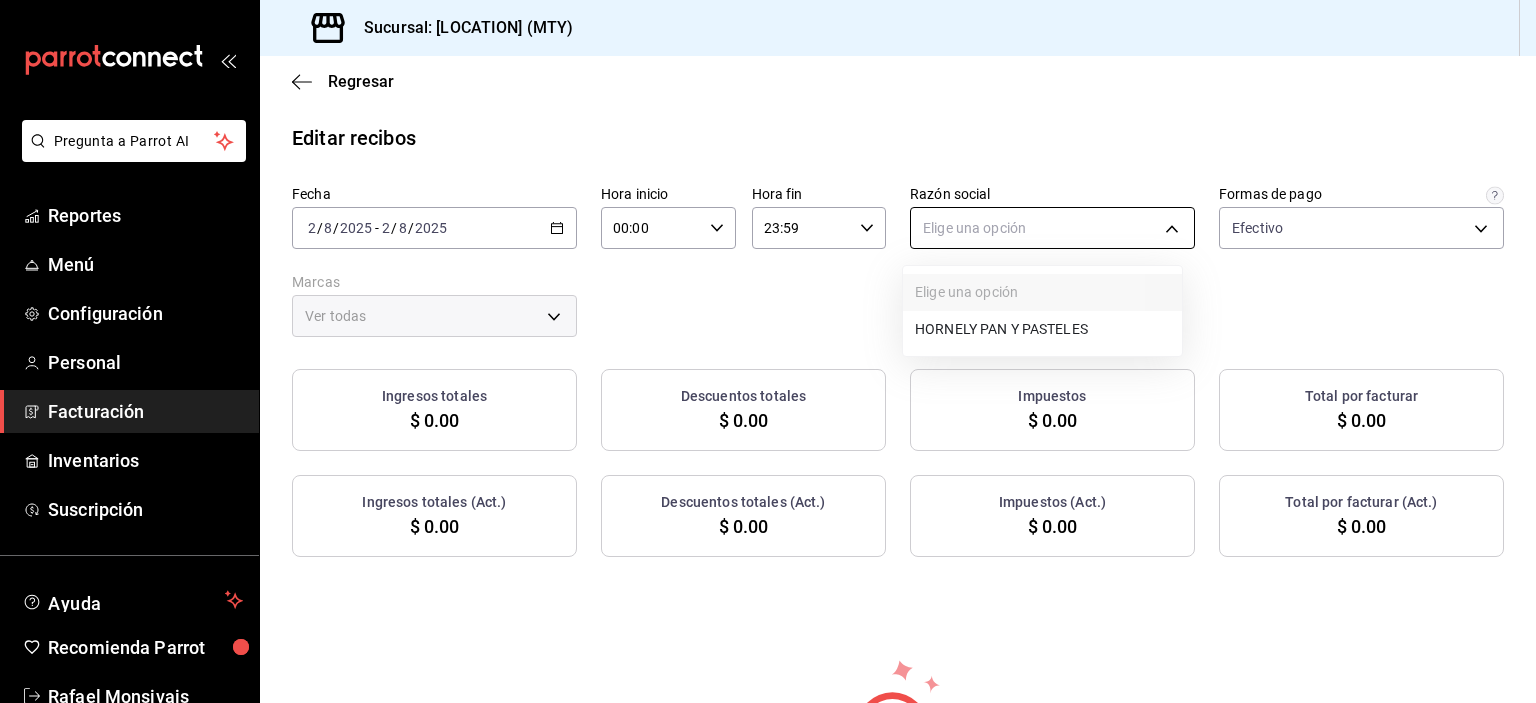 click on "Pregunta a Parrot AI Reportes   Menú   Configuración   Personal   Facturación   Inventarios   Suscripción   Ayuda Recomienda Parrot   [NAME]   Sugerir nueva función   Sucursal: [LOCATION] (MTY) Regresar Editar recibos Fecha 2025-08-02 2 / 8 / 2025 - 2025-08-02 2 / 8 / 2025 Hora inicio 00:00 Hora inicio Hora fin 23:59 Hora fin Razón social Elige una opción Formas de pago   Efectivo fb0911c4-8c81-440c-afc8-d8364f99058a Marcas Ver todas Ingresos totales $ 0.00 Descuentos totales $ 0.00 Impuestos $ 0.00 Total por facturar $ 0.00 Ingresos totales (Act.) $ 0.00 Descuentos totales (Act.) $ 0.00 Impuestos  (Act.) $ 0.00 Total por facturar (Act.) $ 0.00 No hay información que mostrar GANA 1 MES GRATIS EN TU SUSCRIPCIÓN AQUÍ ¿Recuerdas cómo empezó tu restaurante?
Hoy puedes ayudar a un colega a tener el mismo cambio que tú viviste.
Recomienda Parrot directamente desde tu Portal Administrador.
Es fácil y rápido.
🎁 Por cada restaurante que se una, ganas 1 mes gratis. Pregunta a Parrot AI" at bounding box center [768, 351] 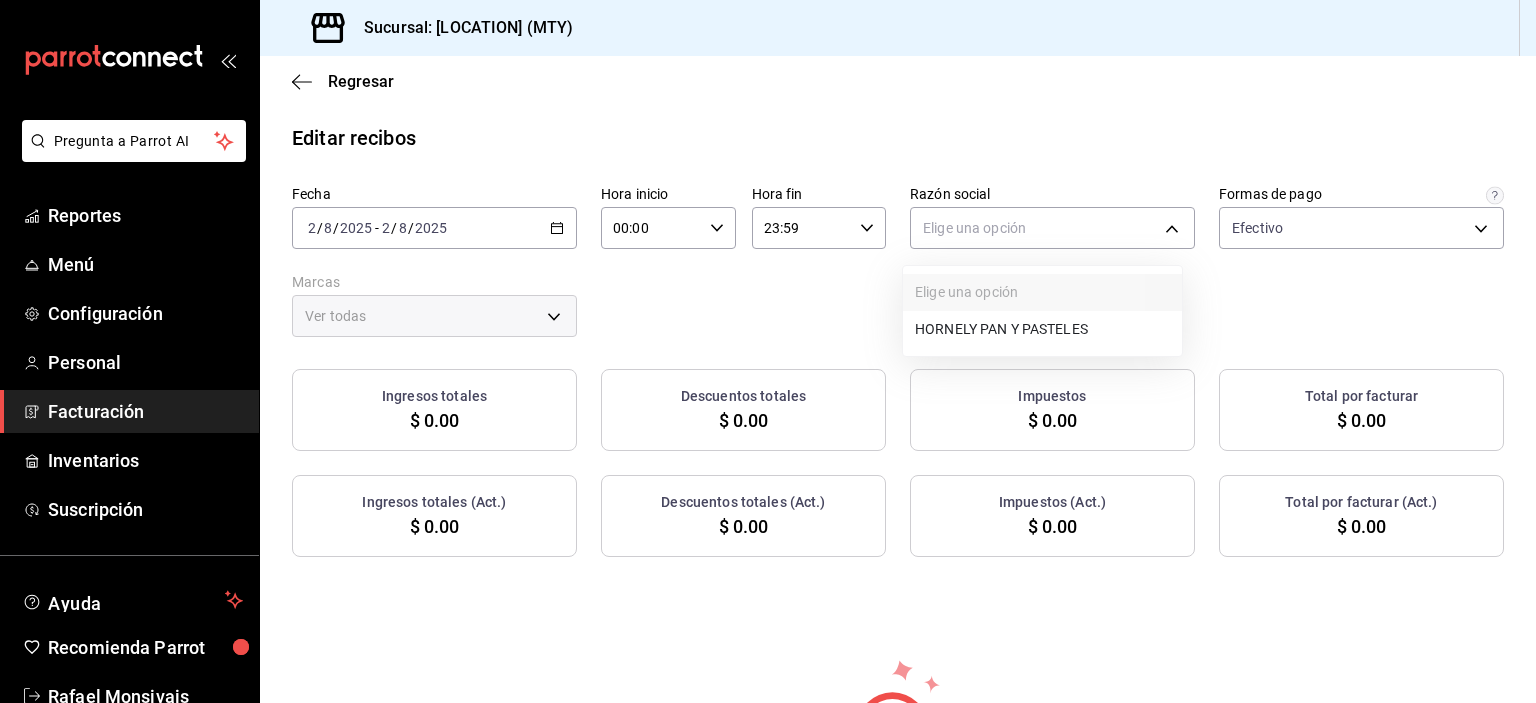 click on "HORNELY PAN Y PASTELES" at bounding box center (1042, 329) 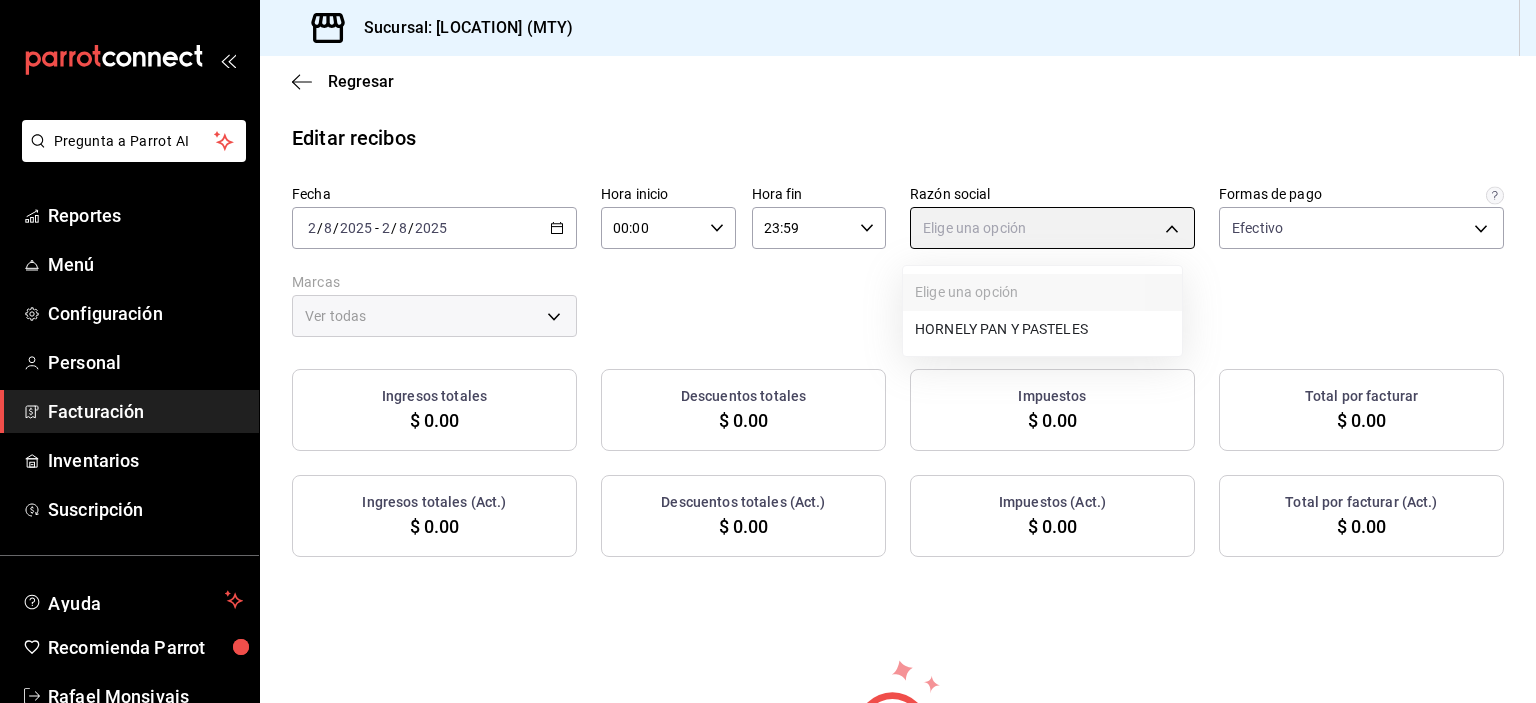 type on "b2cd780a-b572-4f60-9a57-482b6a6c9eaf" 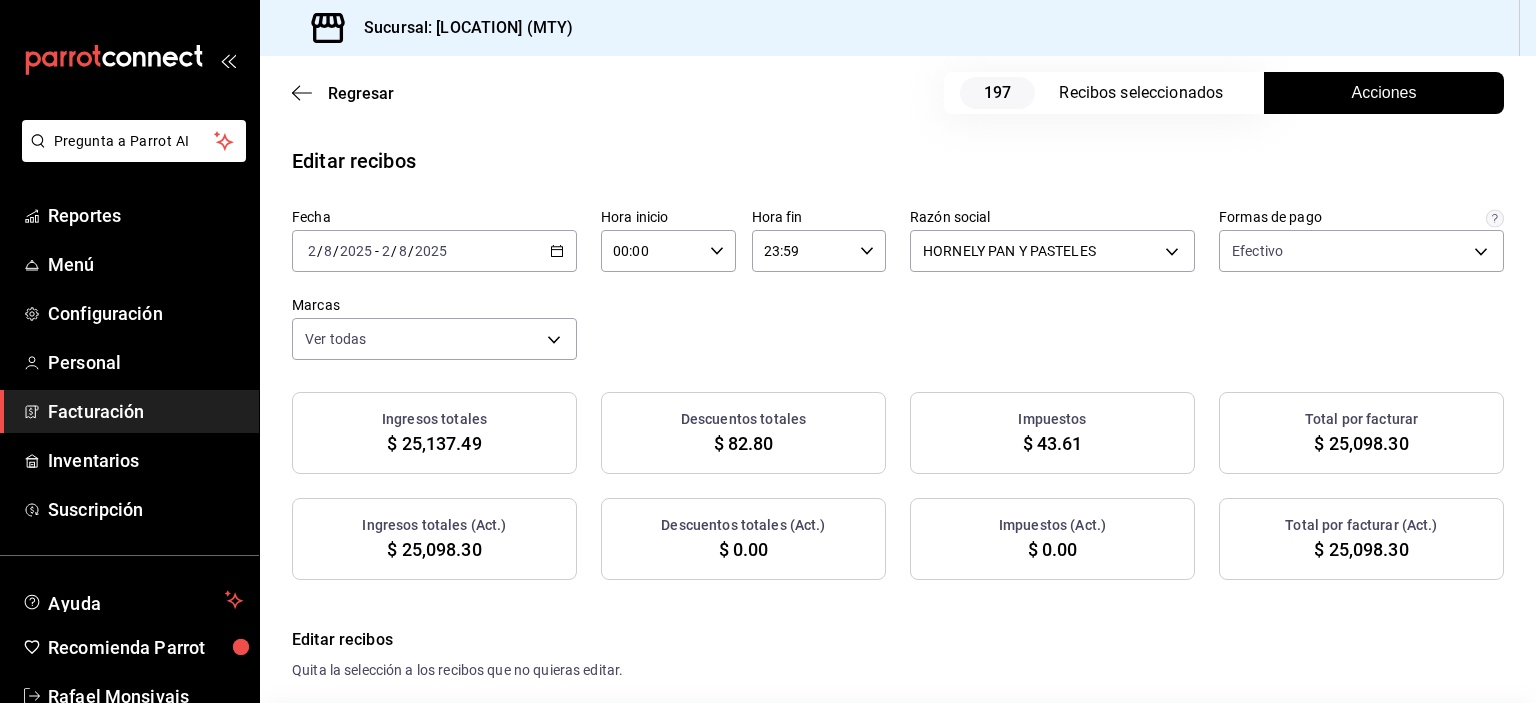 click on "Acciones" at bounding box center (1384, 93) 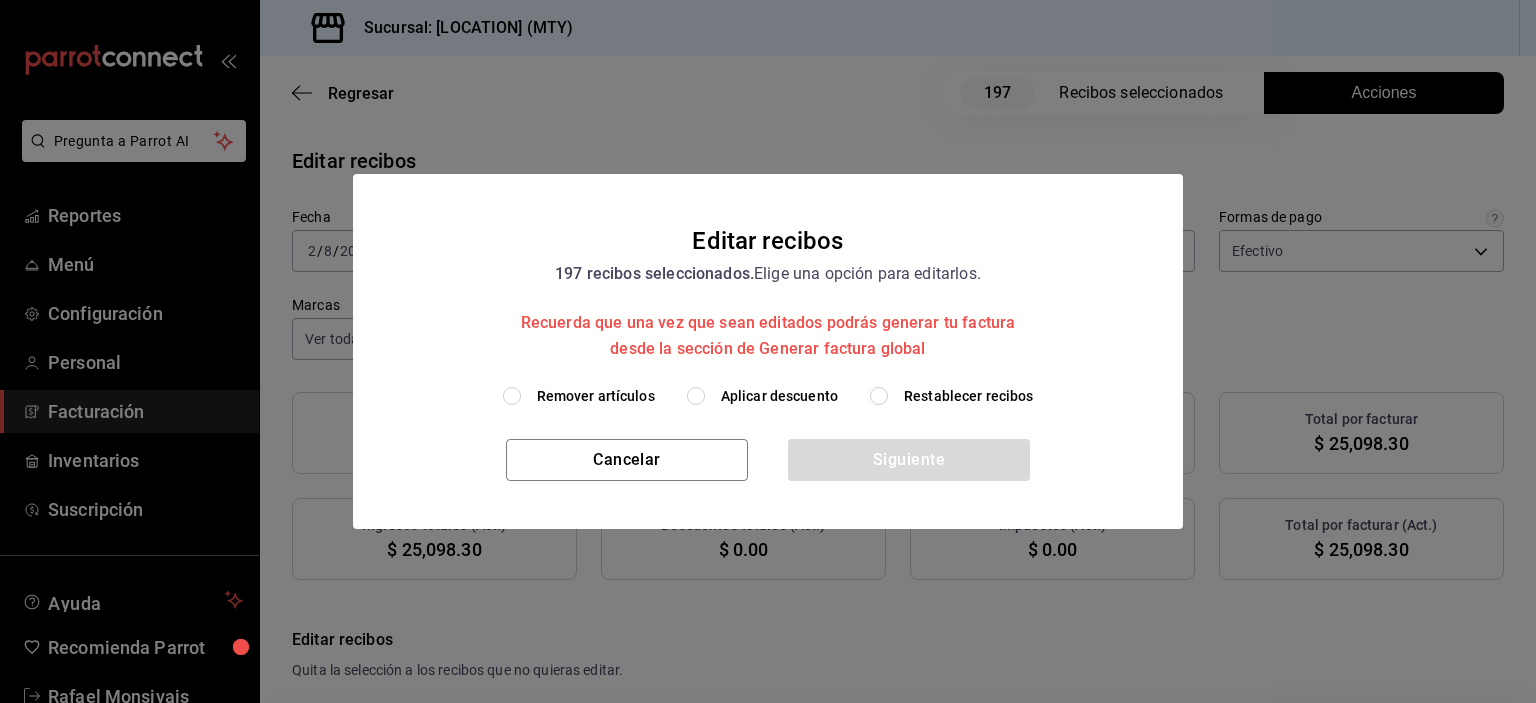 click on "Editar recibos 197 recibos seleccionados.  Elige una opción para editarlos. Recuerda que una vez que sean editados podrás generar tu factura desde la sección de Generar factura global" at bounding box center [768, 279] 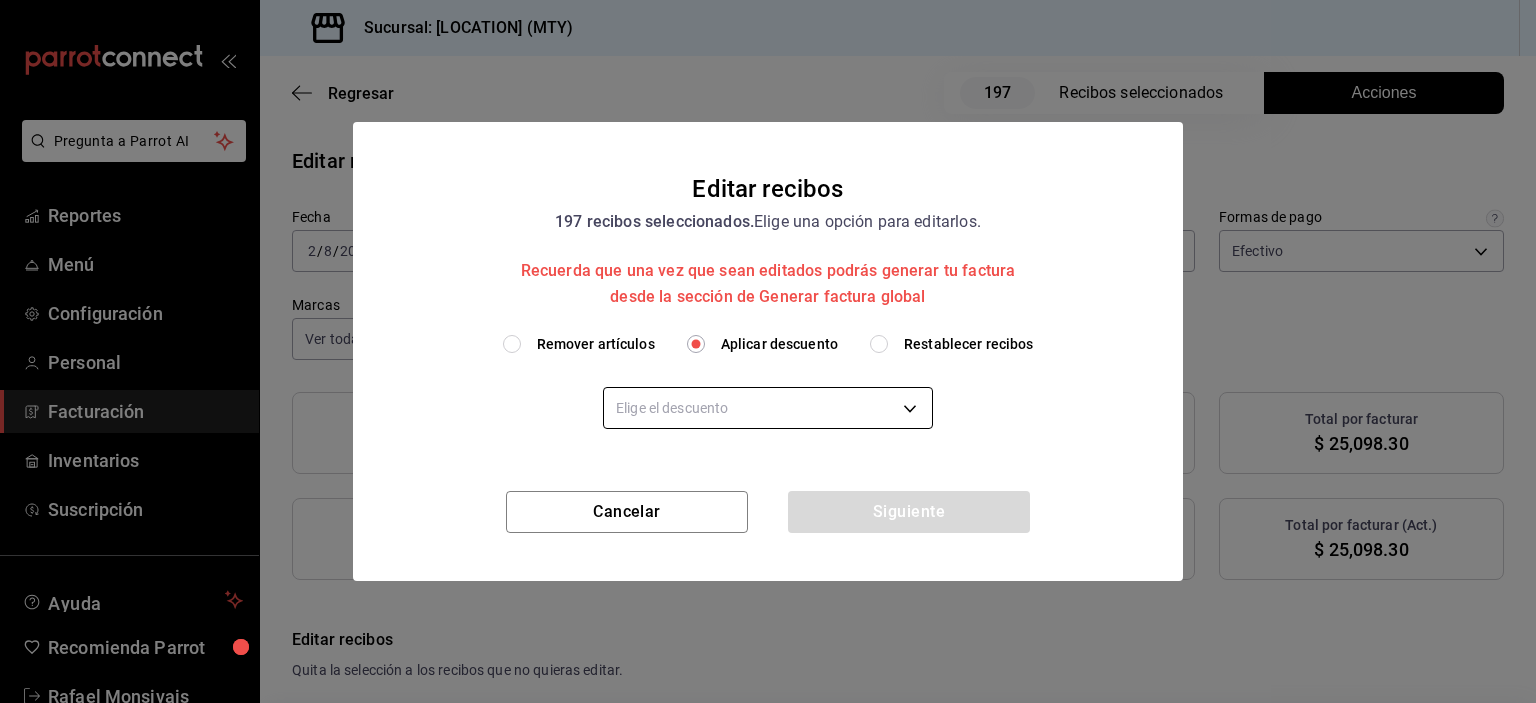click on "Pregunta a Parrot AI Reportes   Menú   Configuración   Personal   Facturación   Inventarios   Suscripción   Ayuda Recomienda Parrot   [NAME]   Sugerir nueva función   Sucursal: [LOCATION] (MTY) Regresar 197 Recibos seleccionados Acciones Editar recibos Fecha 2025-08-02 2 / 8 / 2025 - 2025-08-02 2 / 8 / 2025 Hora inicio 00:00 Hora inicio Hora fin 23:59 Hora fin Razón social HORNELY PAN Y PASTELES b2cd780a-b572-4f60-9a57-482b6a6c9eaf Formas de pago   Efectivo fb0911c4-8c81-440c-afc8-d8364f99058a Marcas Ver todas f940d65f-f315-40ad-96cd-36aca2dc56c6 Ingresos totales $ 25,137.49 Descuentos totales $ 82.80 Impuestos $ 43.61 Total por facturar $ 25,098.30 Ingresos totales (Act.) $ 25,098.30 Descuentos totales (Act.) $ 0.00 Impuestos  (Act.) $ 0.00 Total por facturar (Act.) $ 25,098.30 Editar recibos Quita la selección a los recibos que no quieras editar. Act. # de recibo Artículos (Orig.) Artículos (Act.) Subtotal (Orig.) Subtotal (Act.) Descuento total (Orig.) Descuento total (Act.) Total (Orig.) 1" at bounding box center (768, 351) 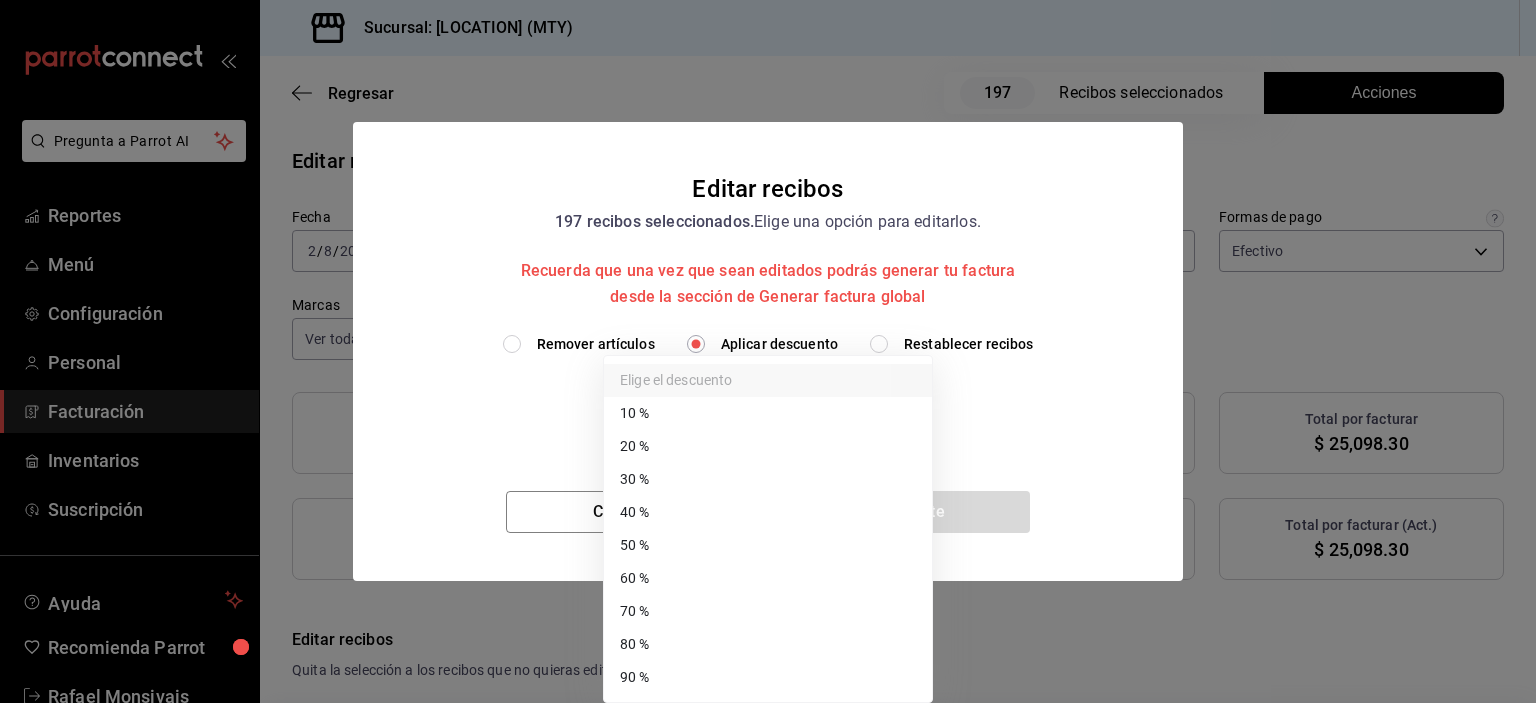 click on "60 %" at bounding box center (768, 578) 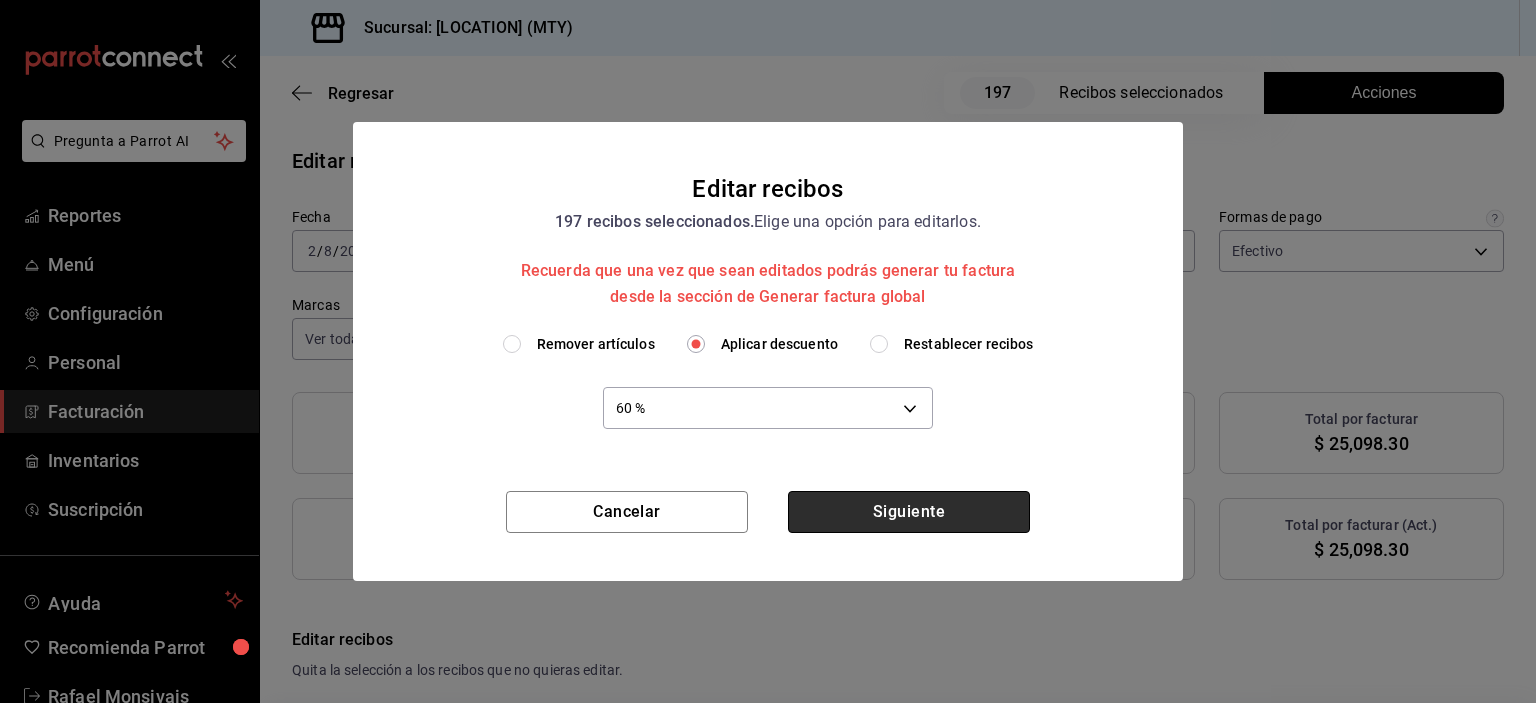 click on "Siguiente" at bounding box center (909, 512) 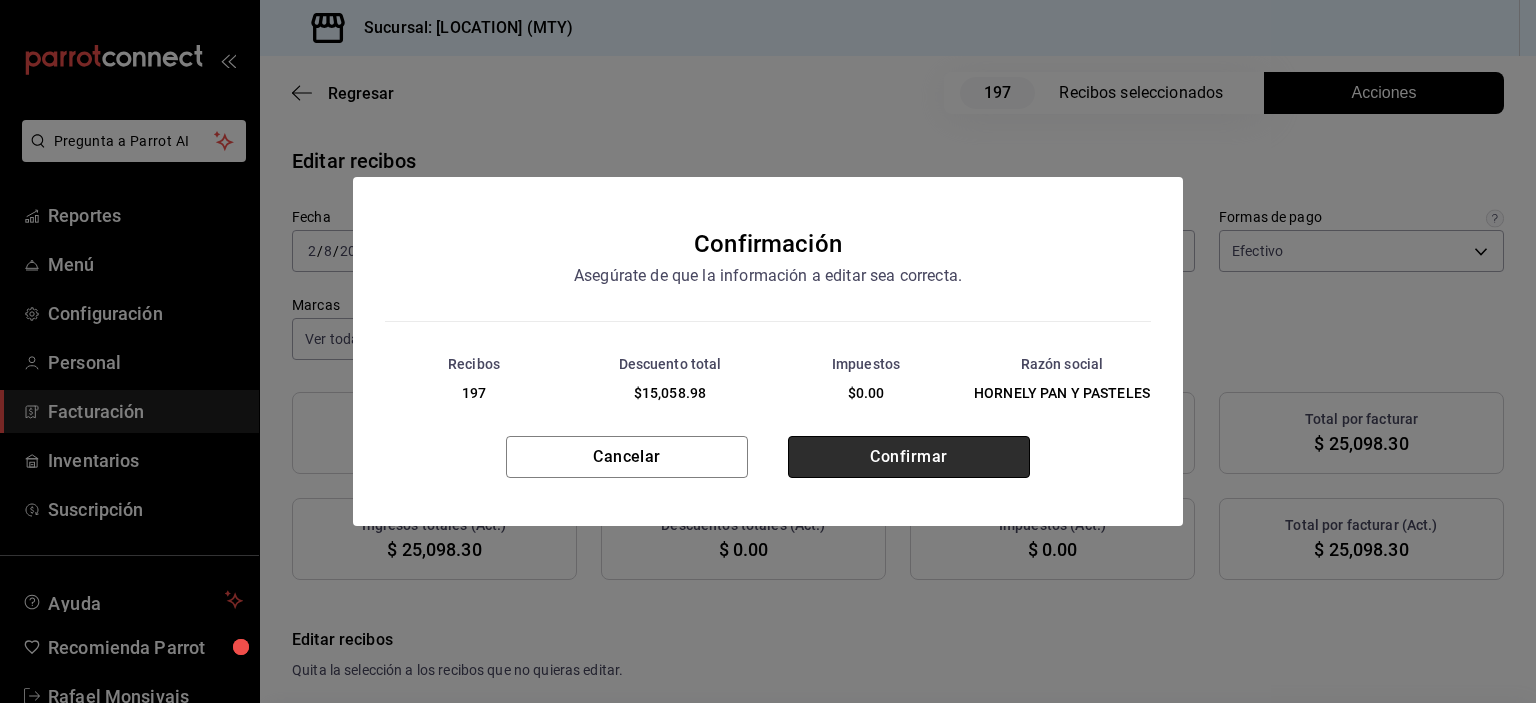 click on "Confirmar" at bounding box center [909, 457] 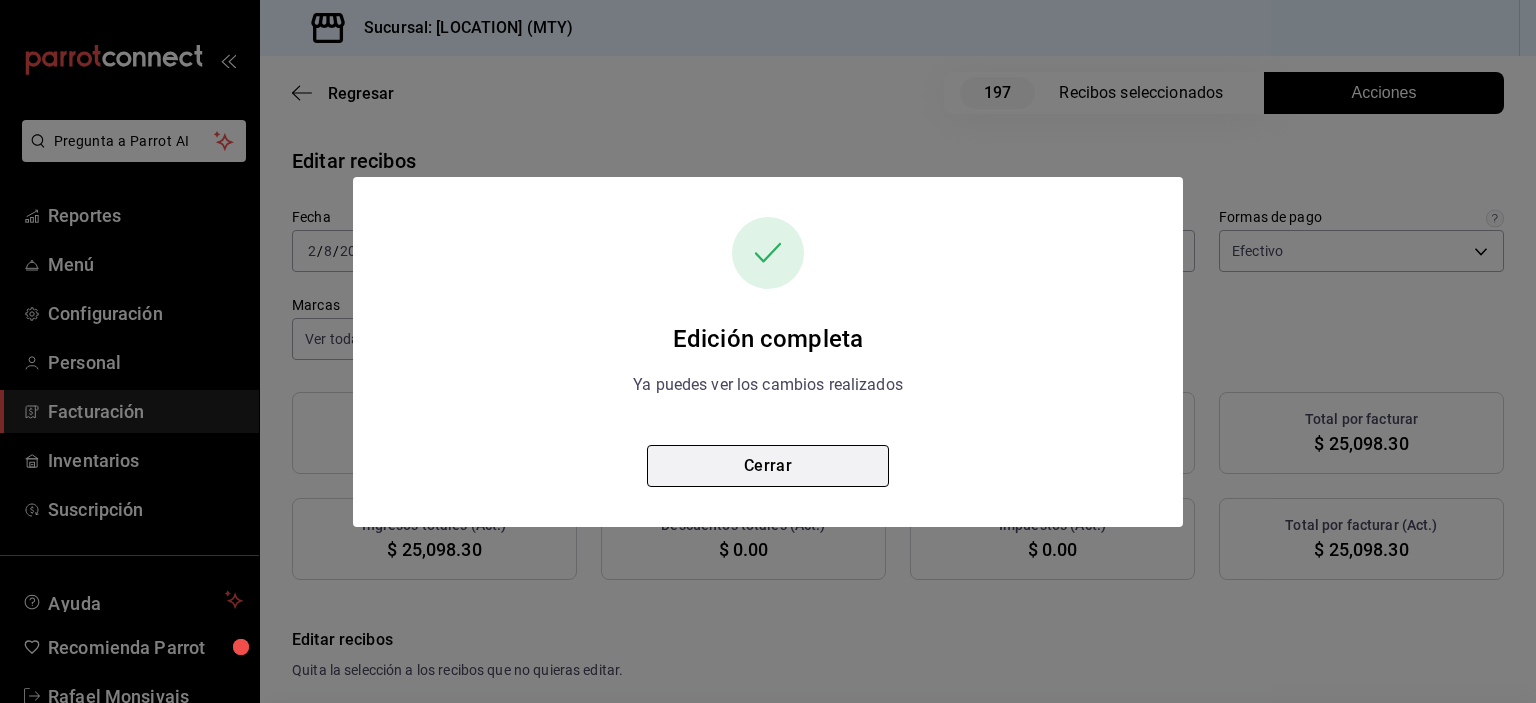 click on "Cerrar" at bounding box center (768, 466) 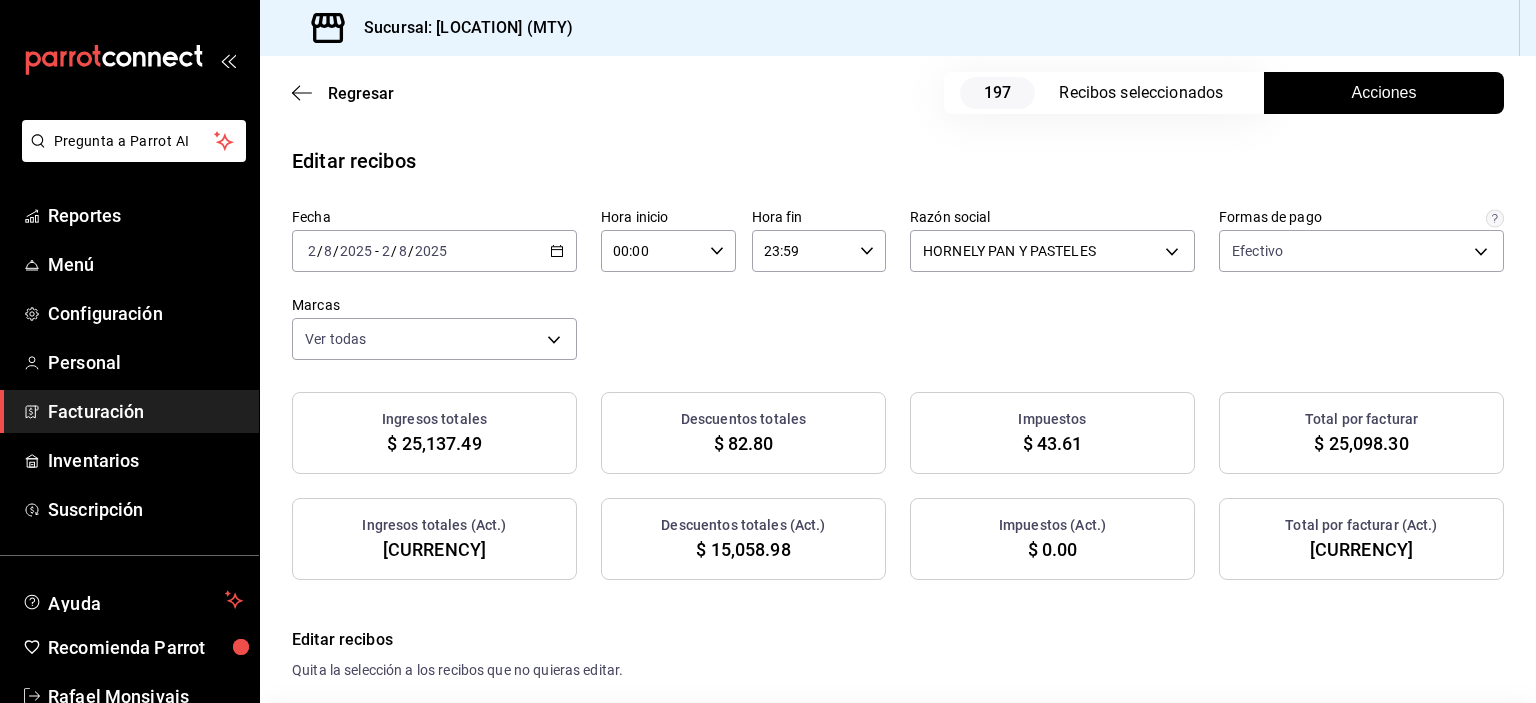 click on "[CURRENCY]" at bounding box center (1361, 549) 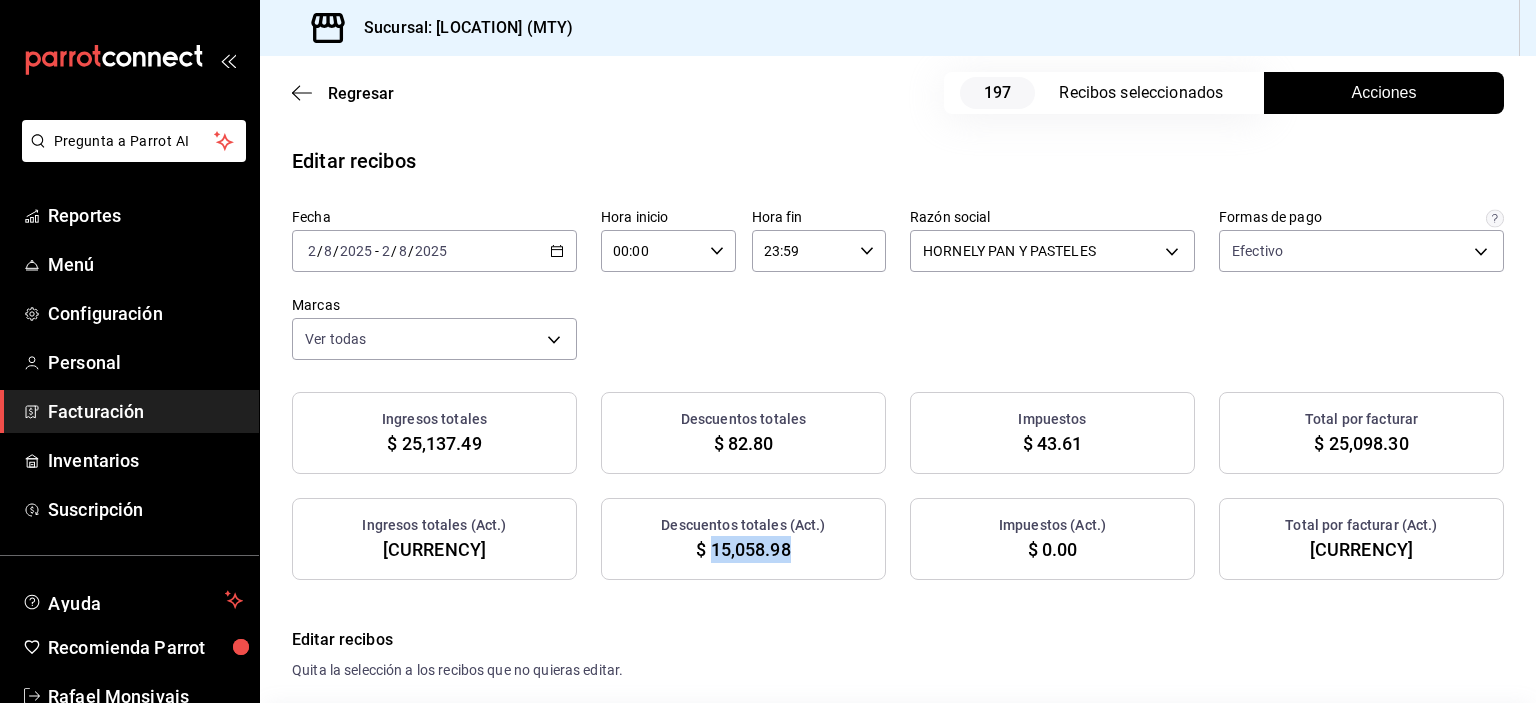 click on "$ 15,058.98" at bounding box center (743, 549) 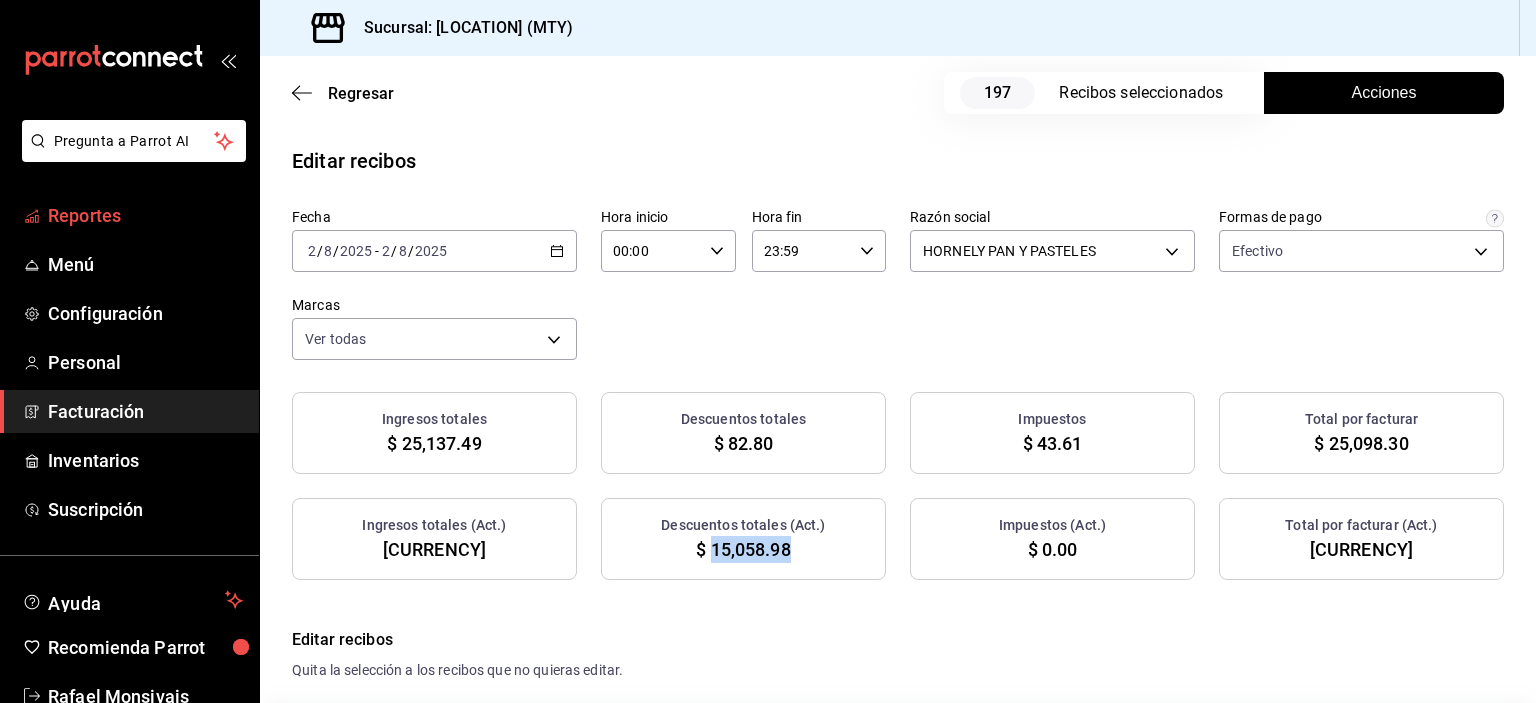 click on "Reportes" at bounding box center (145, 215) 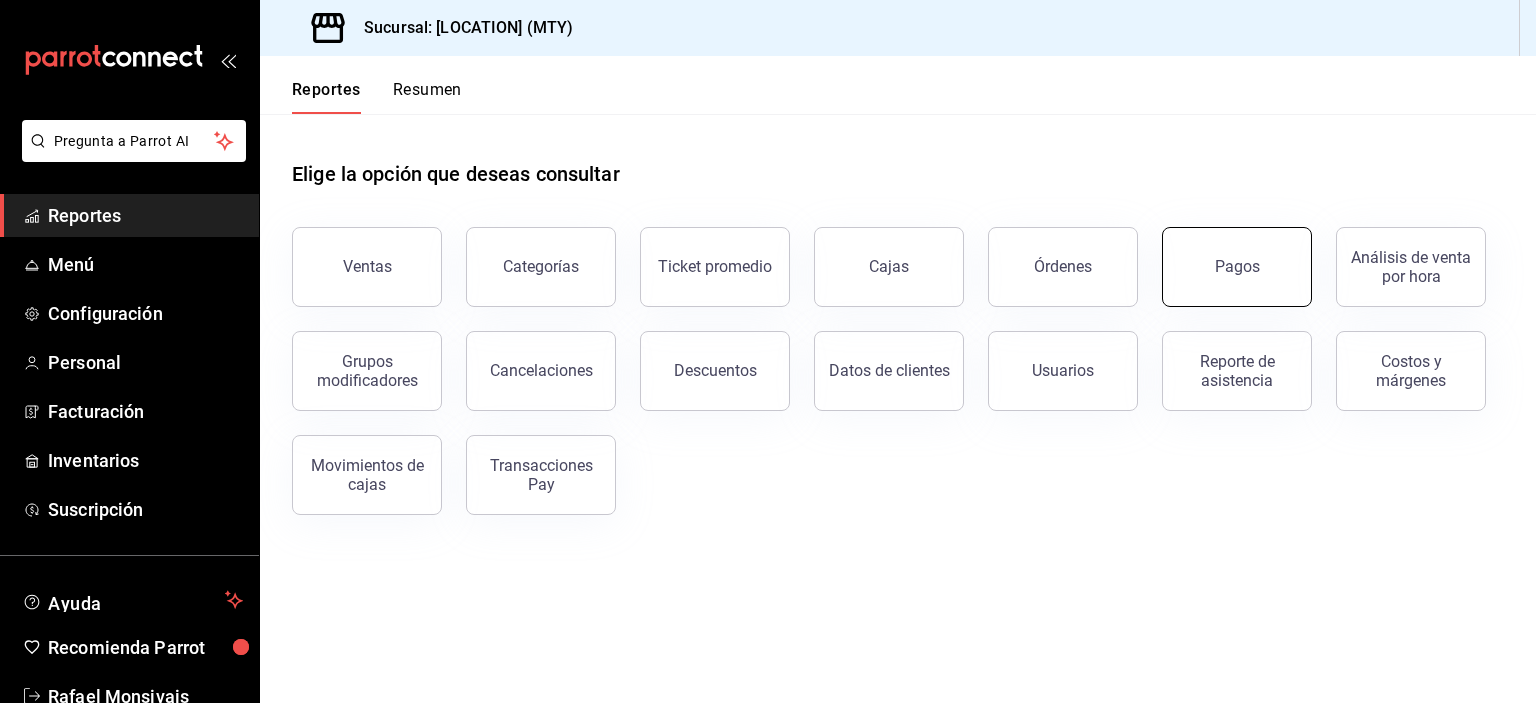 click on "Pagos" at bounding box center (1237, 267) 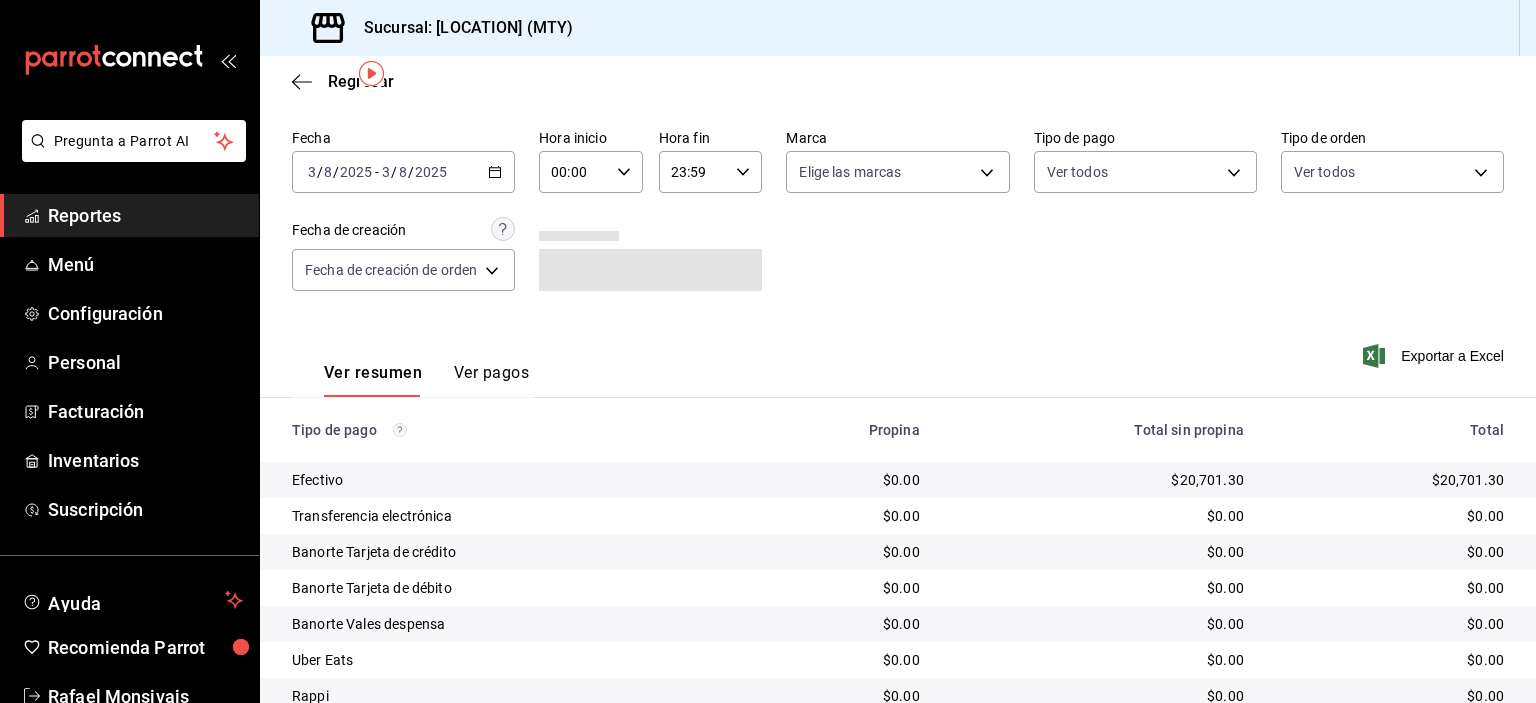 scroll, scrollTop: 100, scrollLeft: 0, axis: vertical 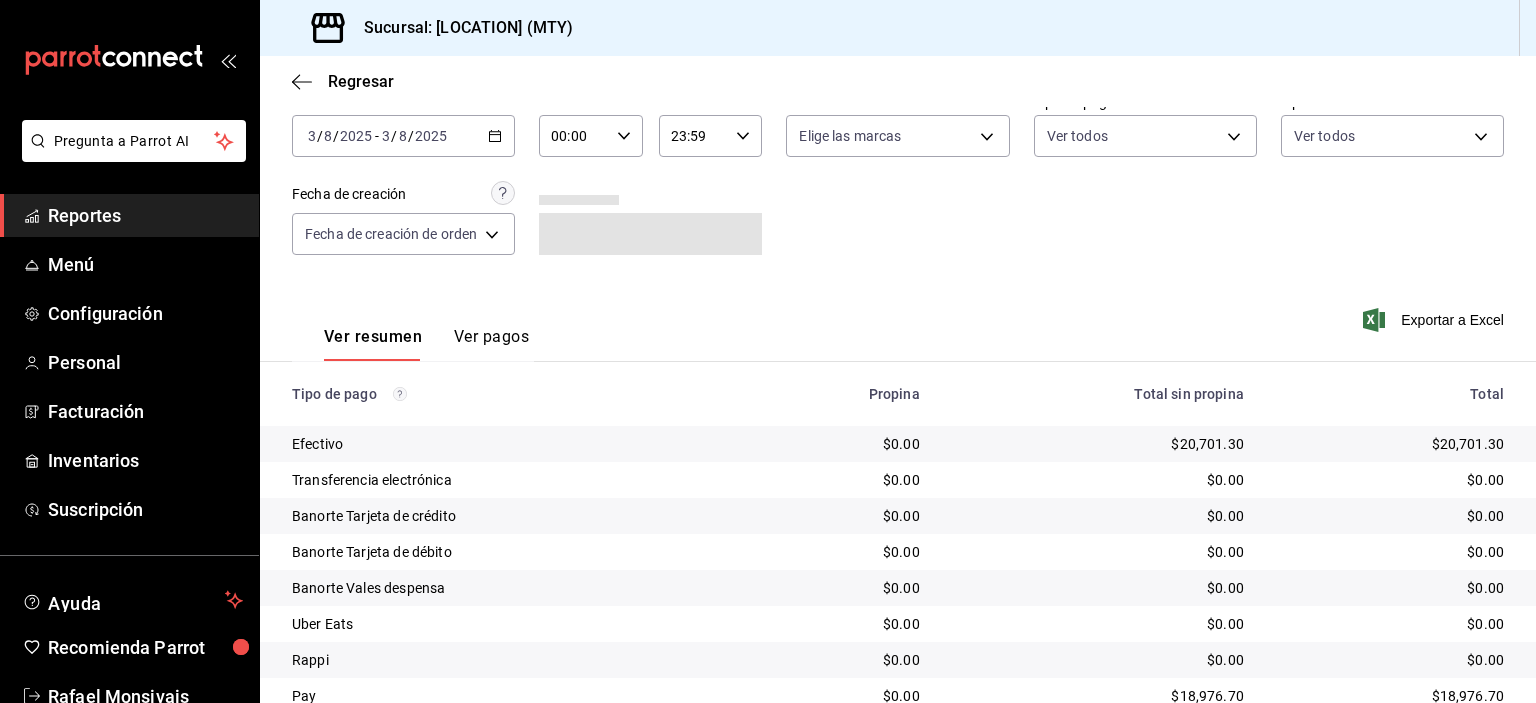click on "$20,701.30" at bounding box center (1390, 444) 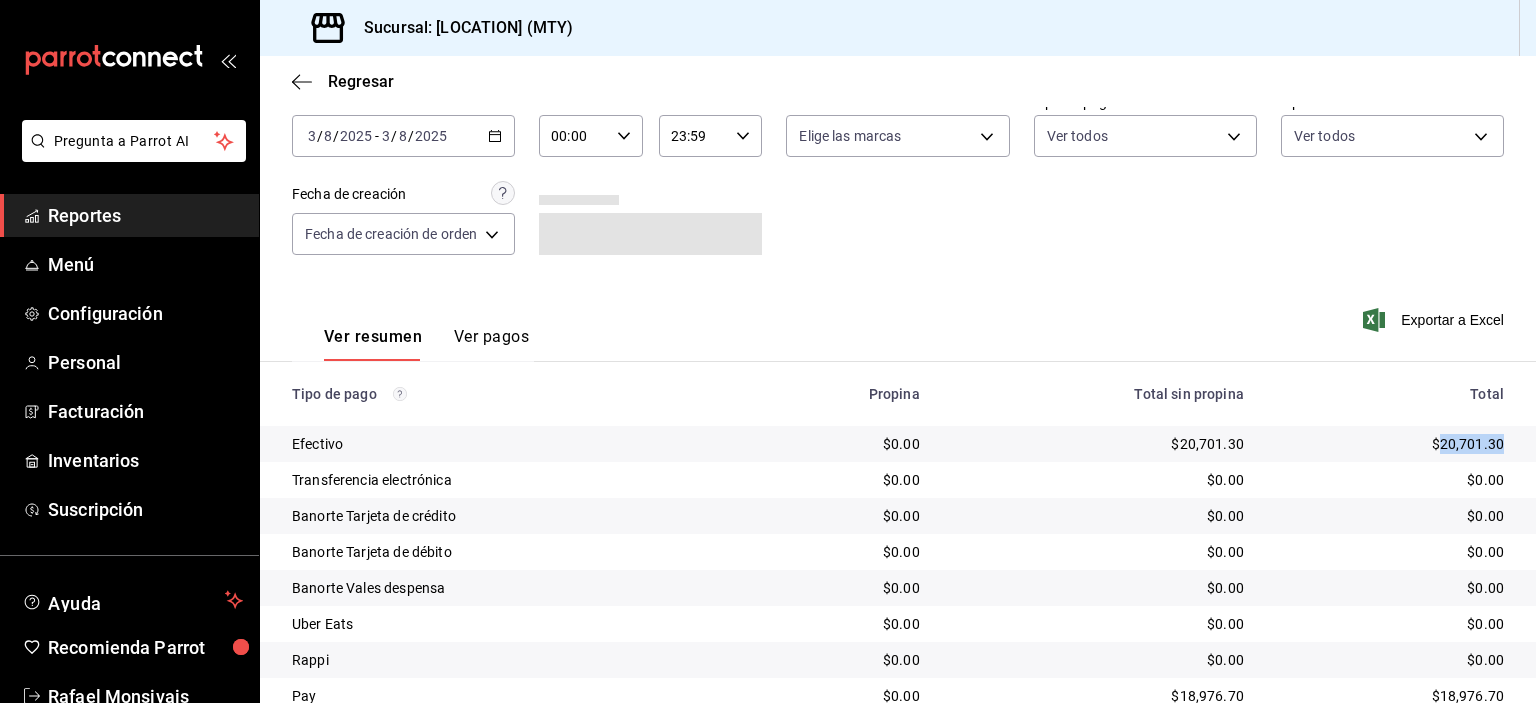 click on "$20,701.30" at bounding box center (1390, 444) 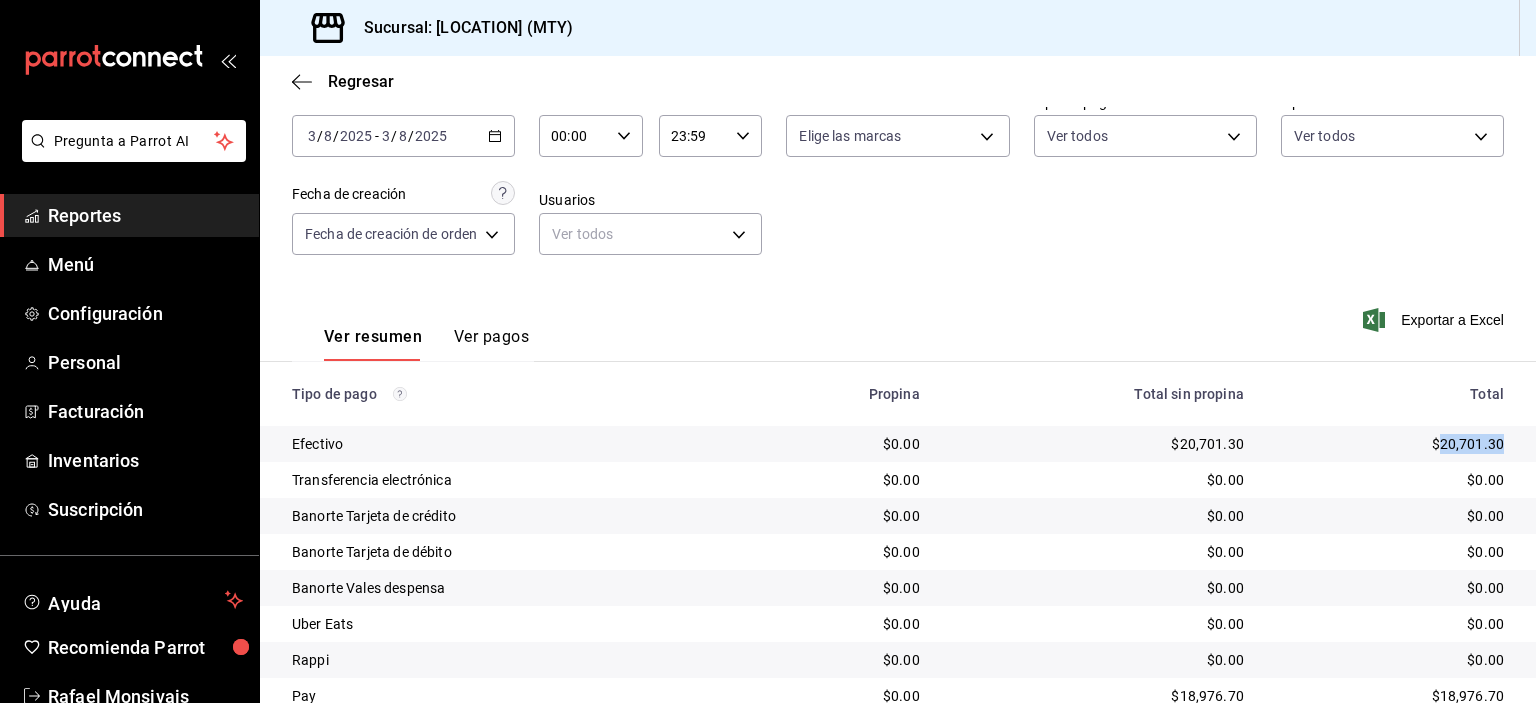 scroll, scrollTop: 180, scrollLeft: 0, axis: vertical 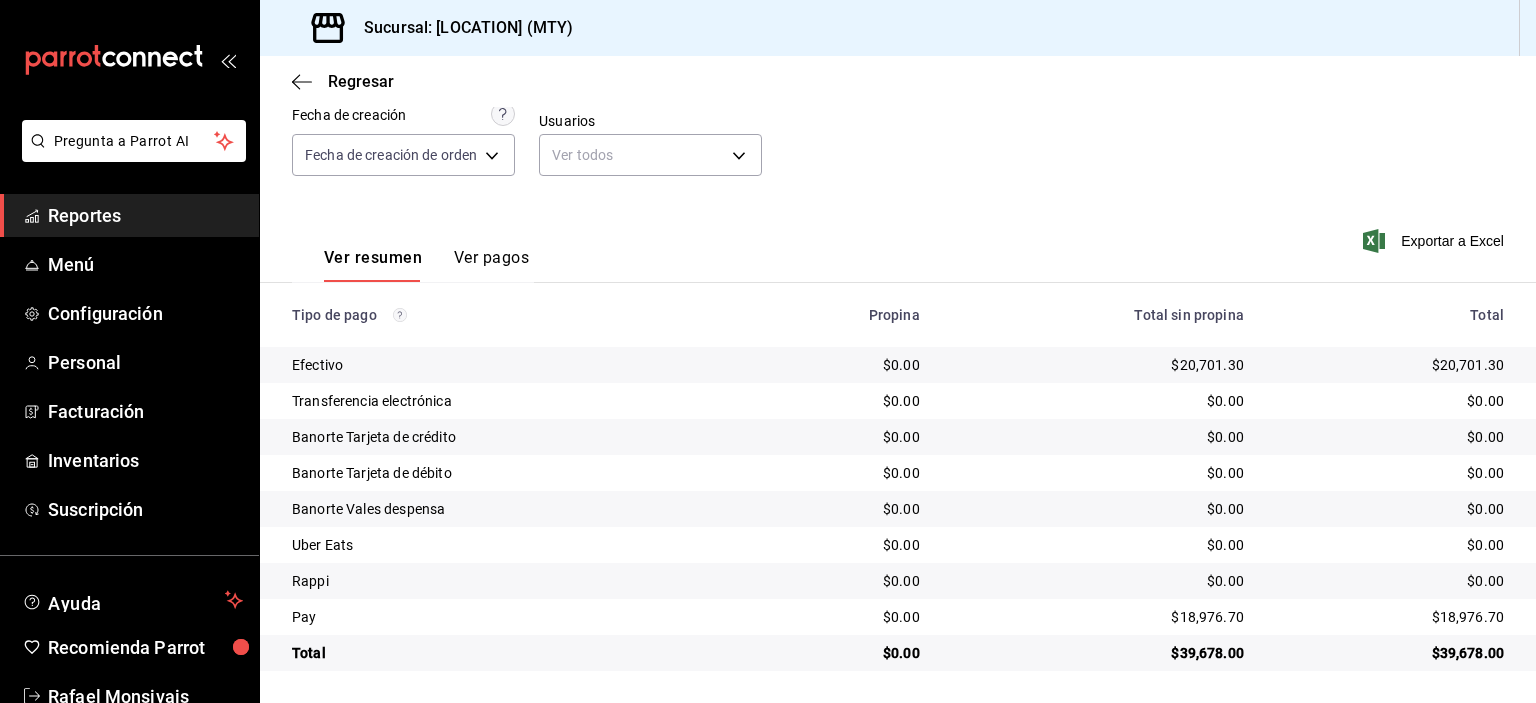 click on "$18,976.70" at bounding box center (1390, 617) 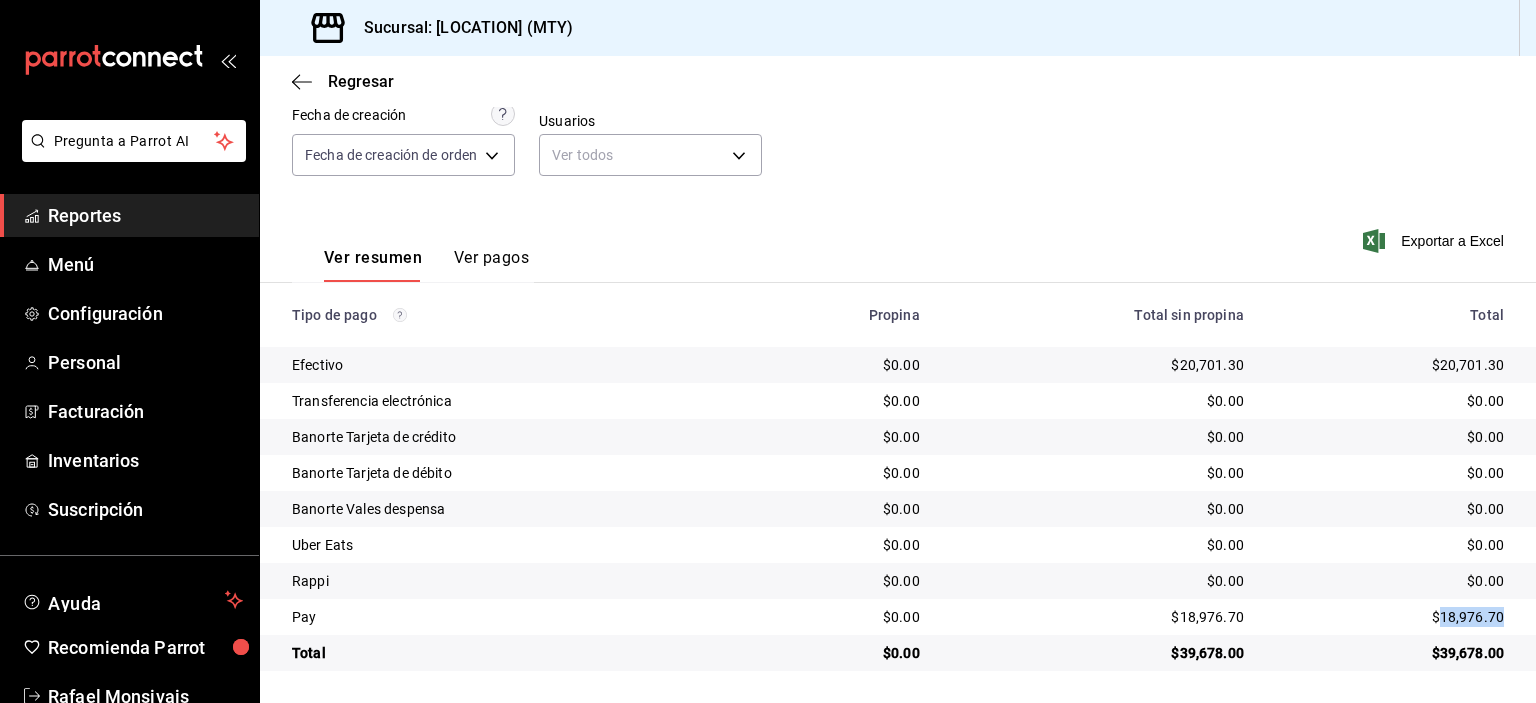 click on "$18,976.70" at bounding box center (1390, 617) 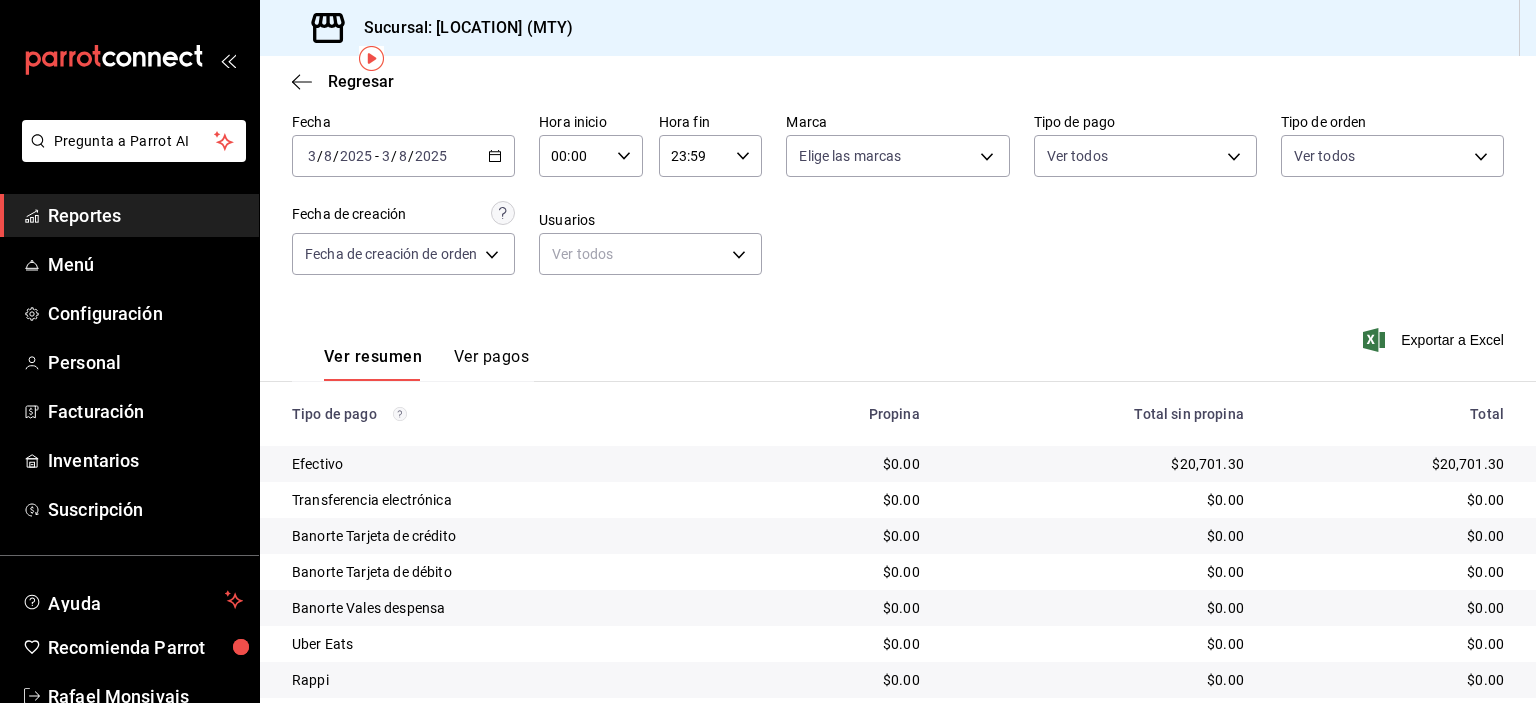 click on "Reportes" at bounding box center (145, 215) 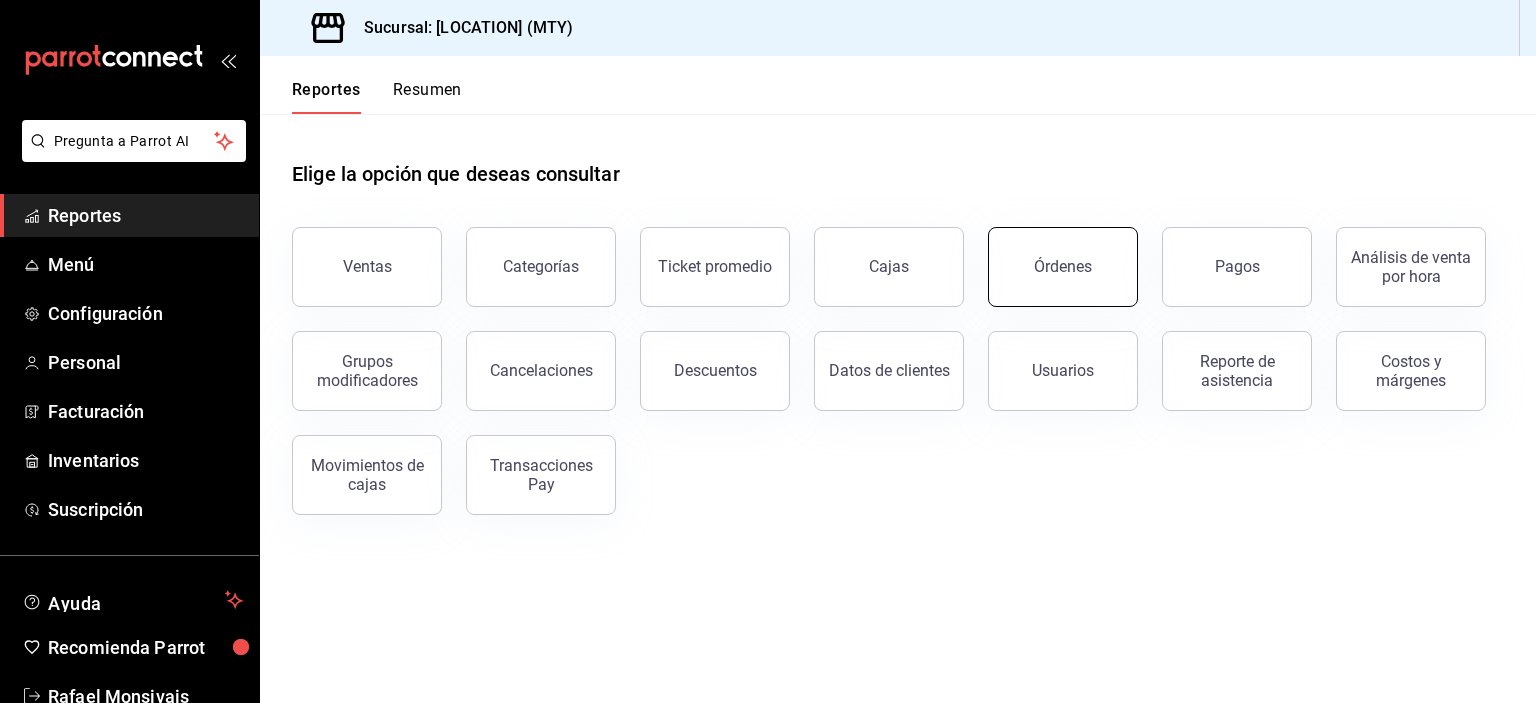 click on "Órdenes" at bounding box center (1063, 266) 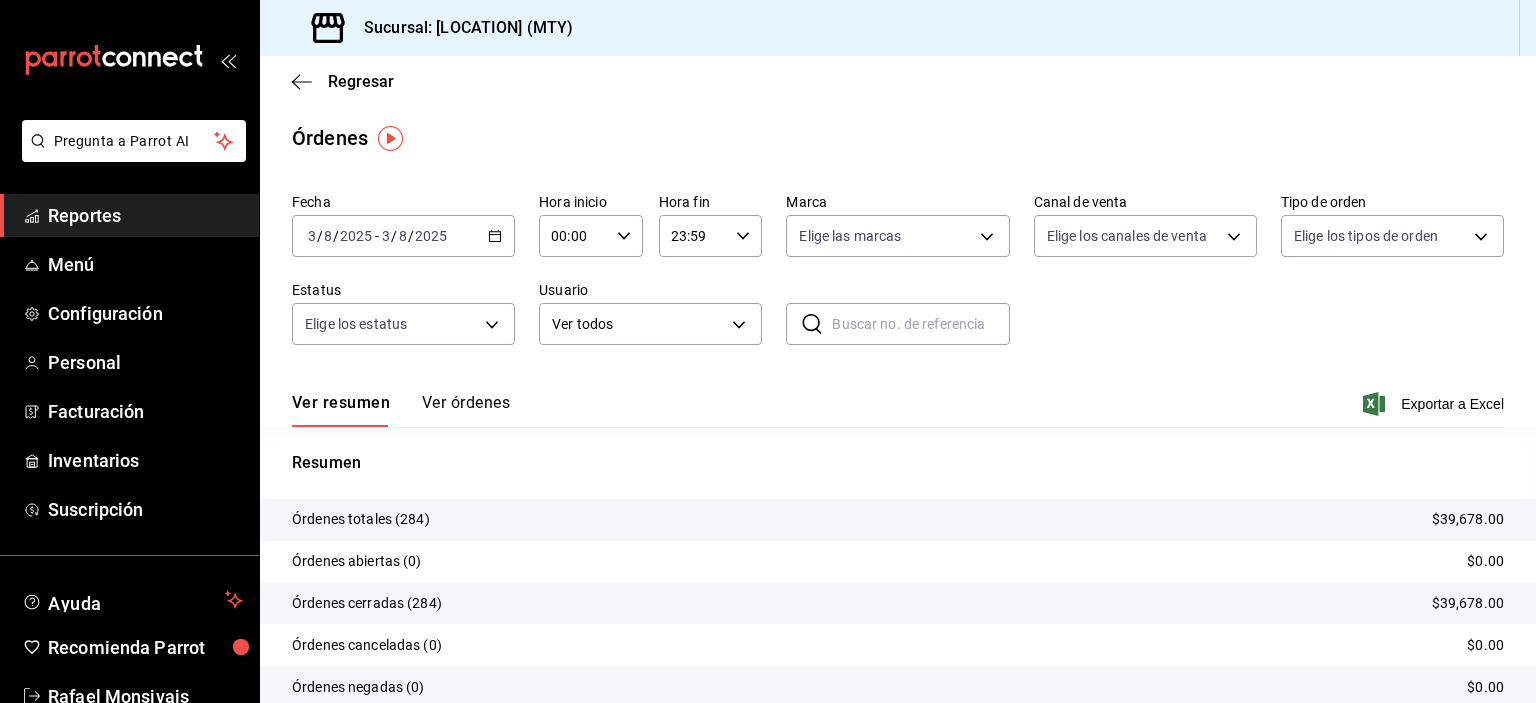 click on "Órdenes totales (284)" at bounding box center (361, 519) 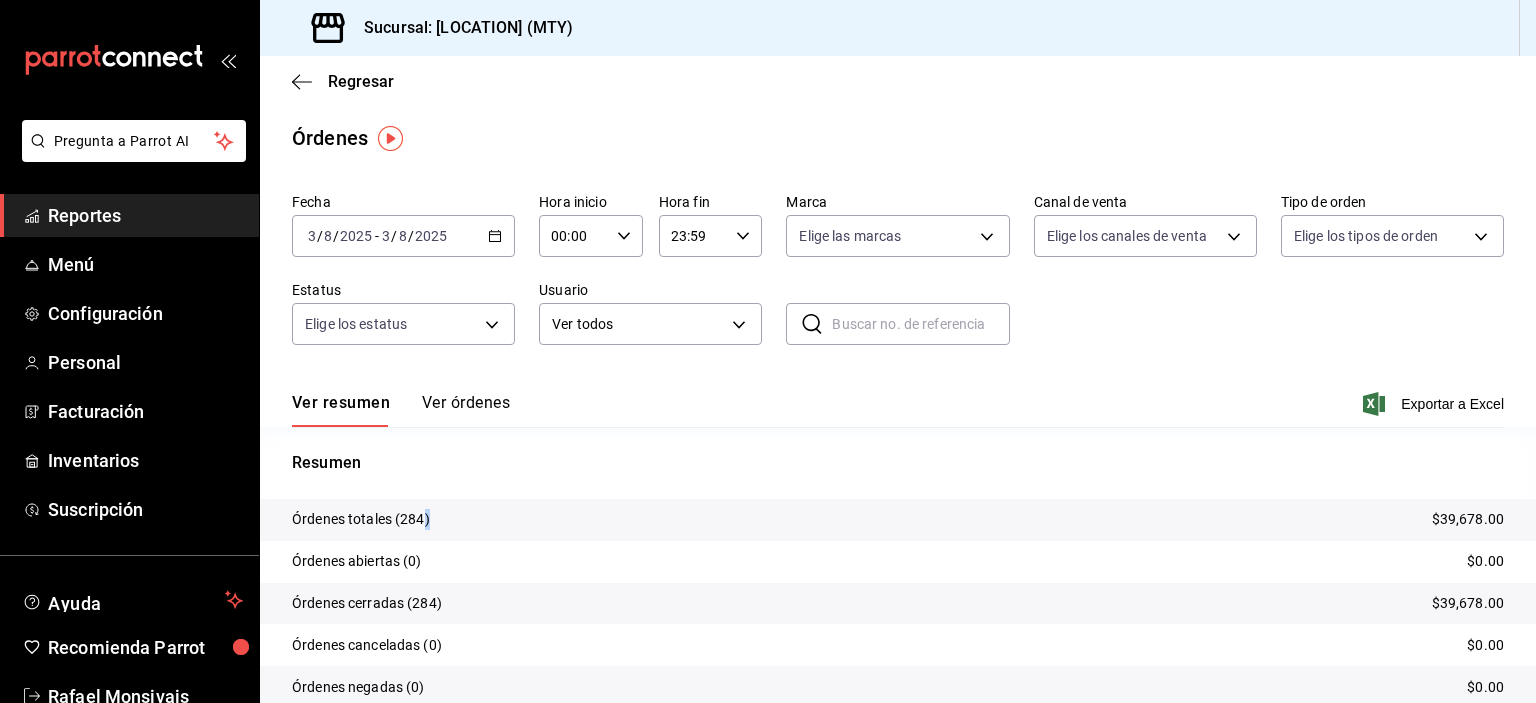 click on "Órdenes totales (284)" at bounding box center (361, 519) 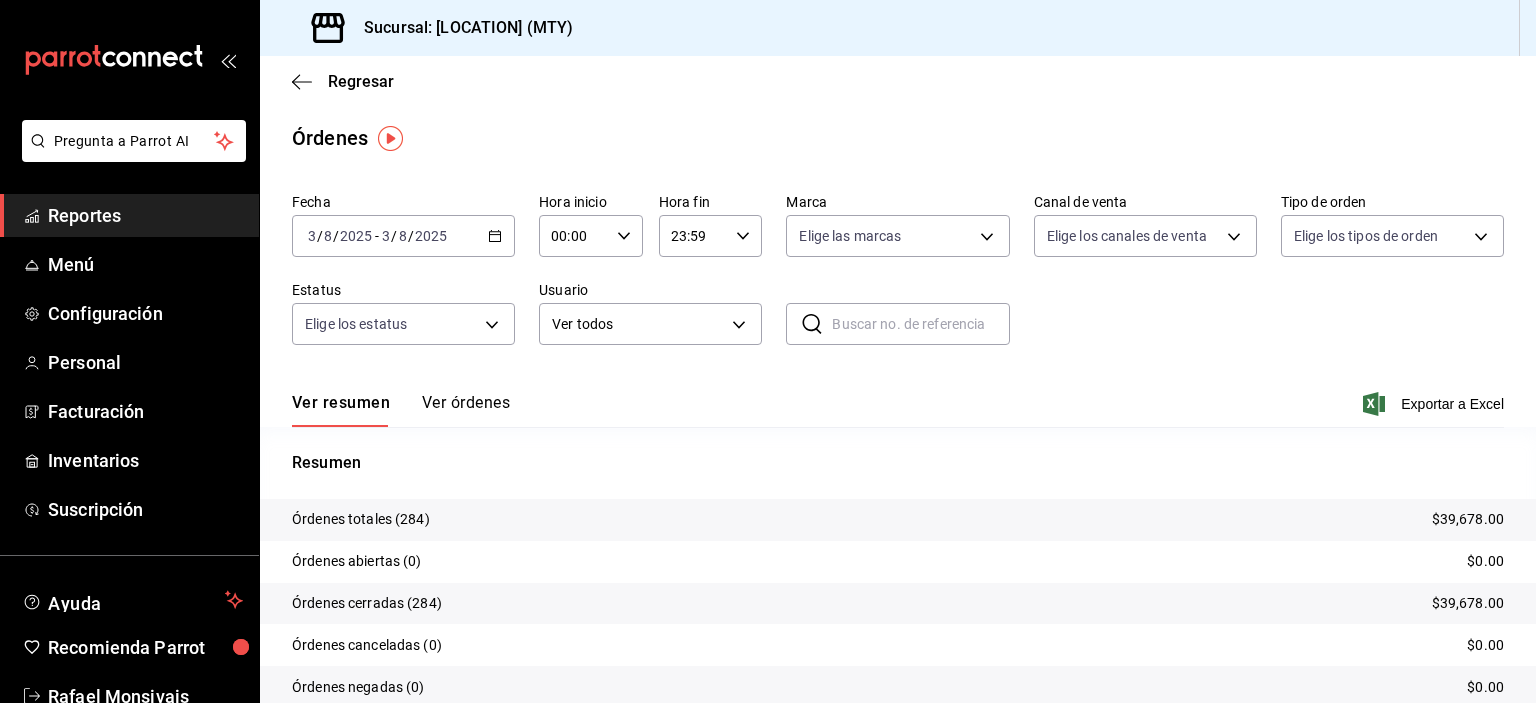 click on "Órdenes totales (284)" at bounding box center [361, 519] 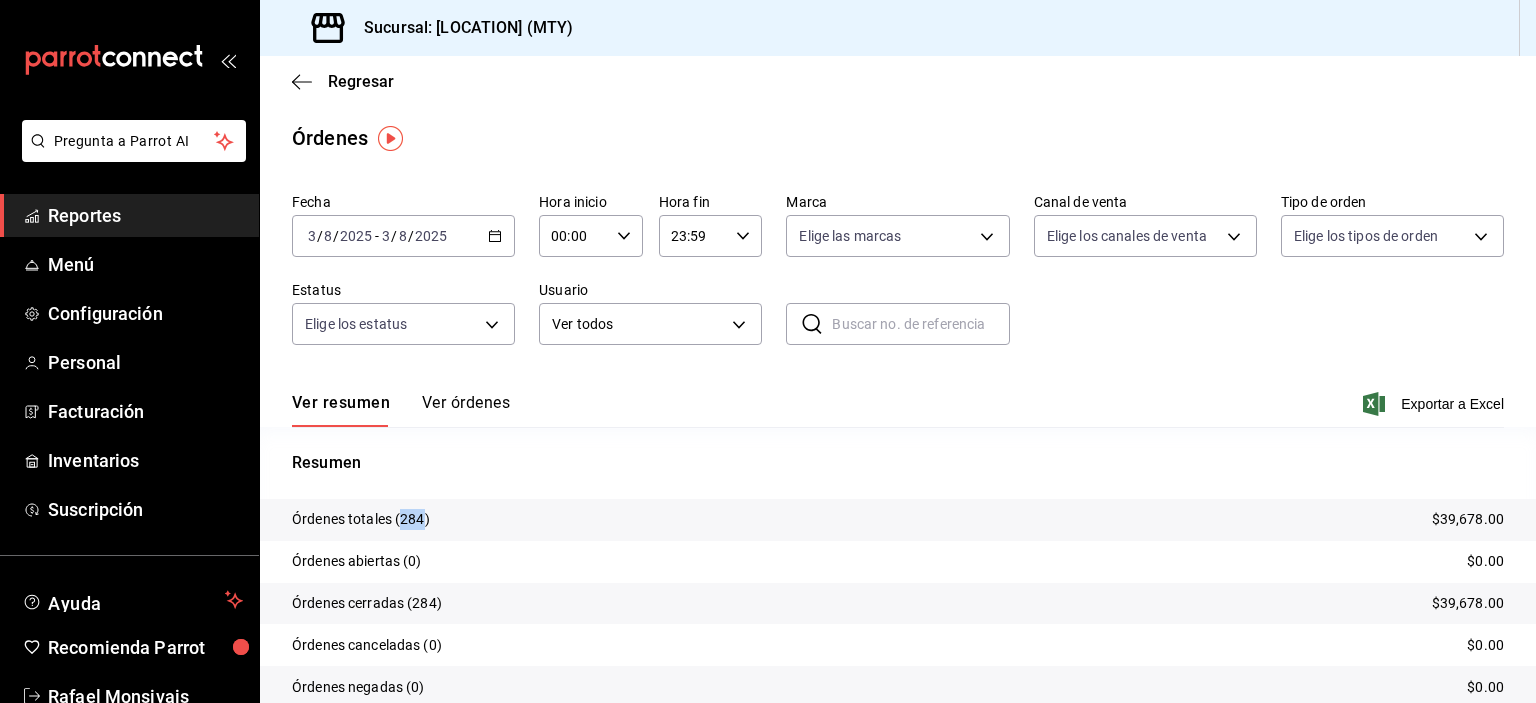 click on "Órdenes totales (284)" at bounding box center (361, 519) 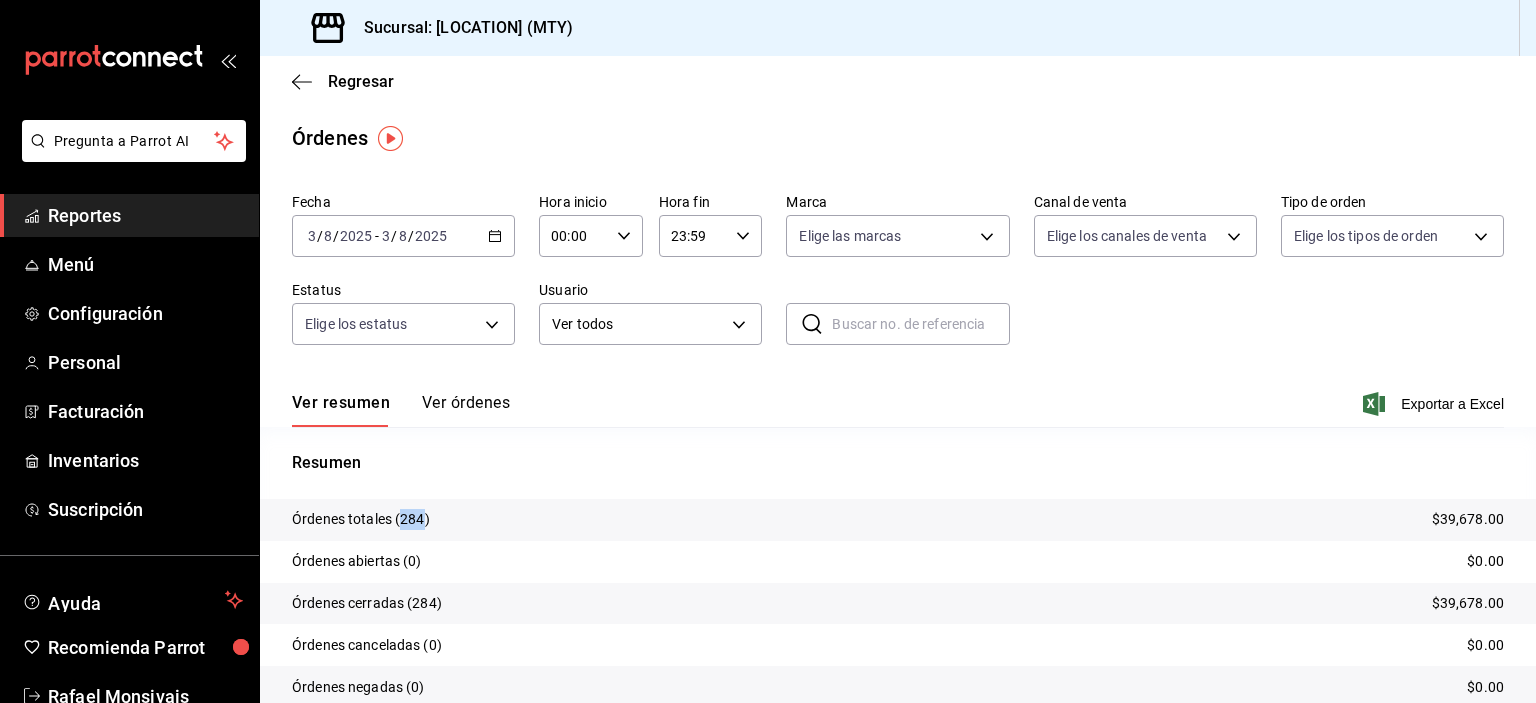 click on "Reportes" at bounding box center (145, 215) 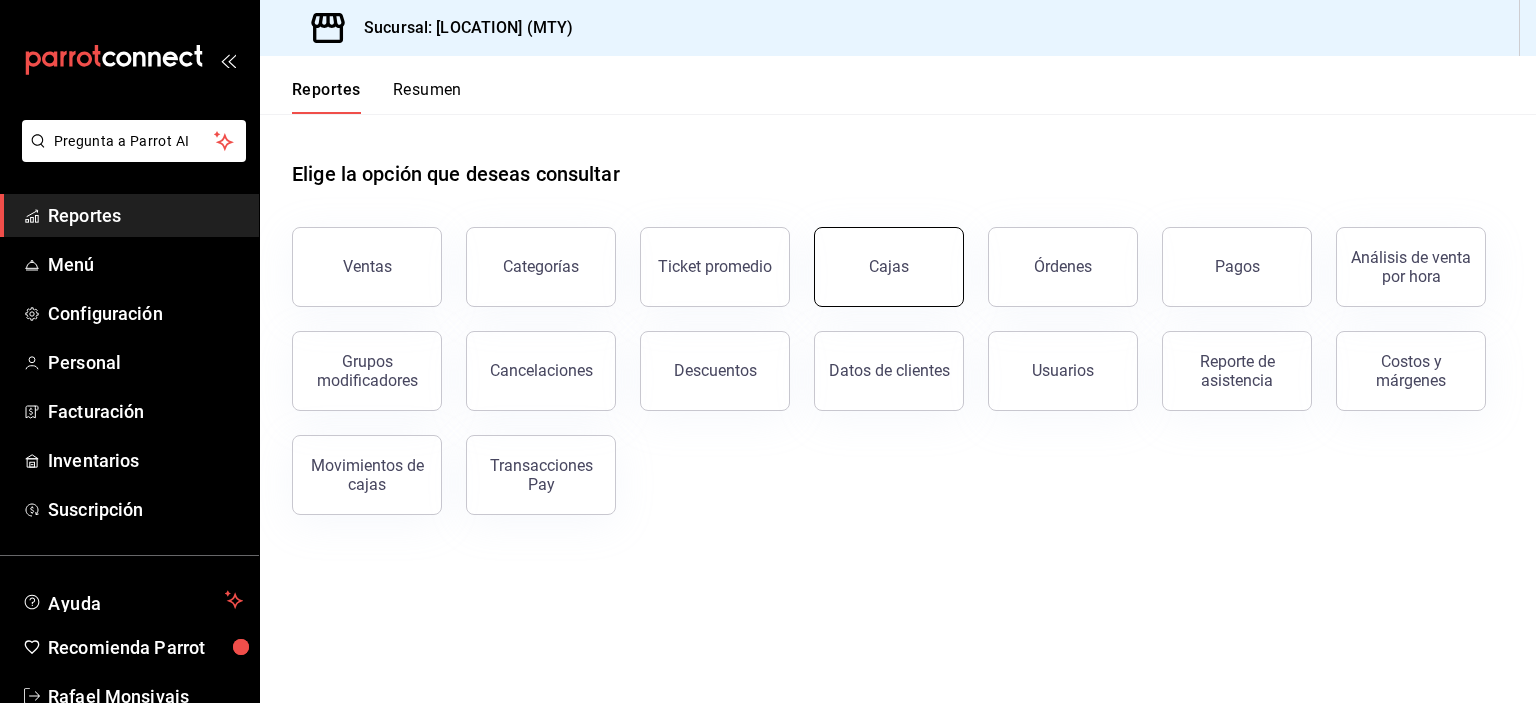 click on "Cajas" at bounding box center (889, 267) 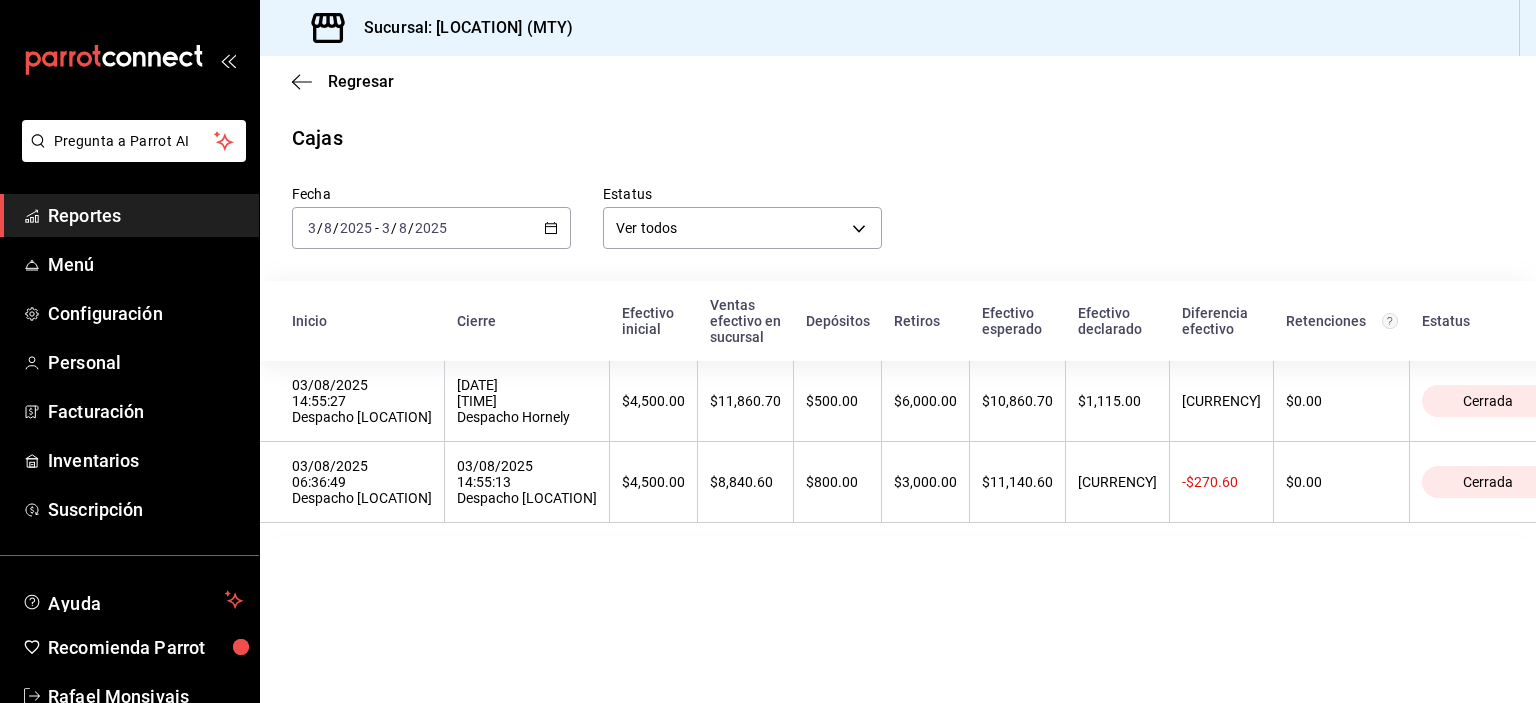 click on "Reportes" at bounding box center (145, 215) 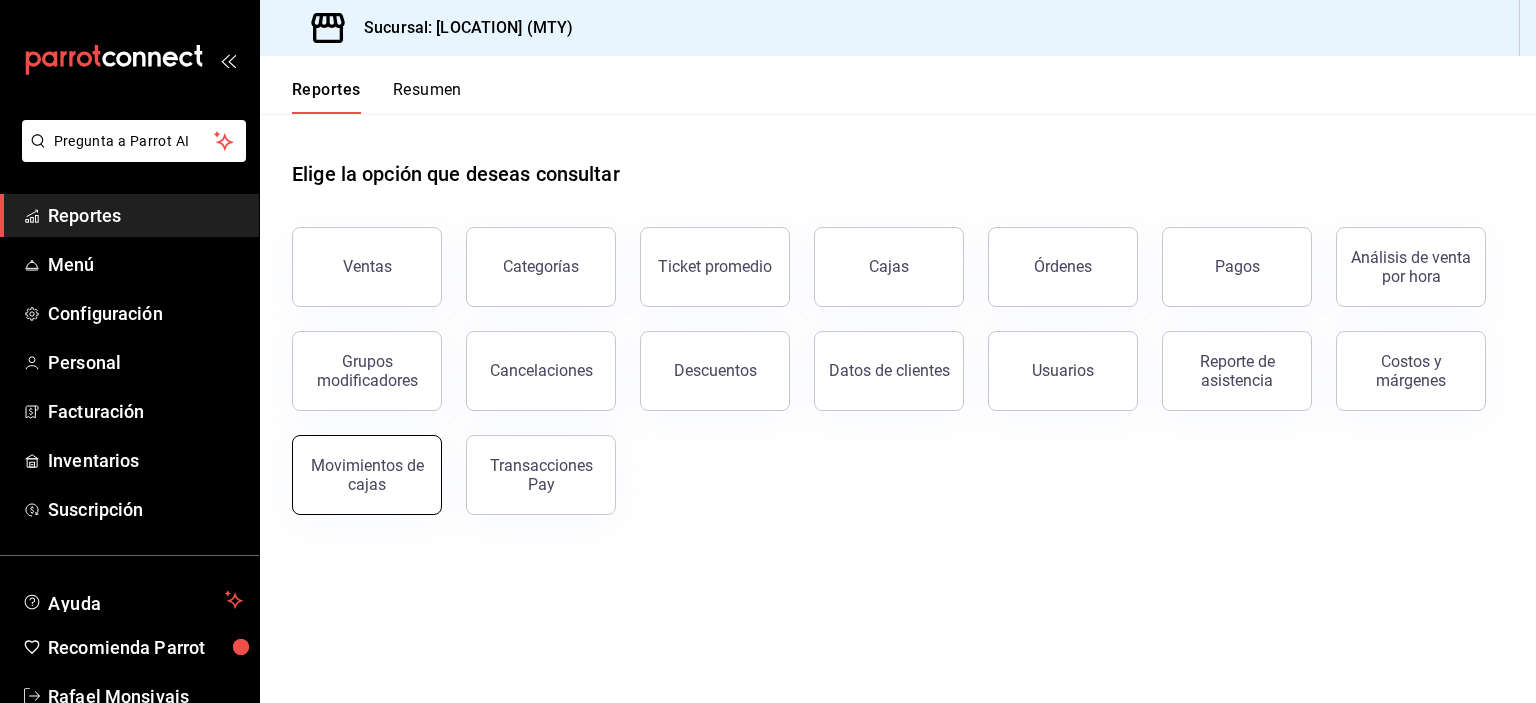 click on "Movimientos de cajas" at bounding box center [367, 475] 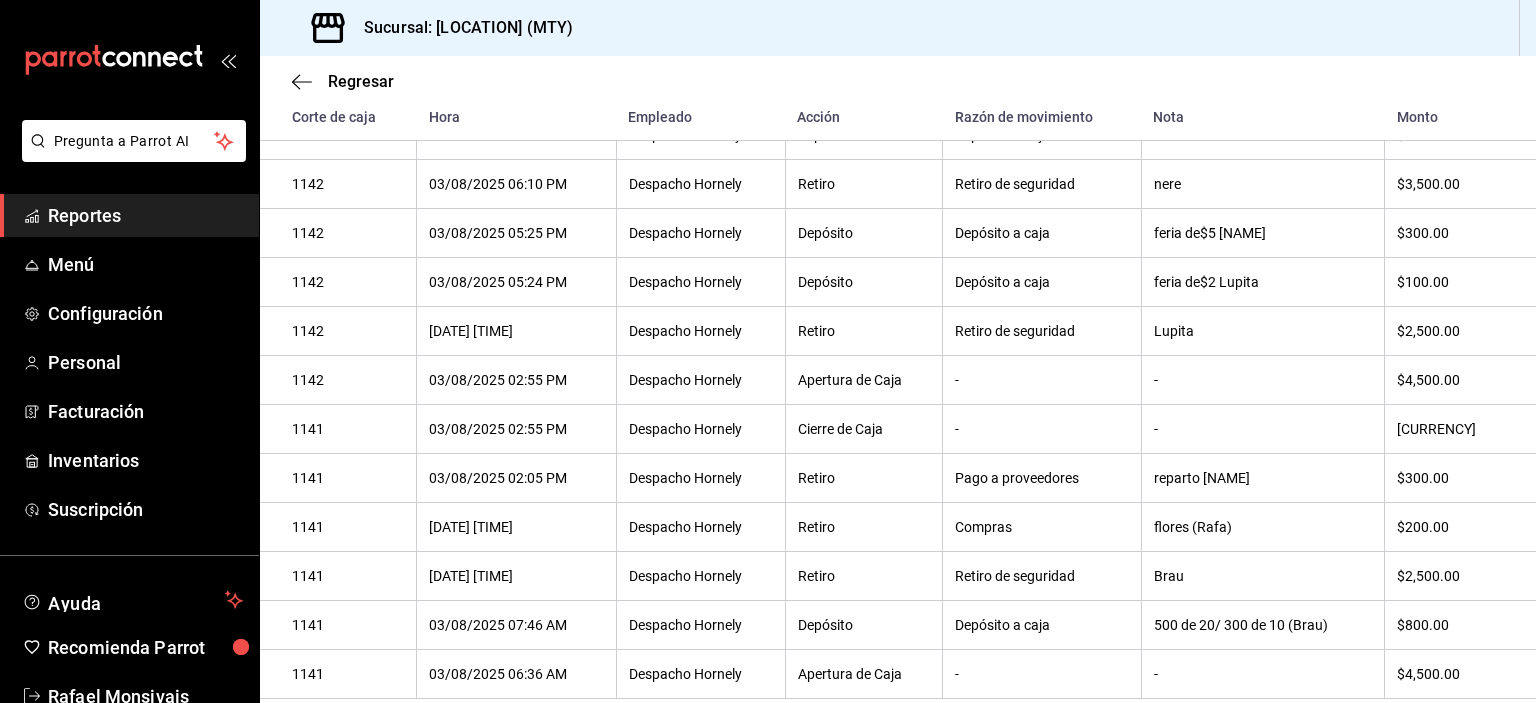 scroll, scrollTop: 300, scrollLeft: 0, axis: vertical 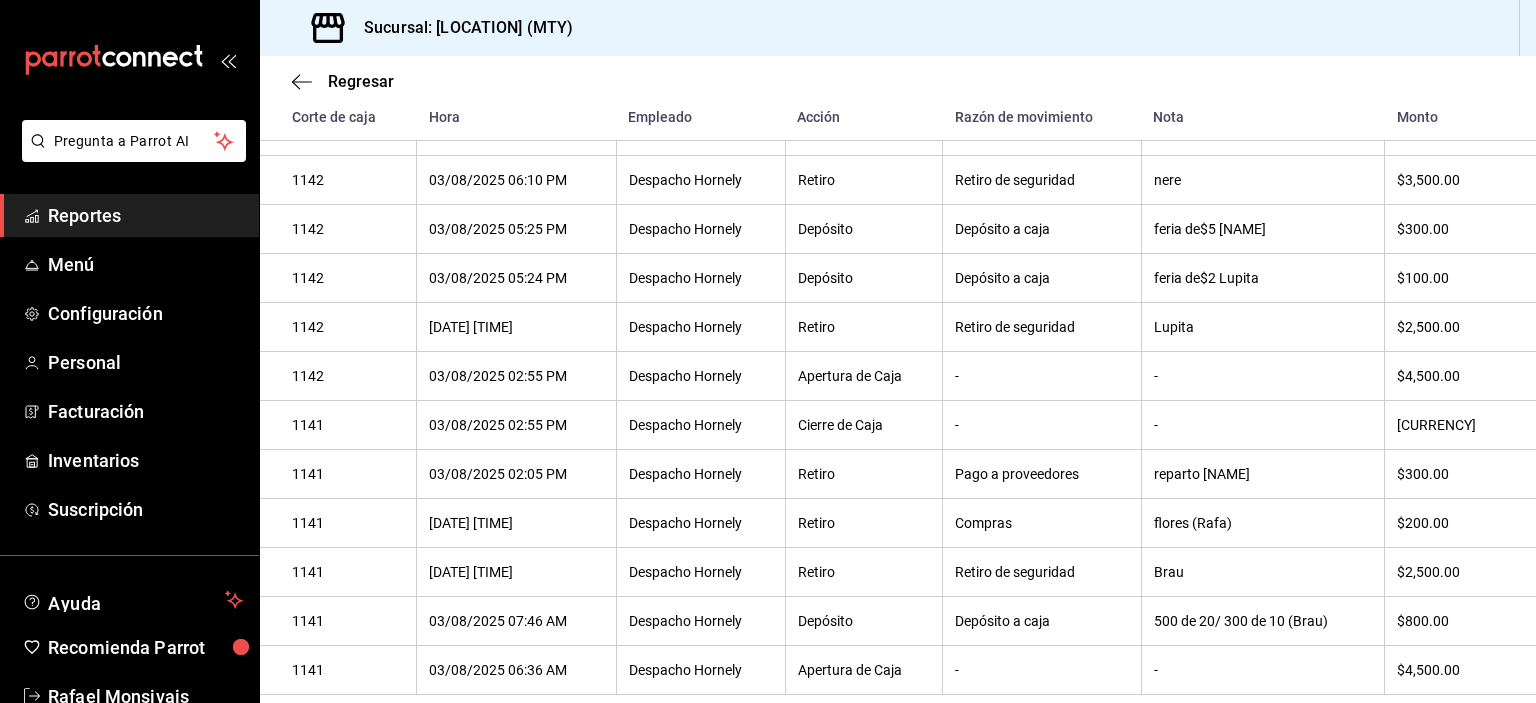 click on "Sucursal: [LOCATION] (MTY)" at bounding box center [898, 28] 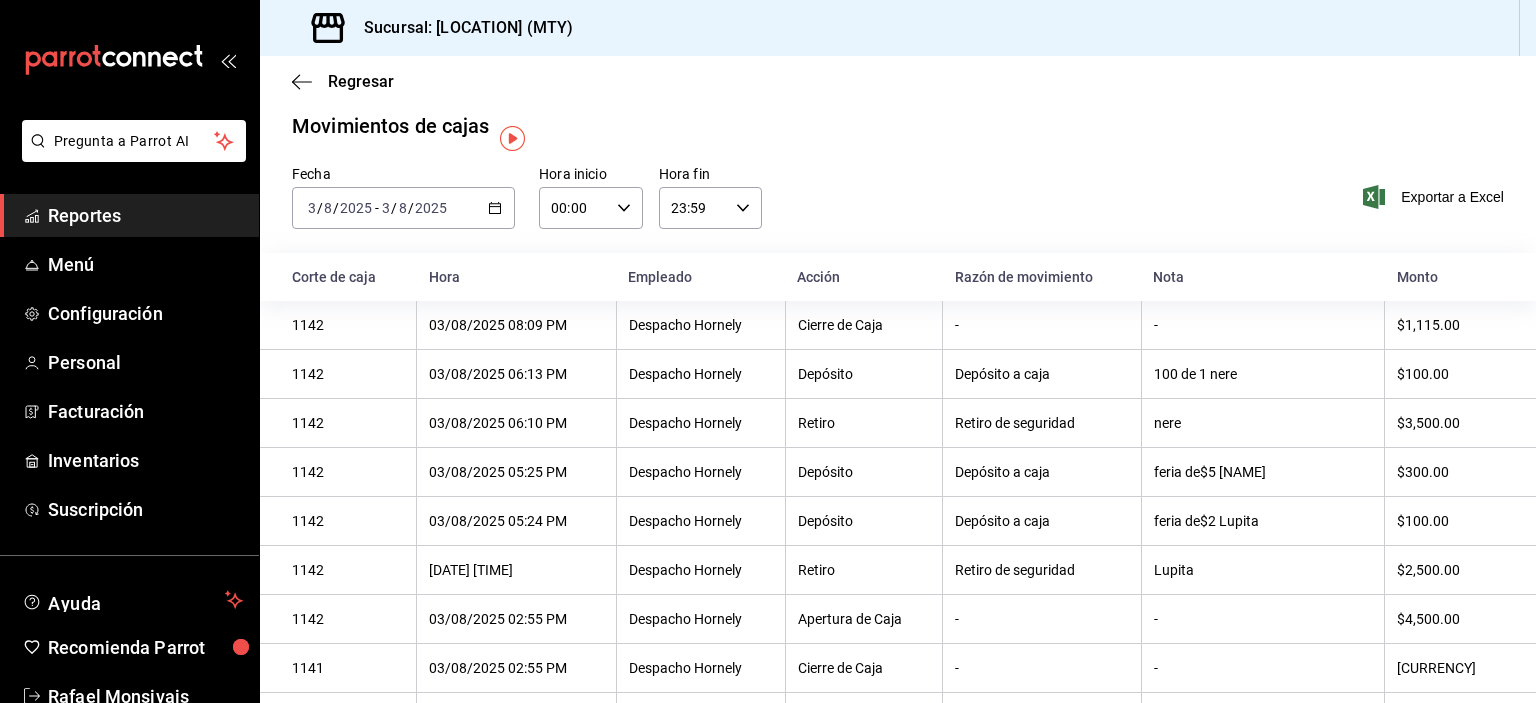 scroll, scrollTop: 0, scrollLeft: 0, axis: both 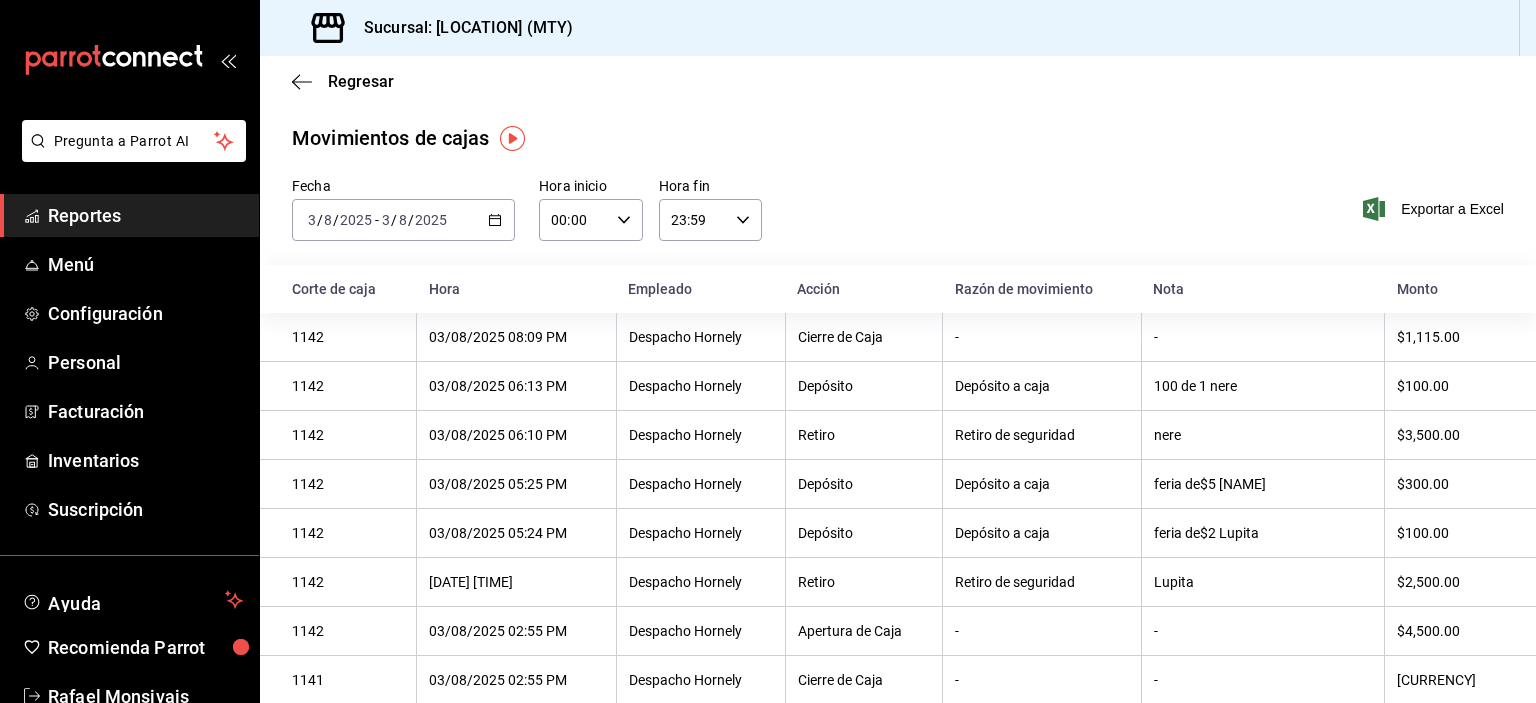 click on "3" at bounding box center [386, 220] 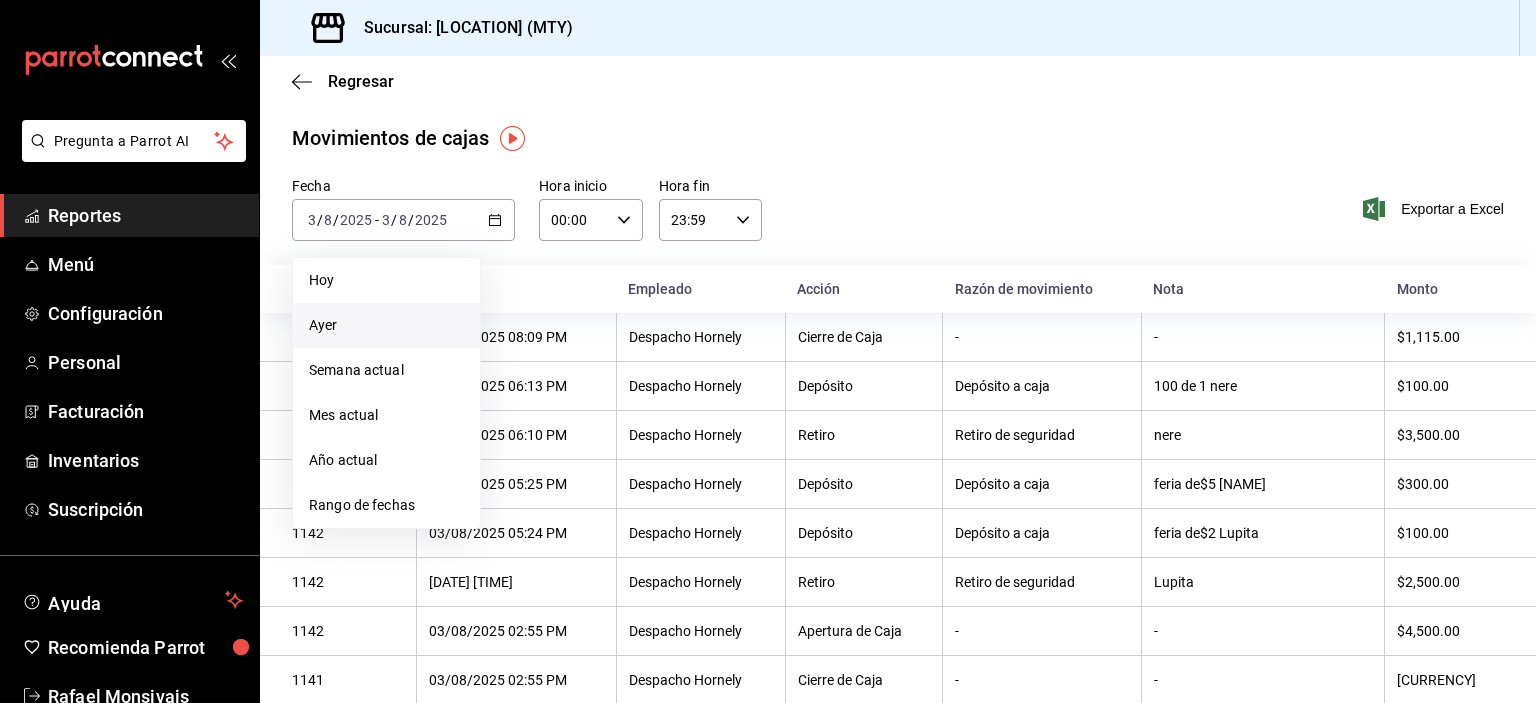 click on "Ayer" at bounding box center (386, 325) 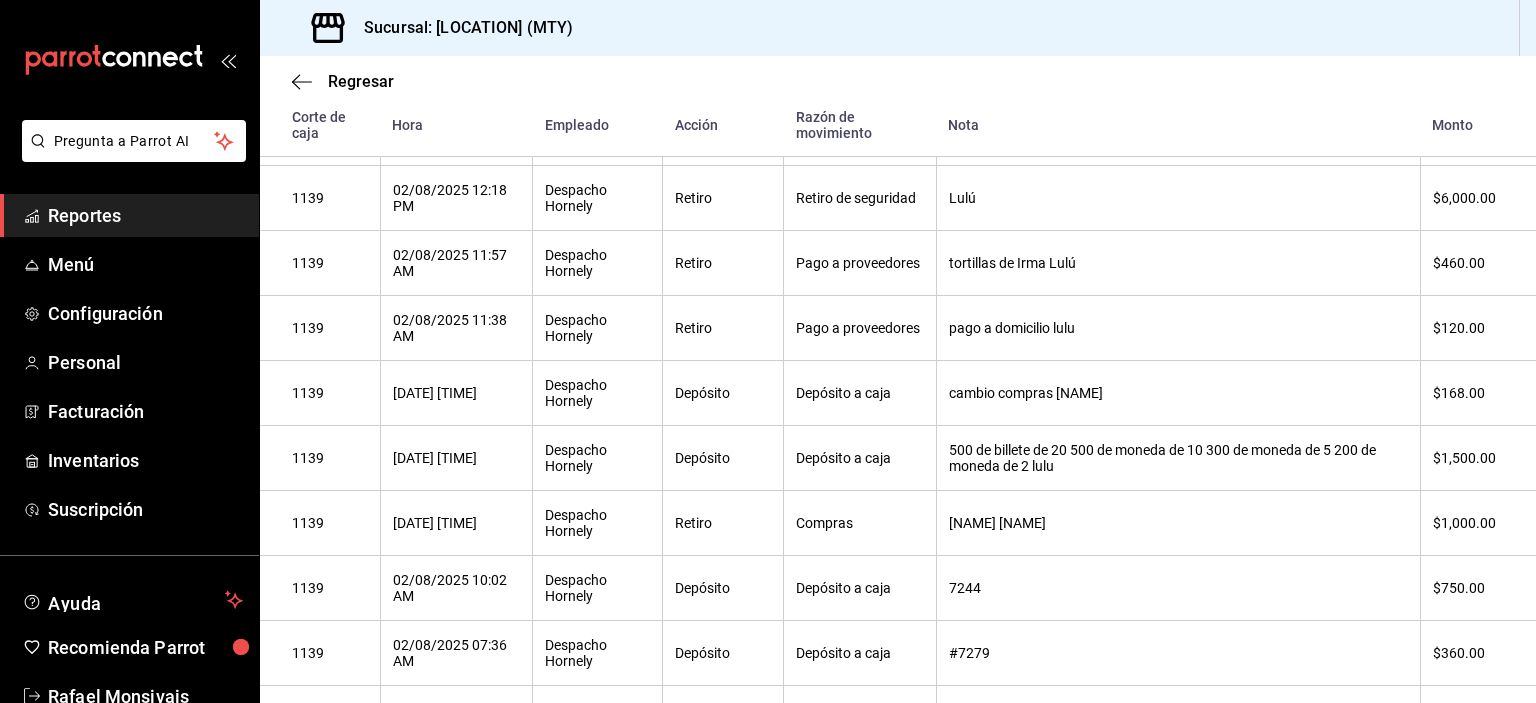 scroll, scrollTop: 834, scrollLeft: 0, axis: vertical 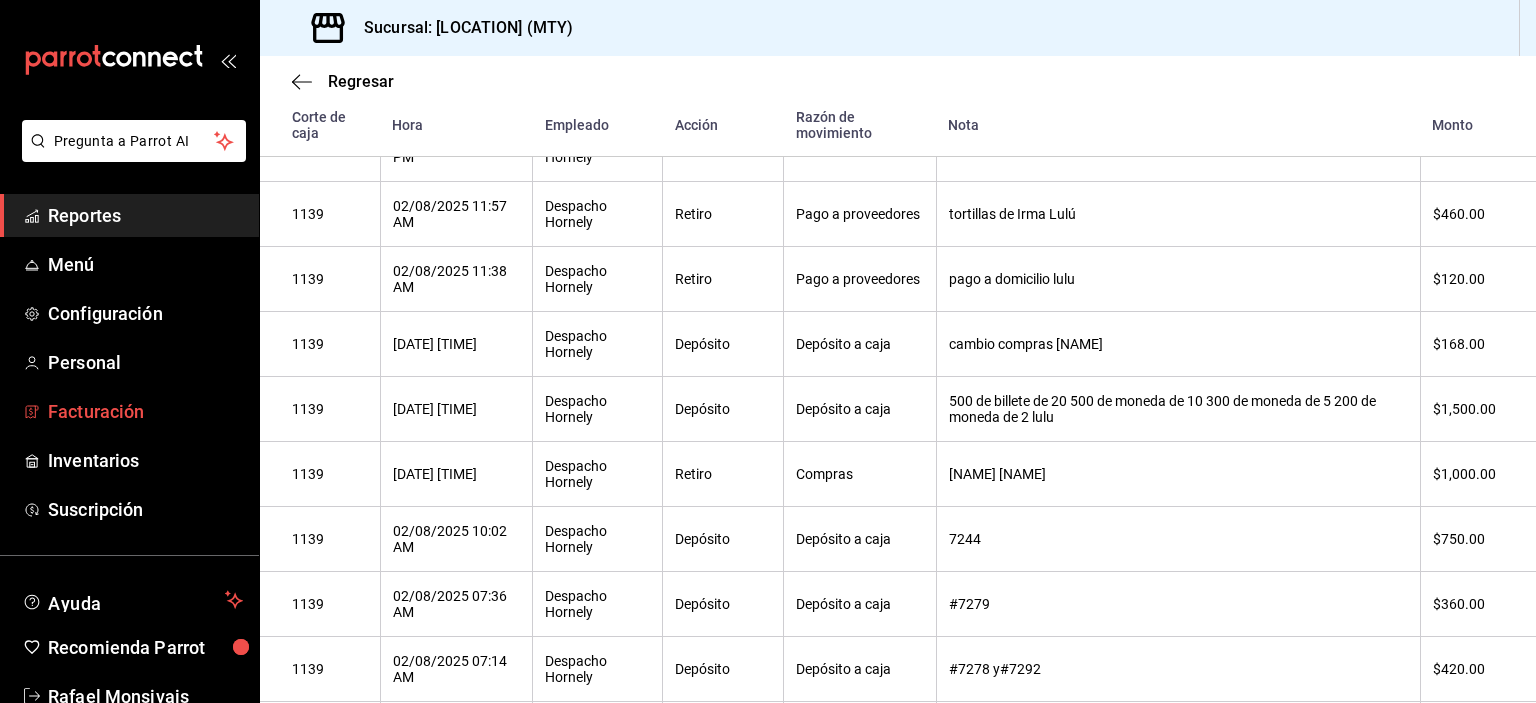 click on "Facturación" at bounding box center [145, 411] 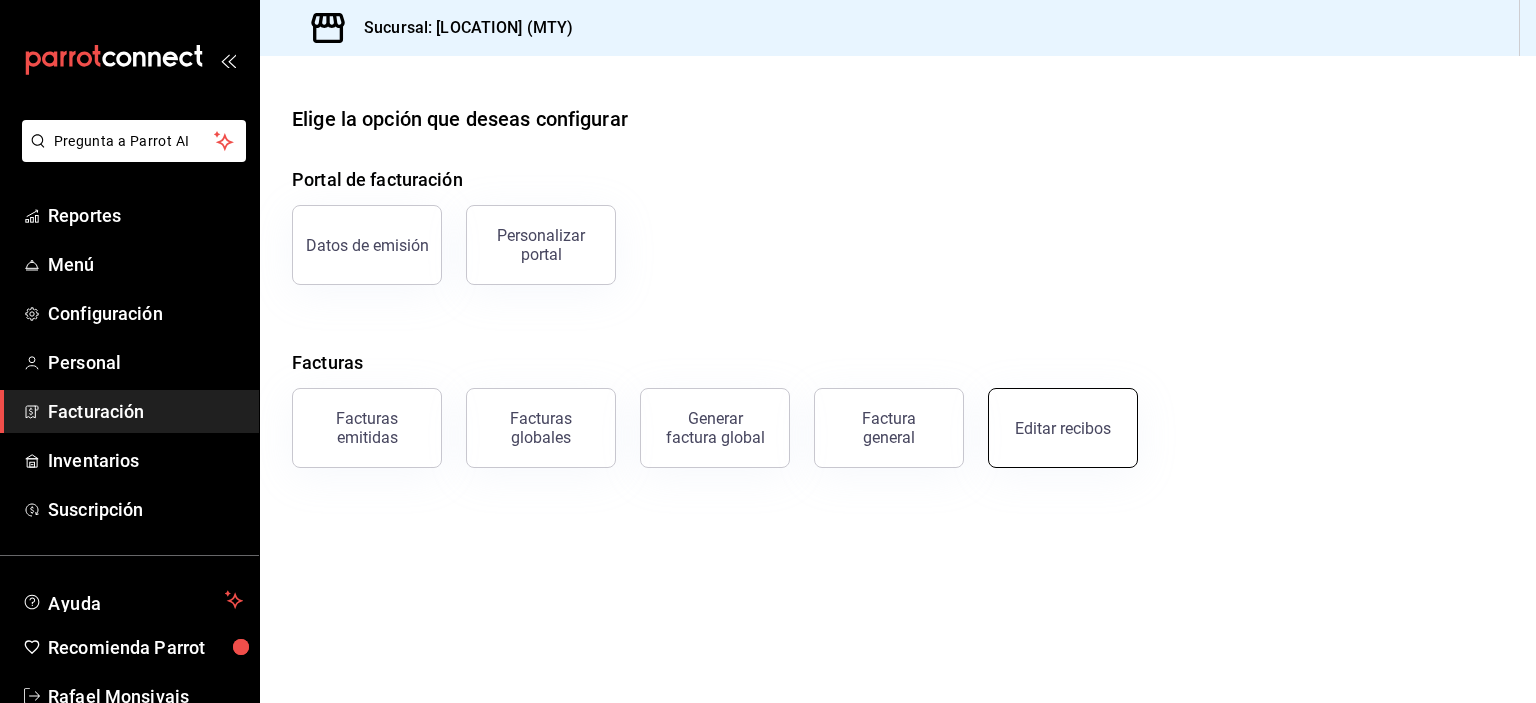 click on "Editar recibos" at bounding box center (1063, 428) 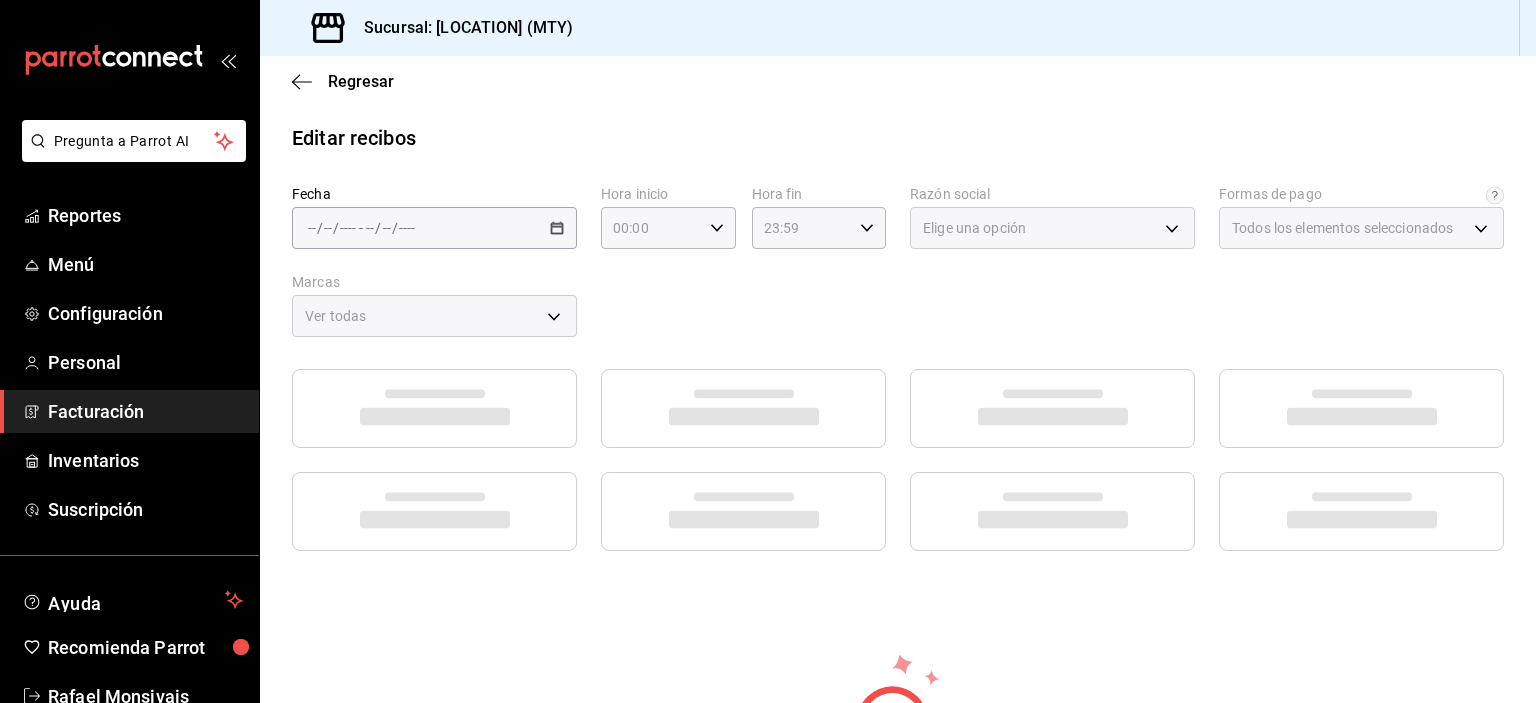 type on "fb0911c4-8c81-440c-afc8-d8364f99058a" 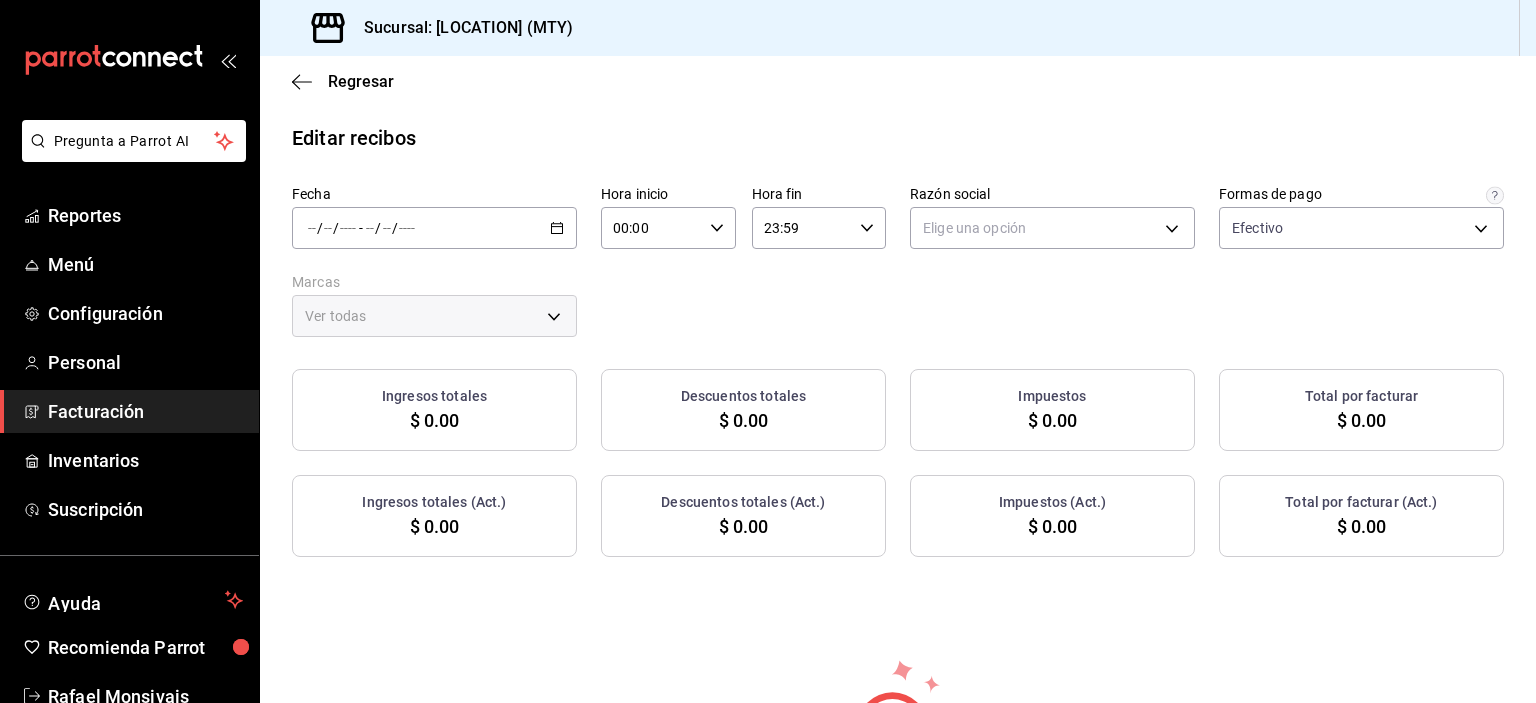 click on "/ / - / /" at bounding box center (434, 228) 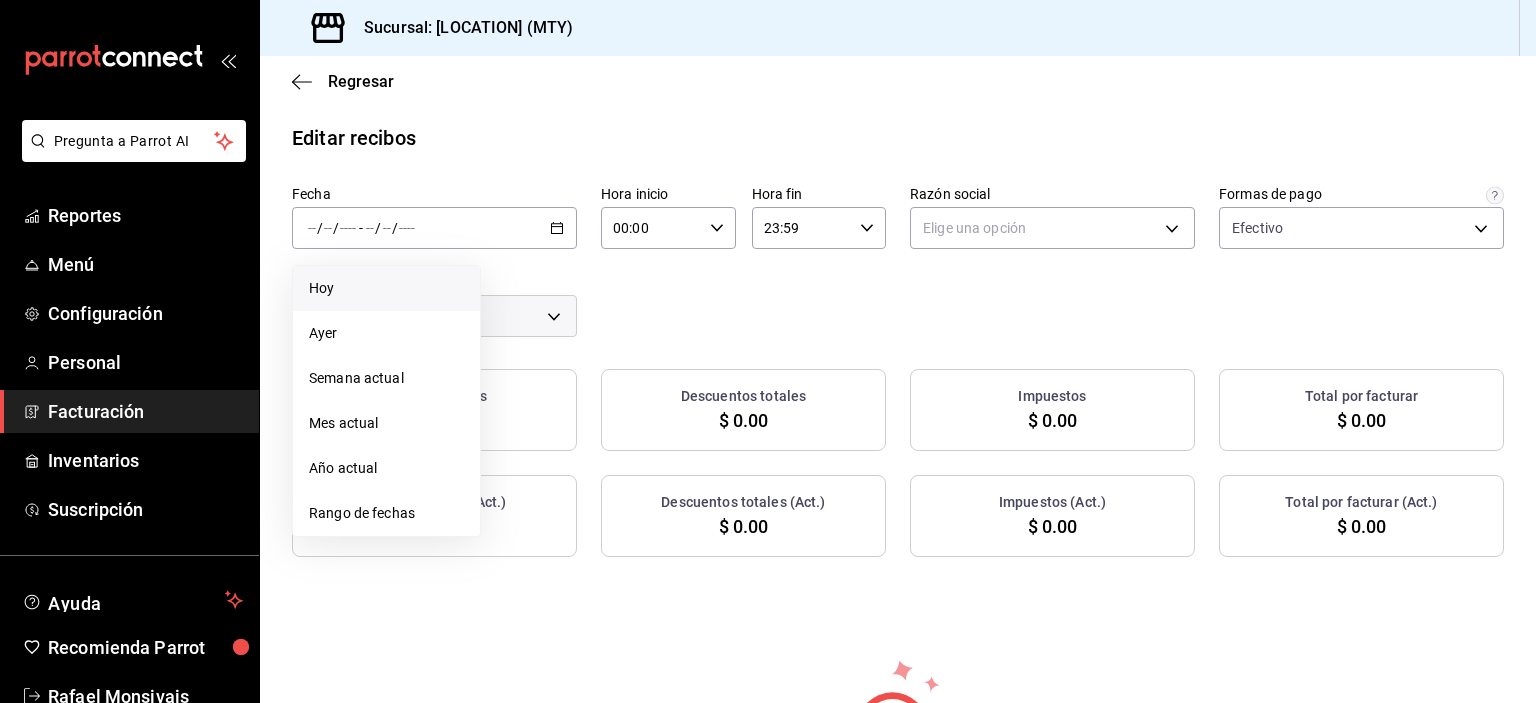 click on "Hoy" at bounding box center [386, 288] 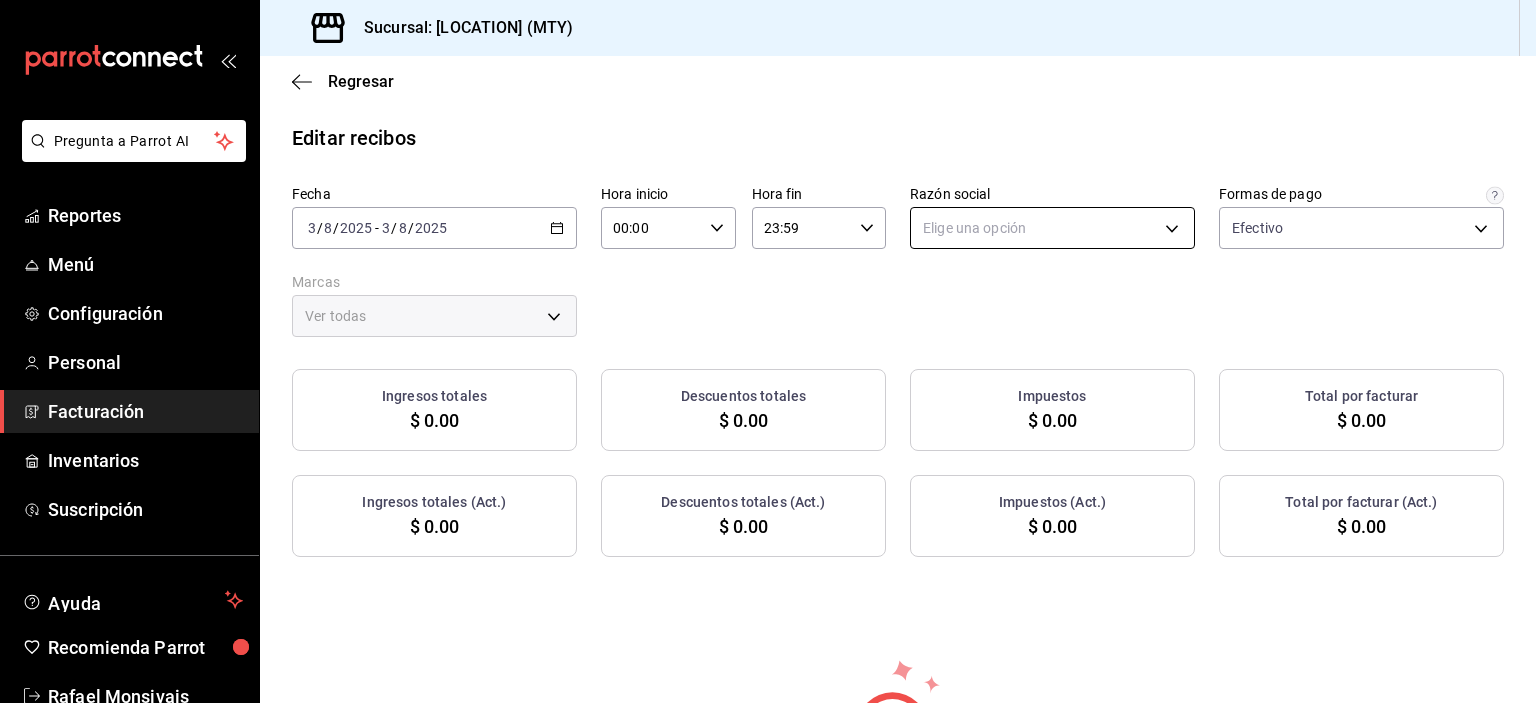 click on "Pregunta a Parrot AI Reportes   Menú   Configuración   Personal   Facturación   Inventarios   Suscripción   Ayuda Recomienda Parrot   [NAME]   Sugerir nueva función   Sucursal: Hornely (MTY) Regresar Editar recibos Fecha 2025-08-03 3 / 8 / 2025 - 2025-08-03 3 / 8 / 2025 Hora inicio 00:00 Hora inicio Hora fin 23:59 Hora fin Razón social Elige una opción Formas de pago   Efectivo fb0911c4-8c81-440c-afc8-d8364f99058a Marcas Ver todas Ingresos totales $ 0.00 Descuentos totales $ 0.00 Impuestos $ 0.00 Total por facturar $ 0.00 Ingresos totales (Act.) $ 0.00 Descuentos totales (Act.) $ 0.00 Impuestos  (Act.) $ 0.00 Total por facturar (Act.) $ 0.00 No hay información que mostrar GANA 1 MES GRATIS EN TU SUSCRIPCIÓN AQUÍ ¿Recuerdas cómo empezó tu restaurante?
Hoy puedes ayudar a un colega a tener el mismo cambio que tú viviste.
Recomienda Parrot directamente desde tu Portal Administrador.
Es fácil y rápido.
🎁 Por cada restaurante que se una, ganas 1 mes gratis. Pregunta a Parrot AI" at bounding box center (768, 351) 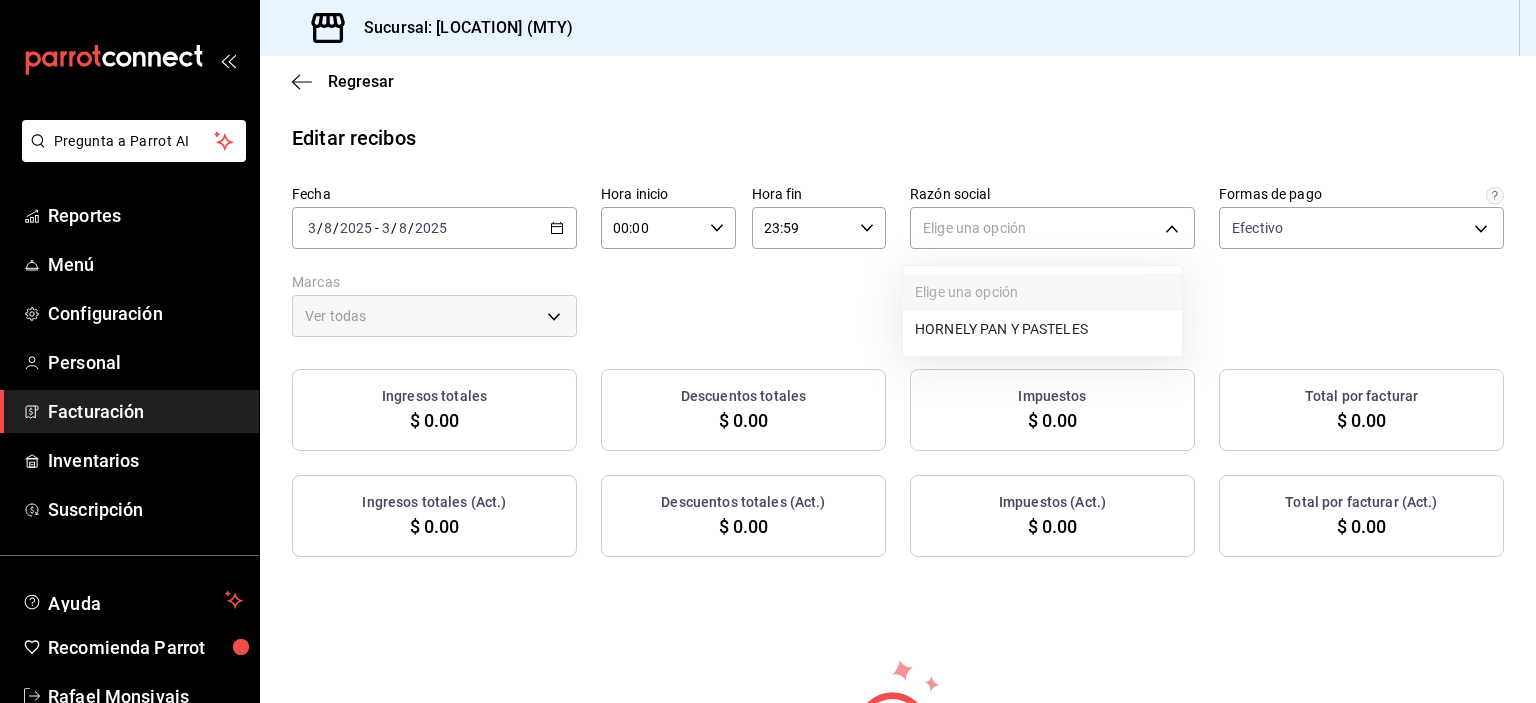 click on "HORNELY PAN Y PASTELES" at bounding box center (1042, 329) 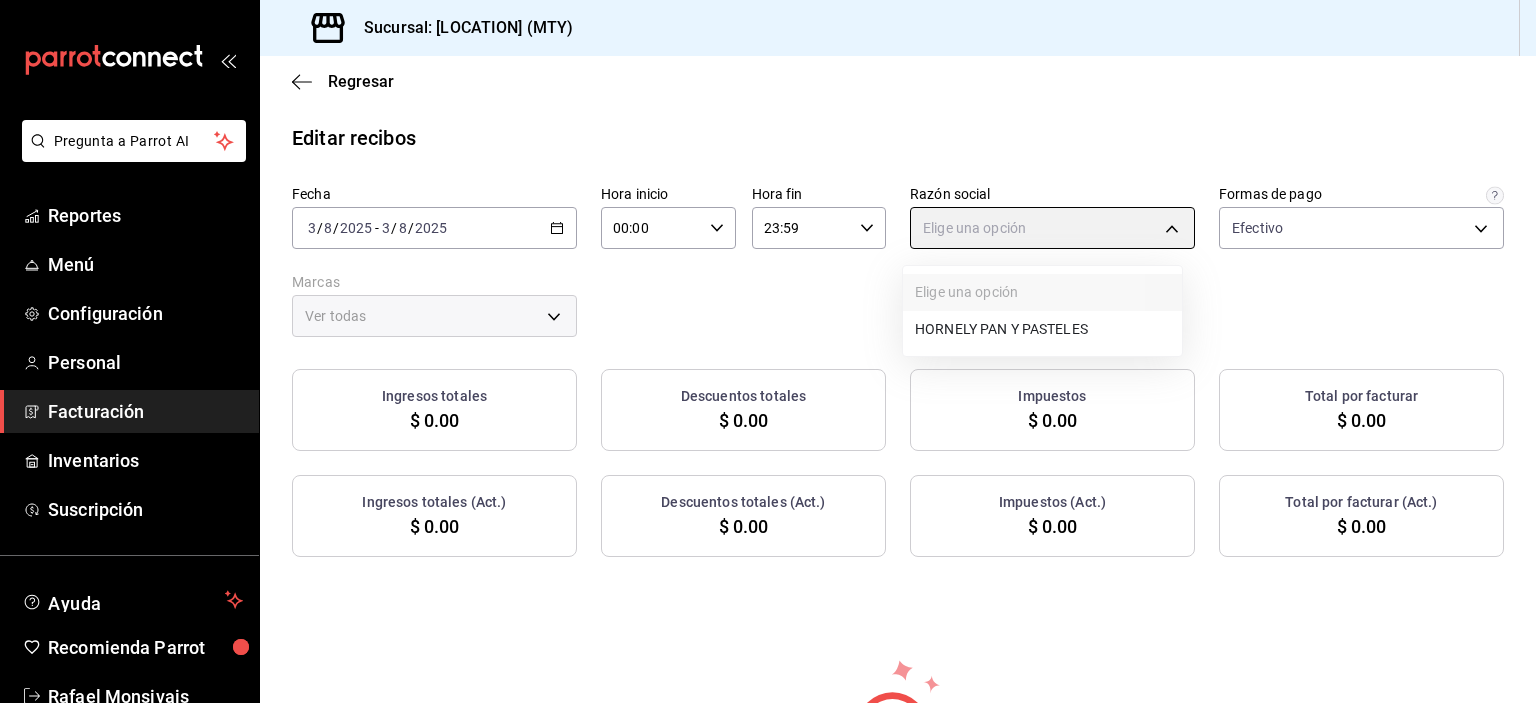 type on "b2cd780a-b572-4f60-9a57-482b6a6c9eaf" 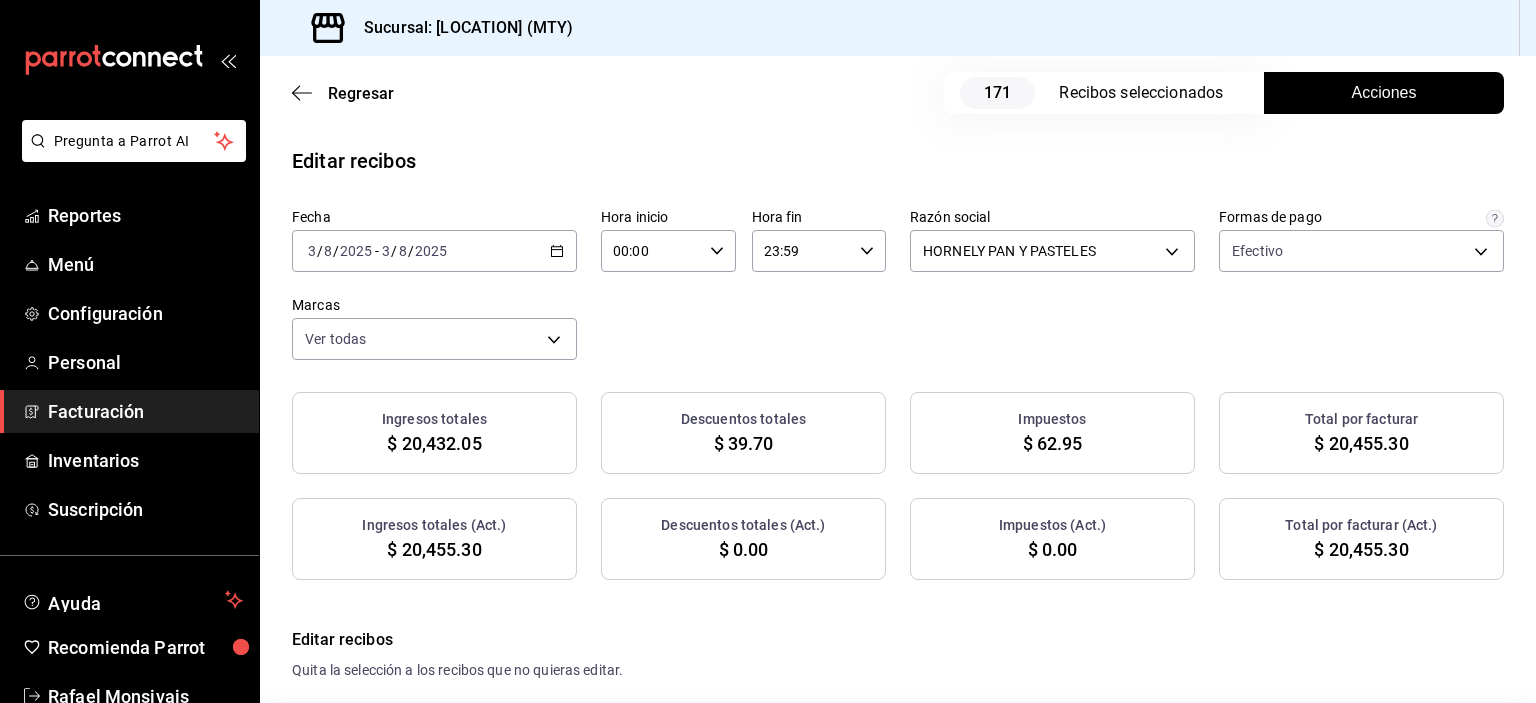 click on "Acciones" at bounding box center [1384, 93] 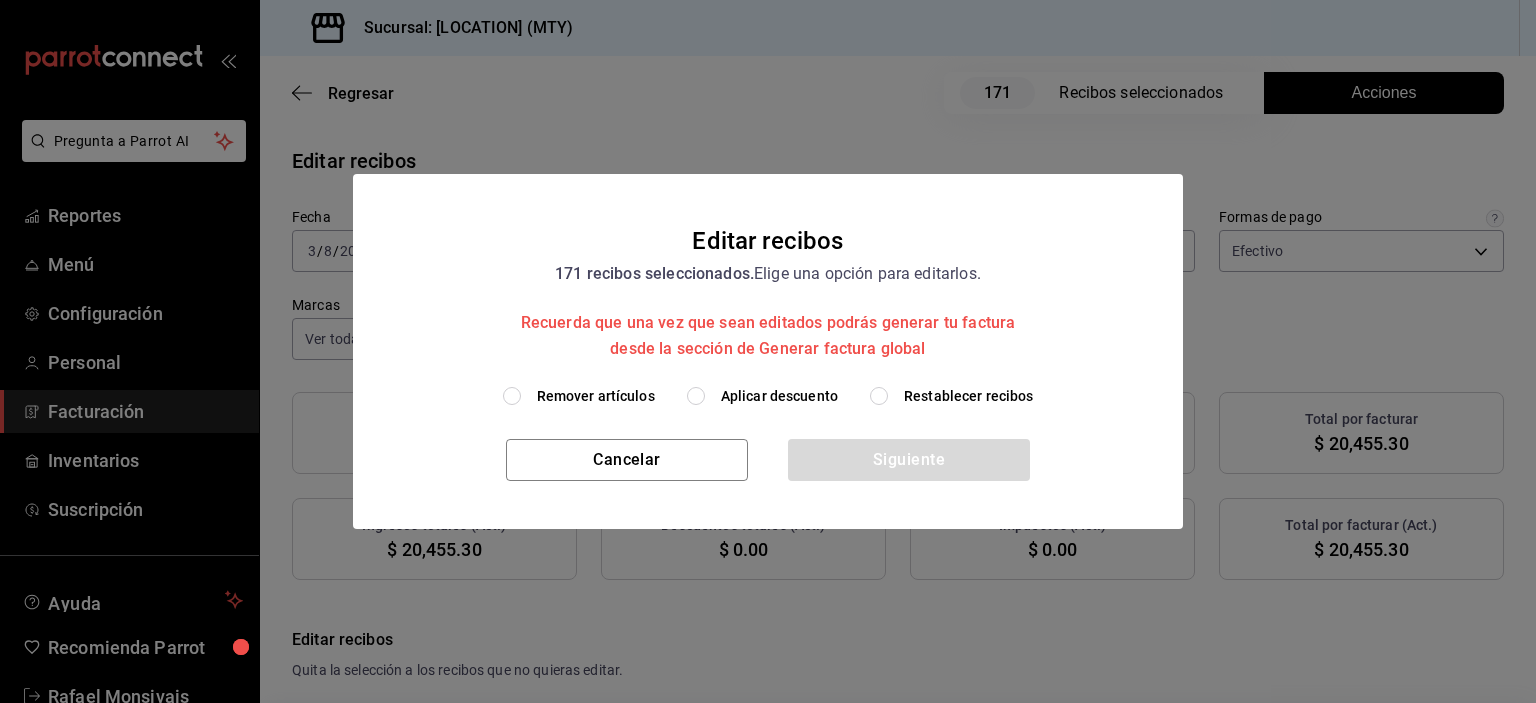 click on "Remover artículos Aplicar descuento Restablecer recibos" at bounding box center [768, 396] 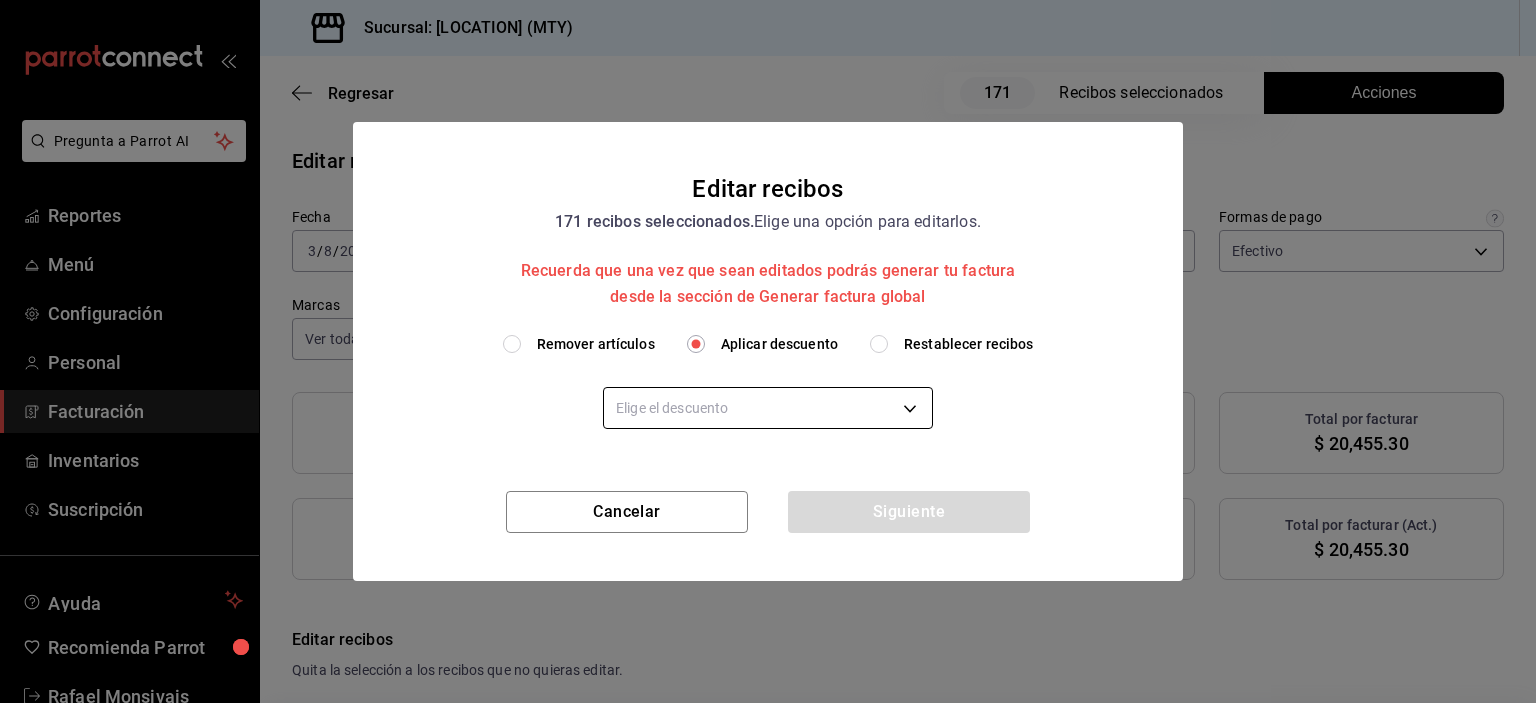 click on "Pregunta a Parrot AI Reportes   Menú   Configuración   Personal   Facturación   Inventarios   Suscripción   Ayuda Recomienda Parrot   [NAME]   Sugerir nueva función   Sucursal: [LOCATION] (MTY) Regresar 171 Recibos seleccionados Acciones Editar recibos Fecha 2025-08-03 3 / 8 / 2025 - 2025-08-03 3 / 8 / 2025 Hora inicio 00:00 Hora inicio Hora fin 23:59 Hora fin Razón social HORNELY PAN Y PASTELES b2cd780a-b572-4f60-9a57-482b6a6c9eaf Formas de pago   Efectivo fb0911c4-8c81-440c-afc8-d8364f99058a Marcas Ver todas f940d65f-f315-40ad-96cd-36aca2dc56c6 Ingresos totales $ 20,432.05 Descuentos totales $ 39.70 Impuestos $ 62.95 Total por facturar $ 20,455.30 Ingresos totales (Act.) $ 20,455.30 Descuentos totales (Act.) $ 0.00 Impuestos  (Act.) $ 0.00 Total por facturar (Act.) $ 20,455.30 Editar recibos Quita la selección a los recibos que no quieras editar. Act. # de recibo Artículos (Orig.) Artículos (Act.) Subtotal (Orig.) Subtotal (Act.) Descuento total (Orig.) Descuento total (Act.) Total (Orig.) 5" at bounding box center (768, 351) 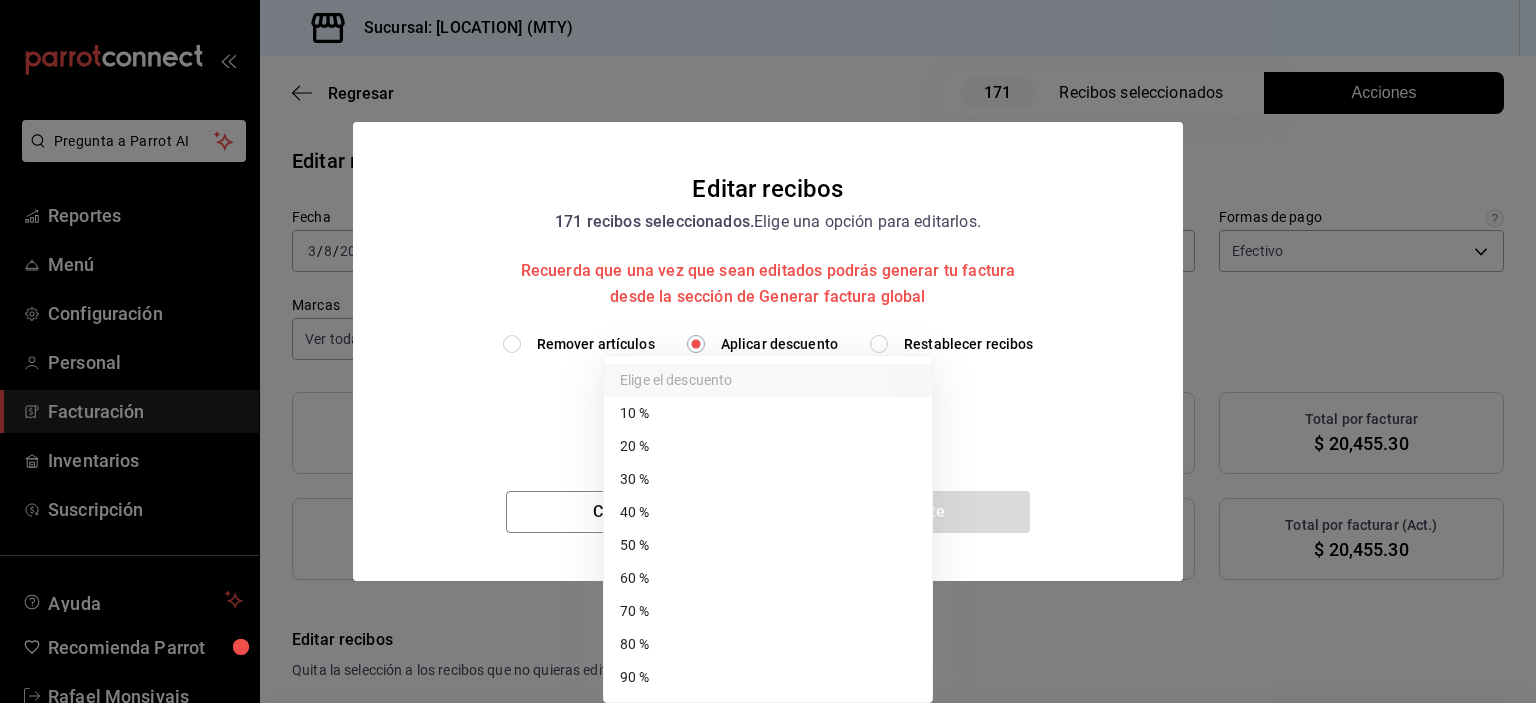 click on "50 %" at bounding box center (768, 545) 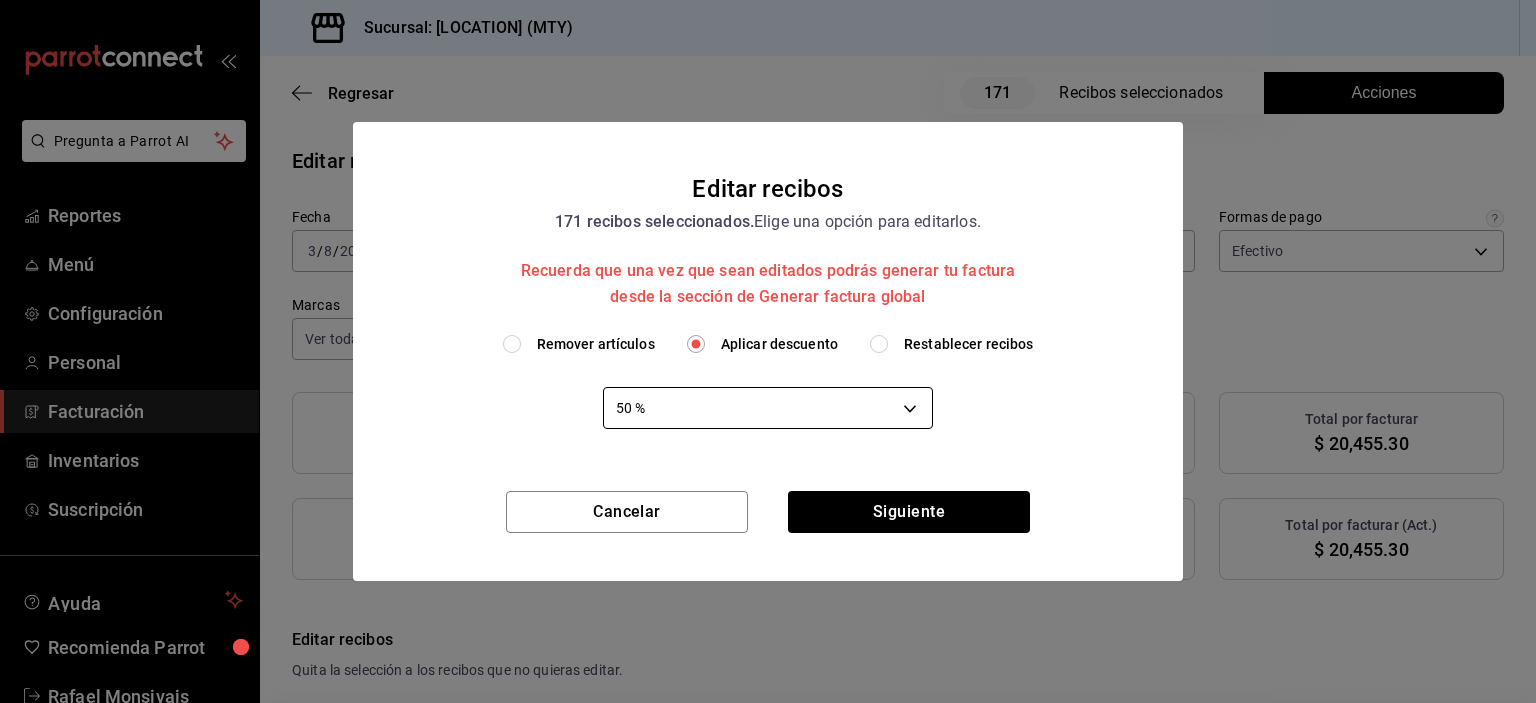 click on "Pregunta a Parrot AI Reportes   Menú   Configuración   Personal   Facturación   Inventarios   Suscripción   Ayuda Recomienda Parrot   [NAME]   Sugerir nueva función   Sucursal: [LOCATION] (MTY) Regresar 171 Recibos seleccionados Acciones Editar recibos Fecha 2025-08-03 3 / 8 / 2025 - 2025-08-03 3 / 8 / 2025 Hora inicio 00:00 Hora inicio Hora fin 23:59 Hora fin Razón social HORNELY PAN Y PASTELES b2cd780a-b572-4f60-9a57-482b6a6c9eaf Formas de pago   Efectivo fb0911c4-8c81-440c-afc8-d8364f99058a Marcas Ver todas f940d65f-f315-40ad-96cd-36aca2dc56c6 Ingresos totales $ 20,432.05 Descuentos totales $ 39.70 Impuestos $ 62.95 Total por facturar $ 20,455.30 Ingresos totales (Act.) $ 20,455.30 Descuentos totales (Act.) $ 0.00 Impuestos  (Act.) $ 0.00 Total por facturar (Act.) $ 20,455.30 Editar recibos Quita la selección a los recibos que no quieras editar. Act. # de recibo Artículos (Orig.) Artículos (Act.) Subtotal (Orig.) Subtotal (Act.) Descuento total (Orig.) Descuento total (Act.) Total (Orig.) 5" at bounding box center [768, 351] 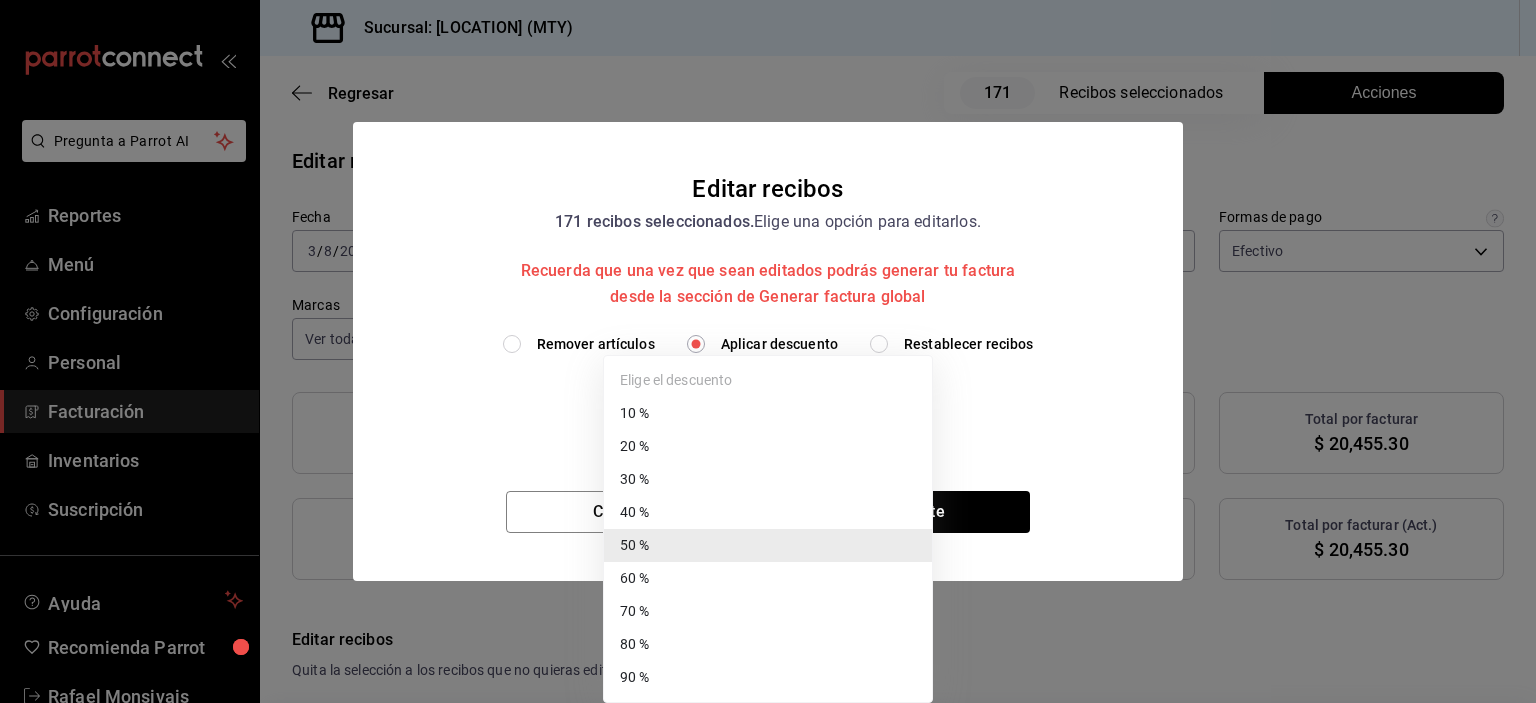 click on "60 %" at bounding box center [768, 578] 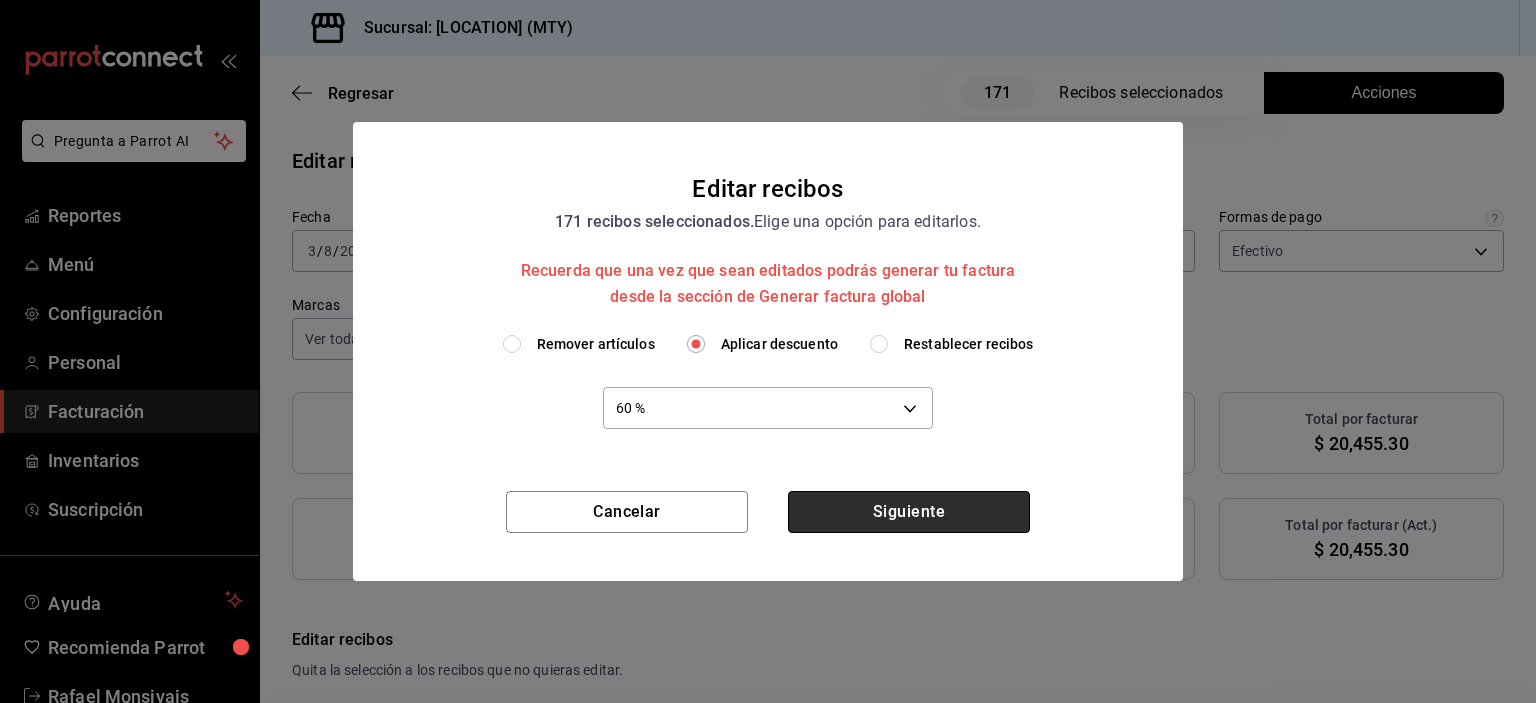 click on "Siguiente" at bounding box center (909, 512) 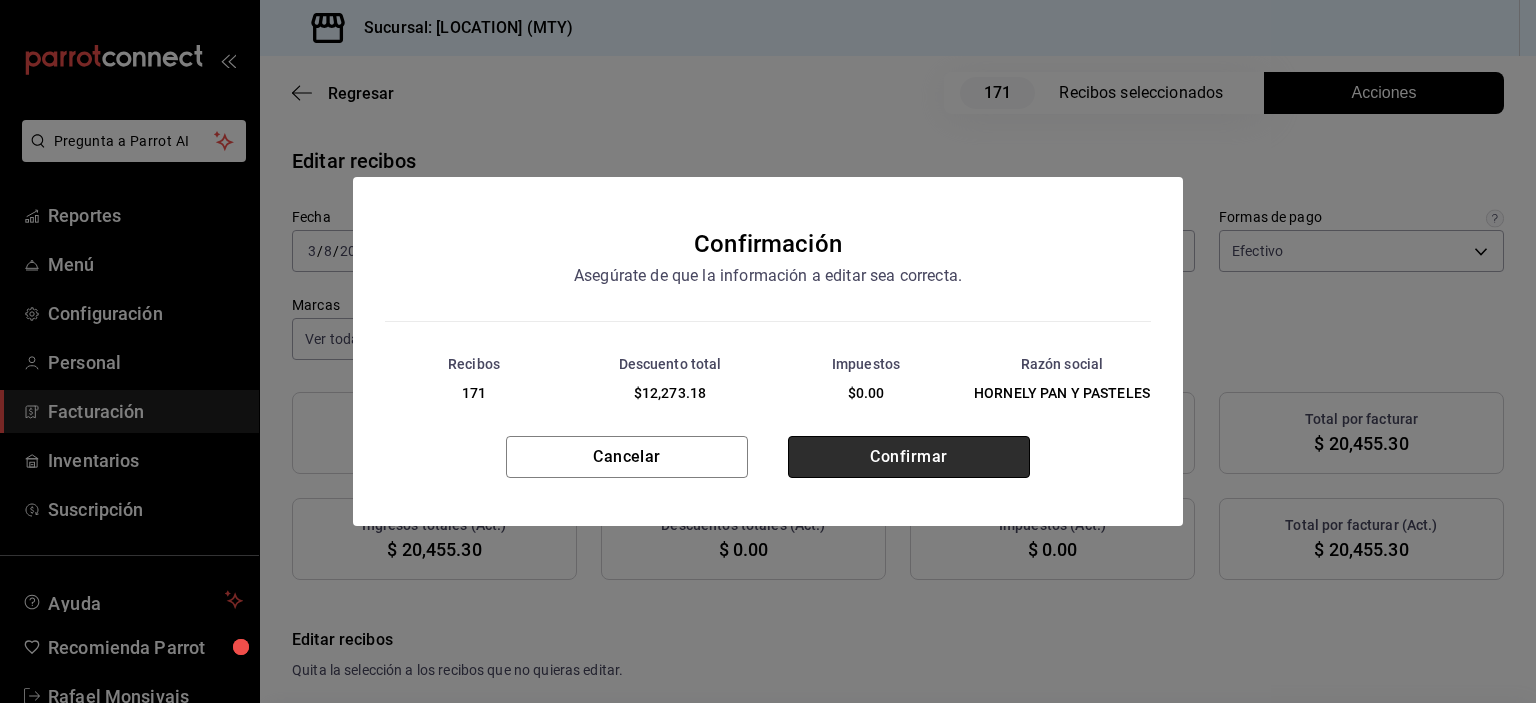 click on "Confirmar" at bounding box center [909, 457] 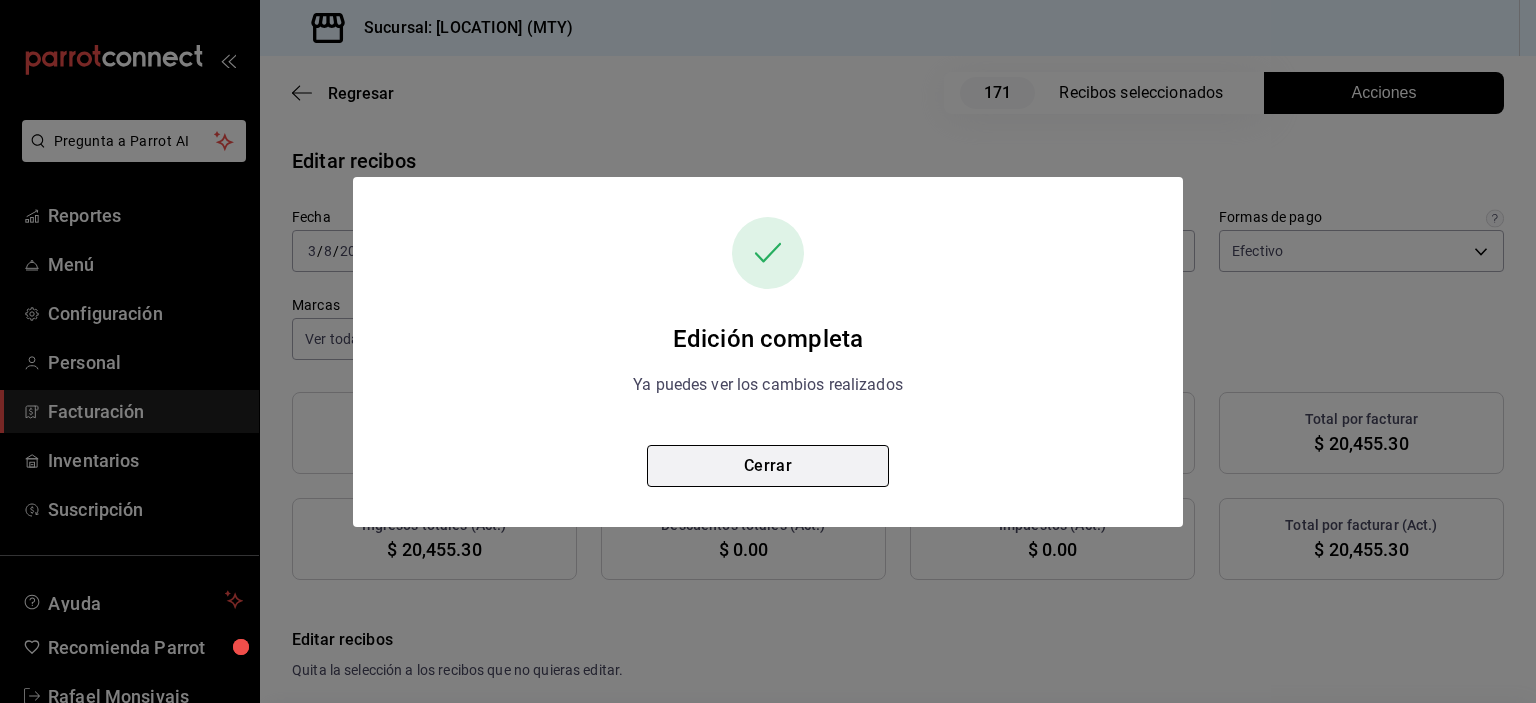 click on "Cerrar" at bounding box center (768, 466) 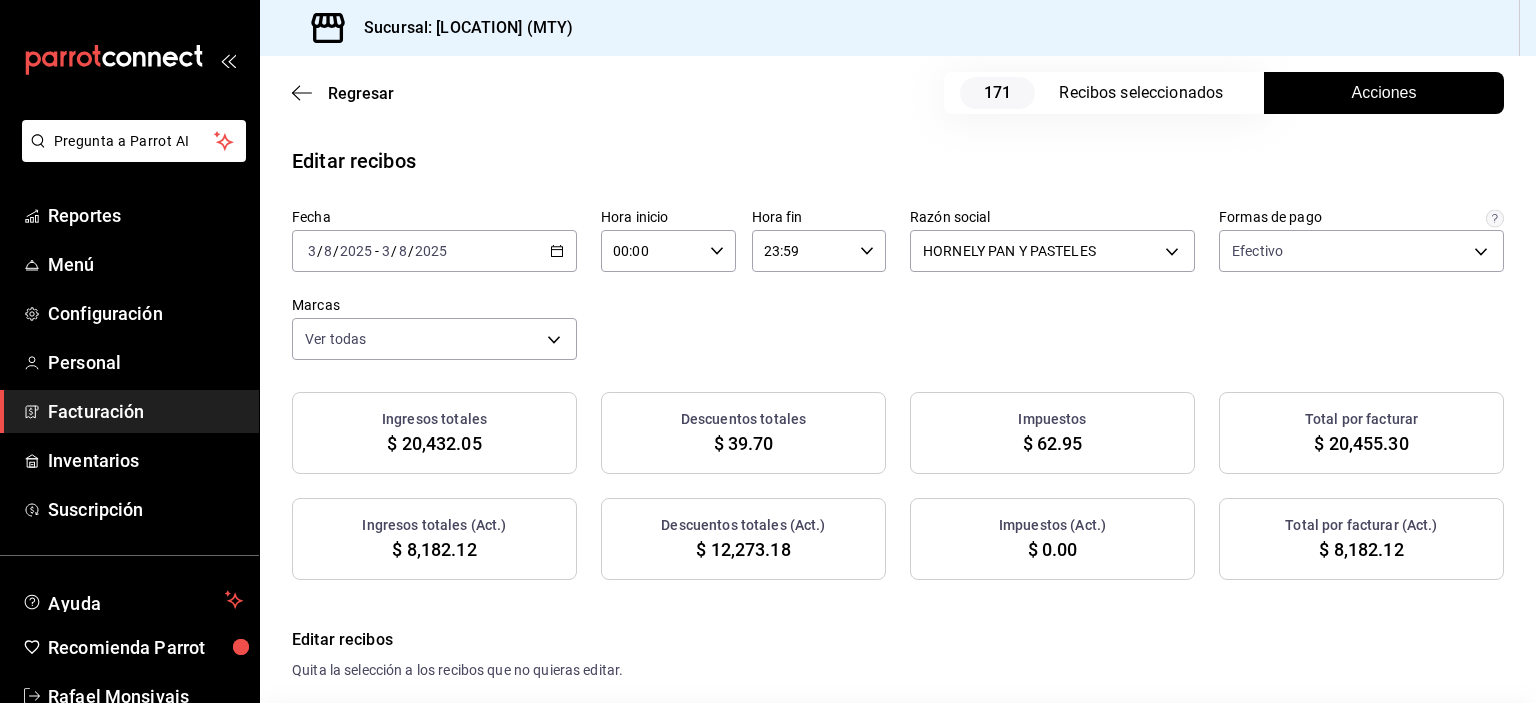 click on "$ 8,182.12" at bounding box center [1361, 549] 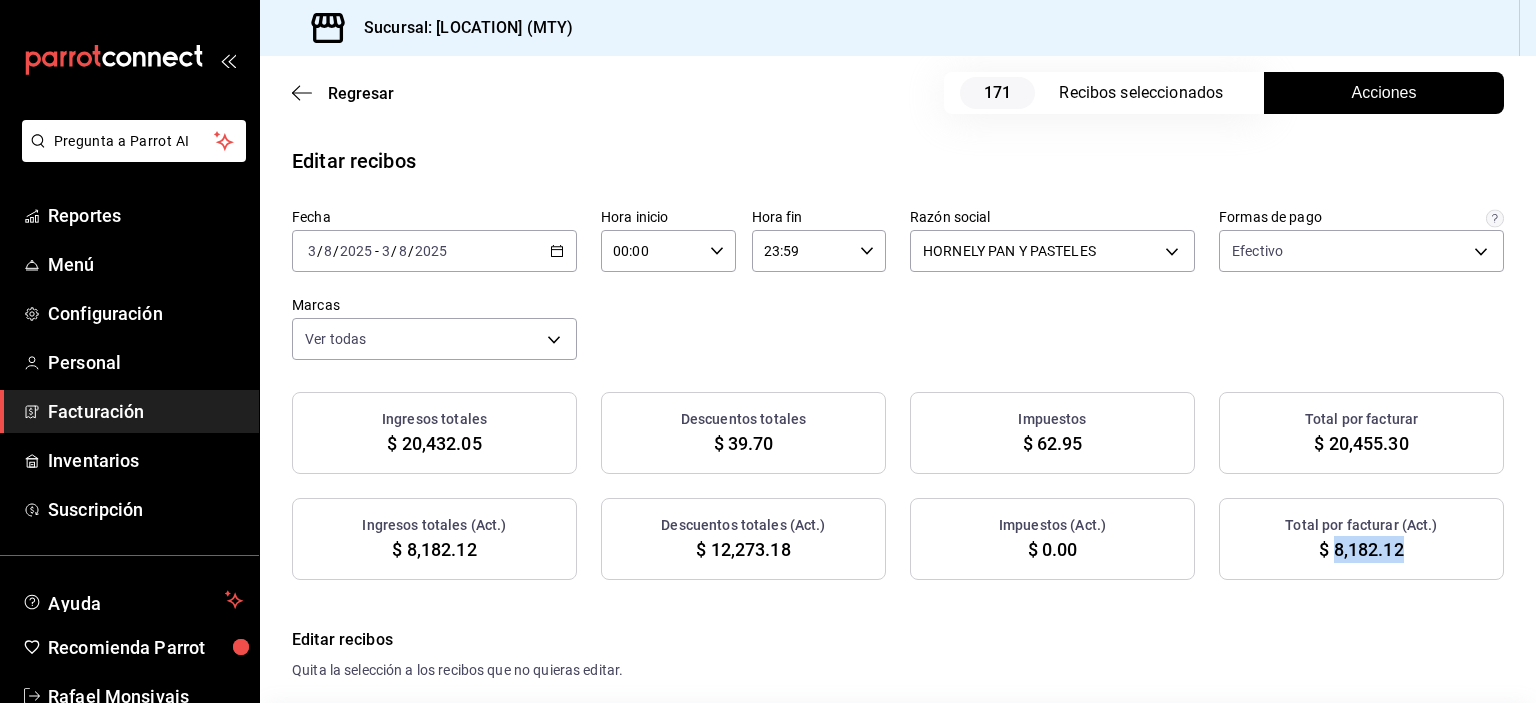 click on "$ 8,182.12" at bounding box center [1361, 549] 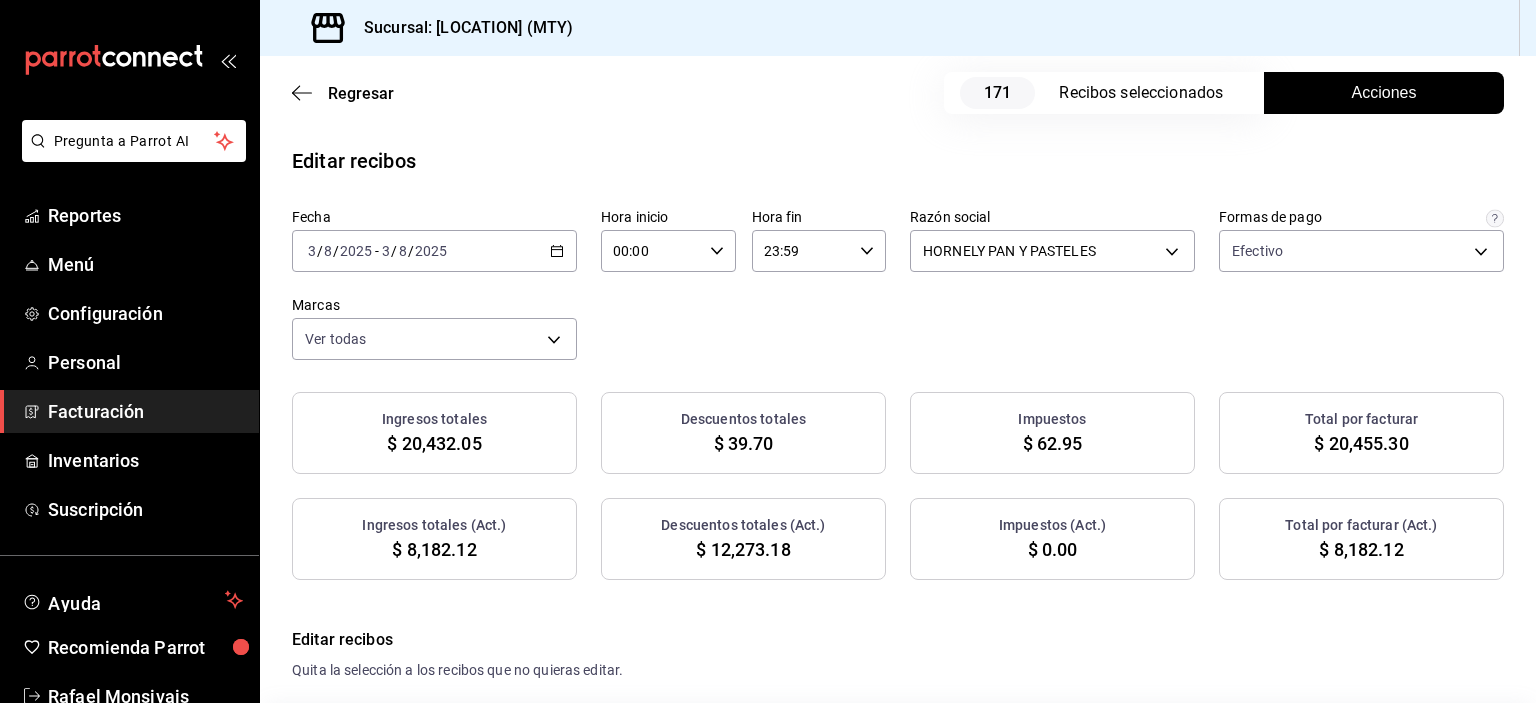 click on "$ 12,273.18" at bounding box center (743, 549) 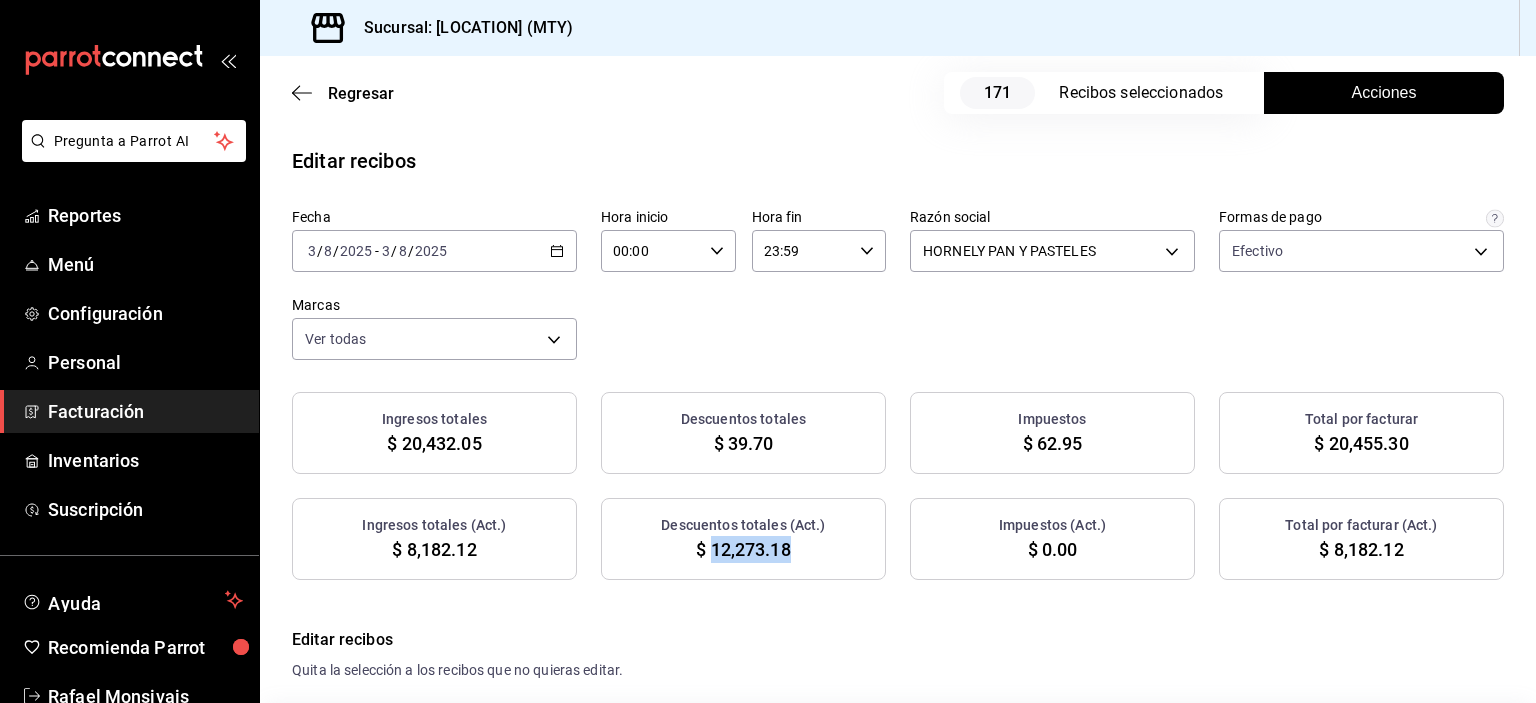click on "$ 12,273.18" at bounding box center (743, 549) 